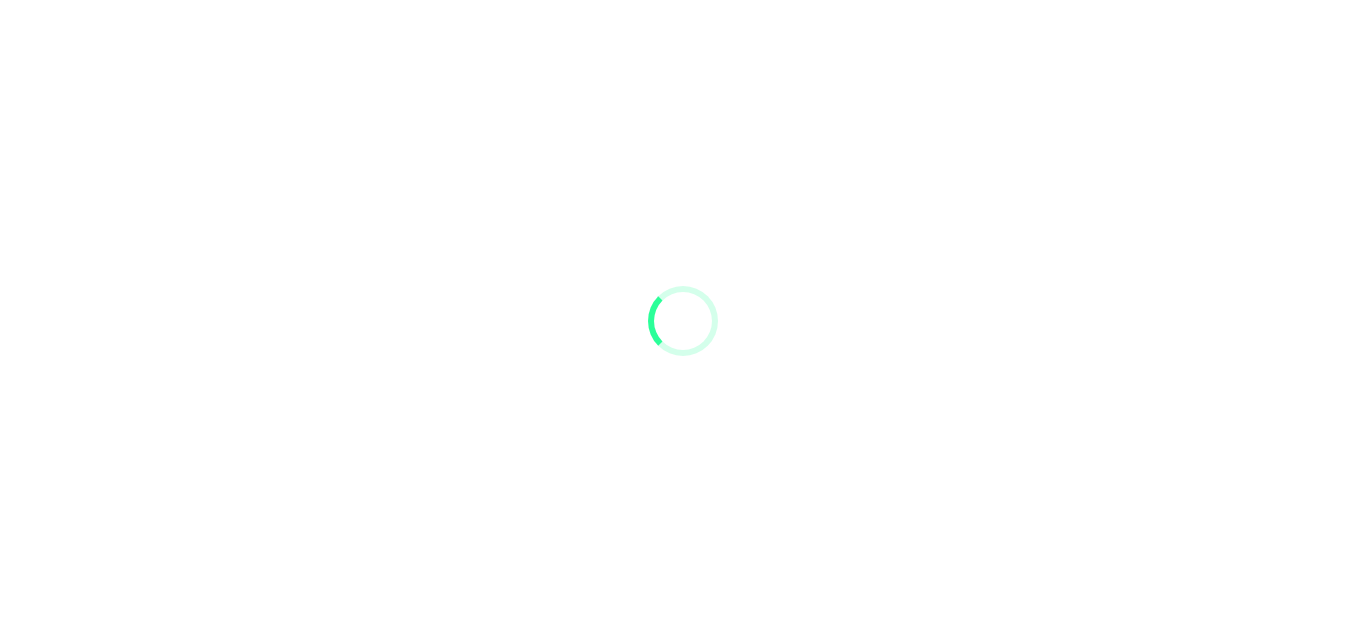 scroll, scrollTop: 0, scrollLeft: 0, axis: both 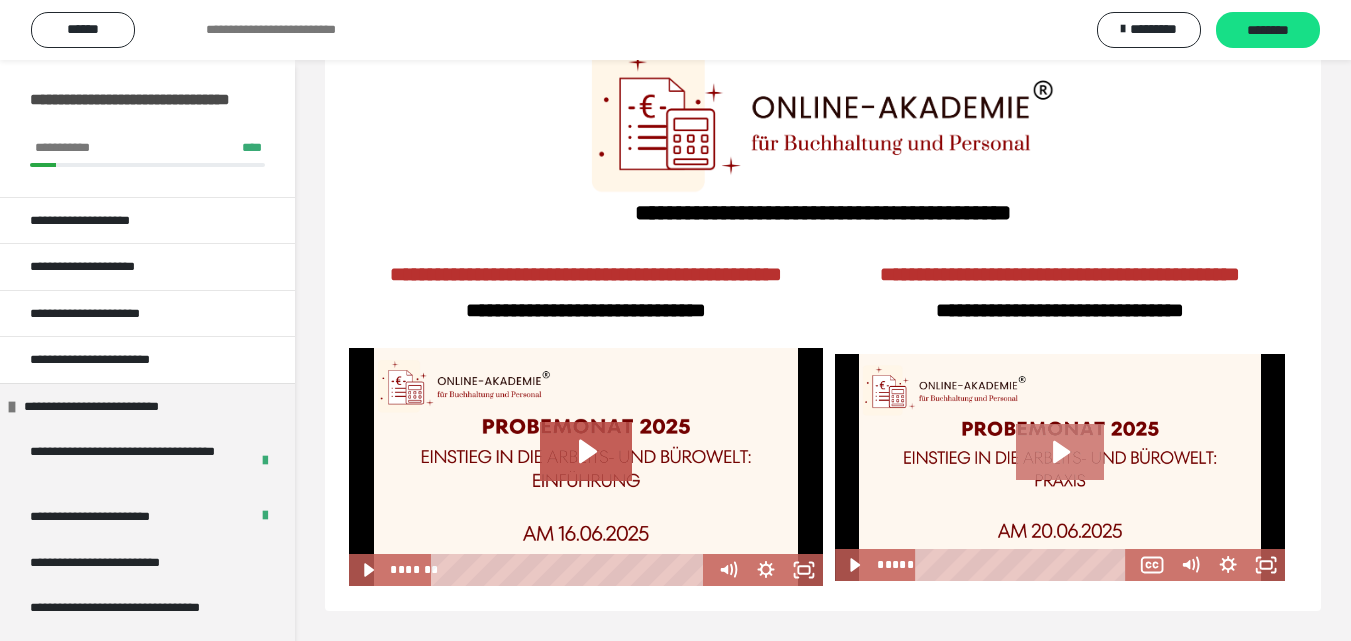 click 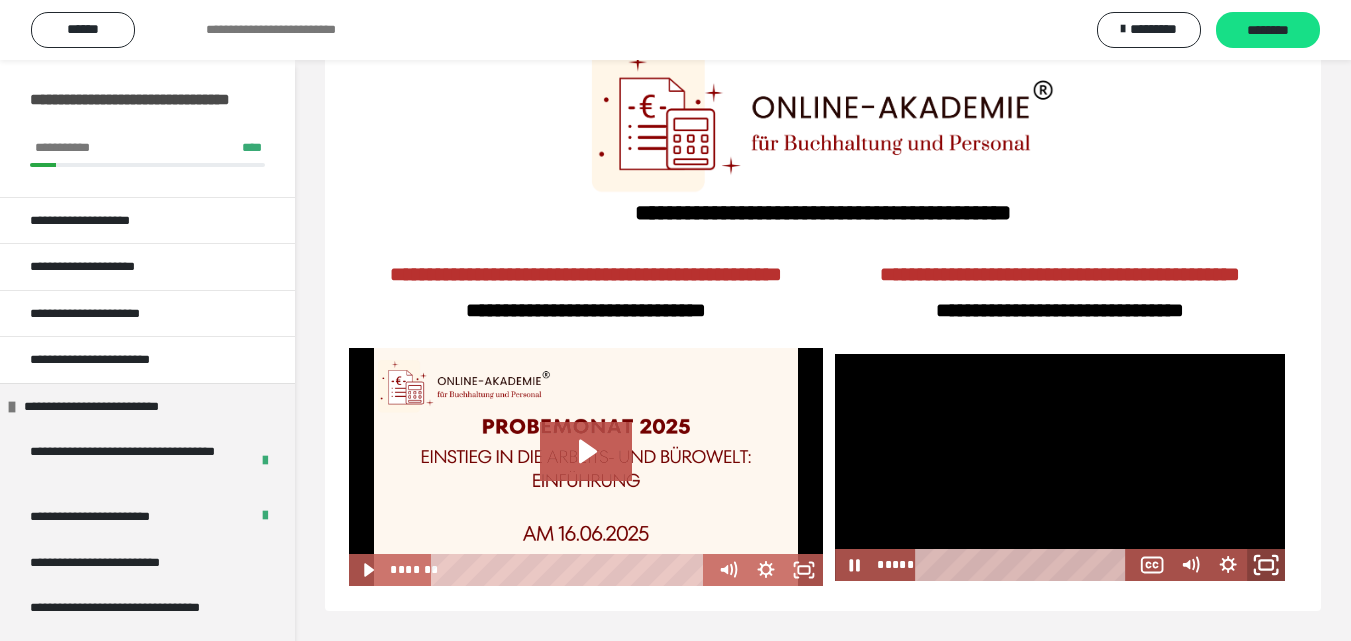 click 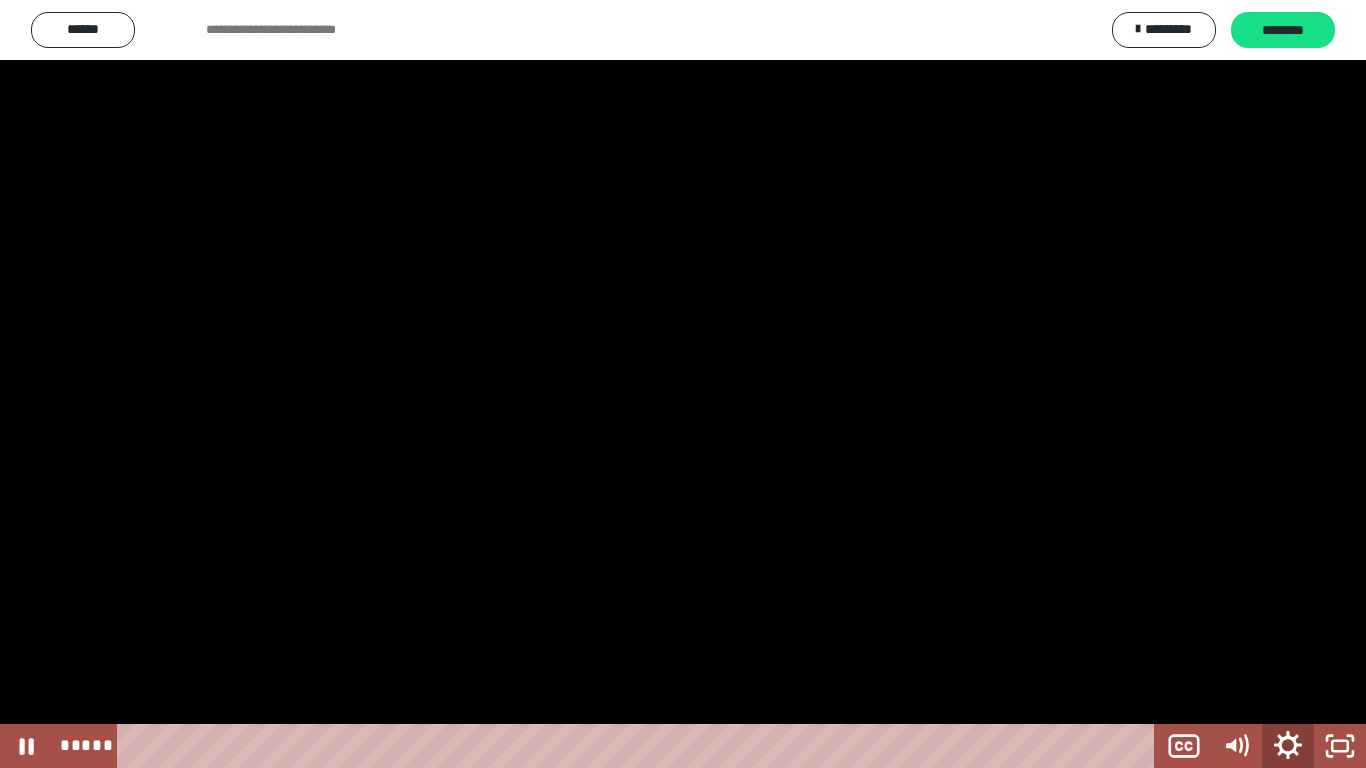 click 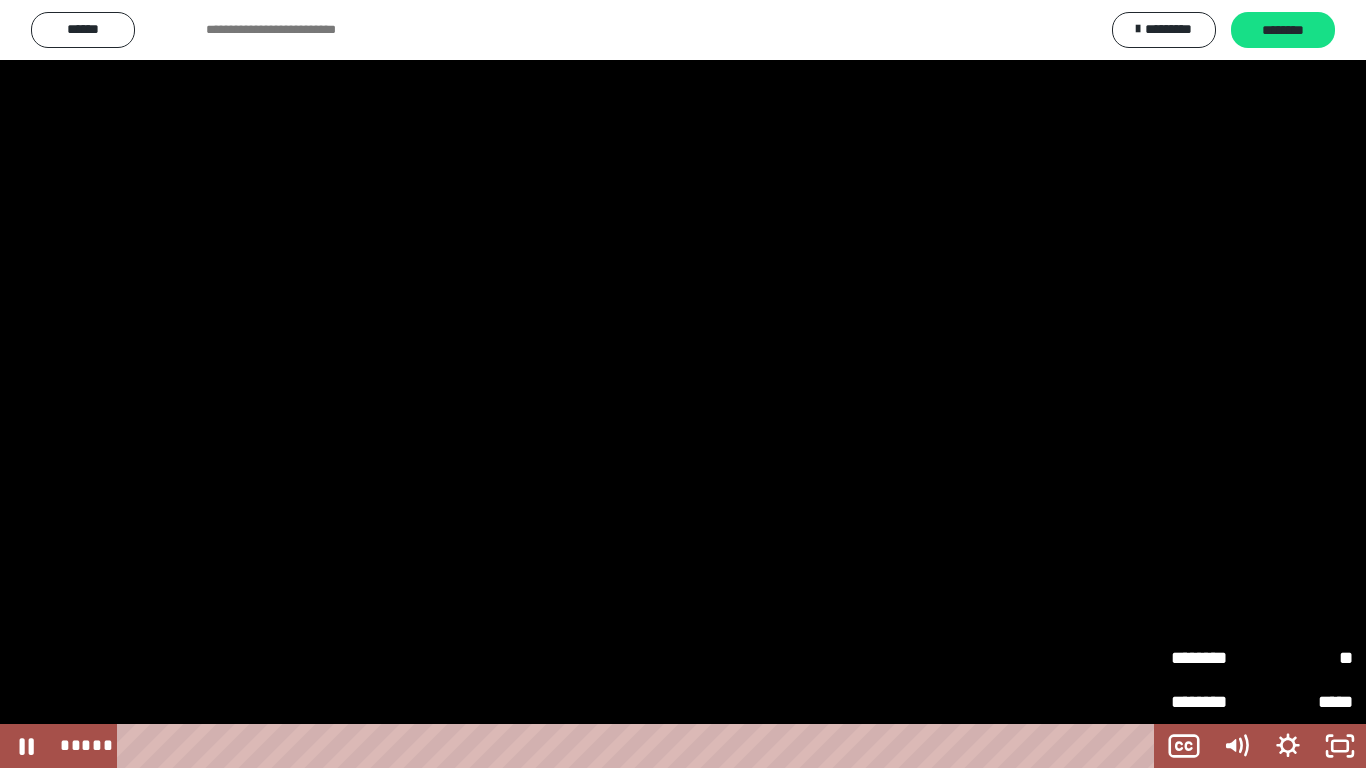 click at bounding box center [683, 384] 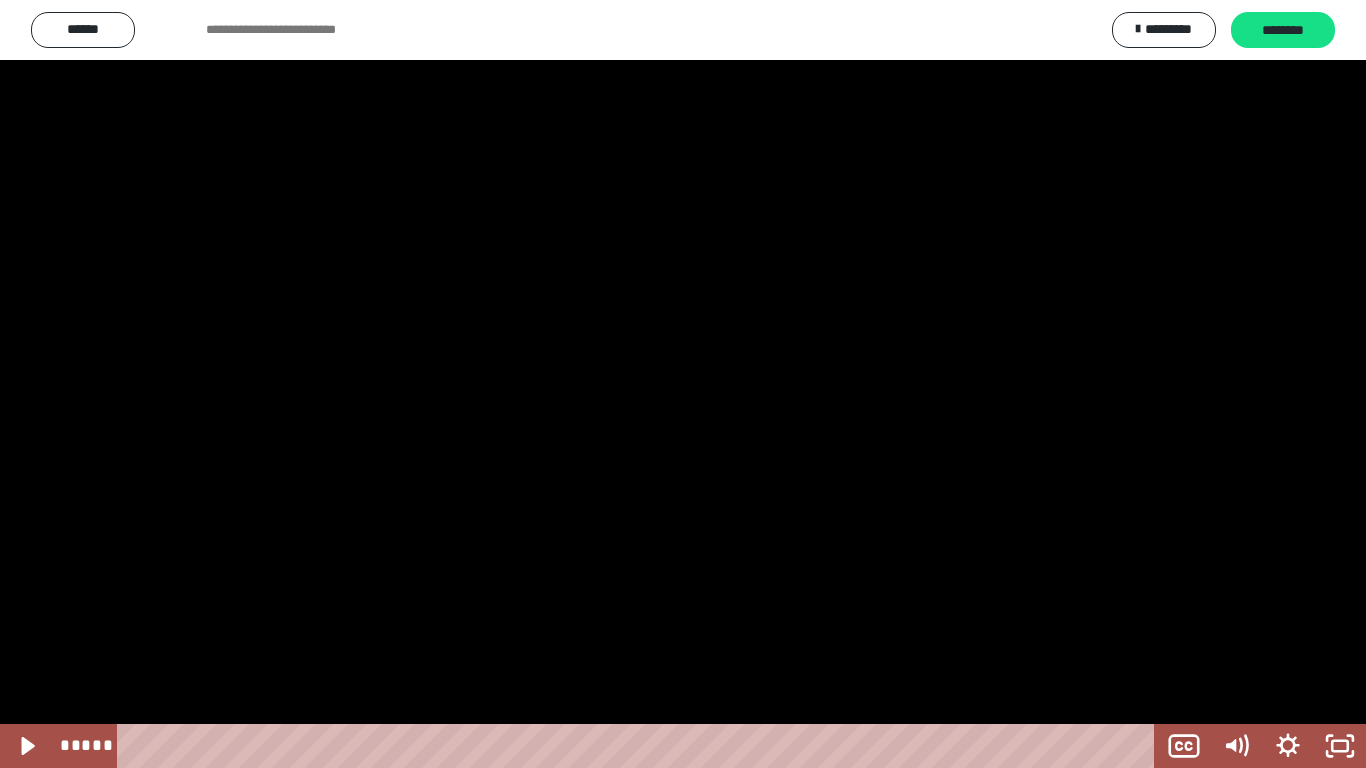 type 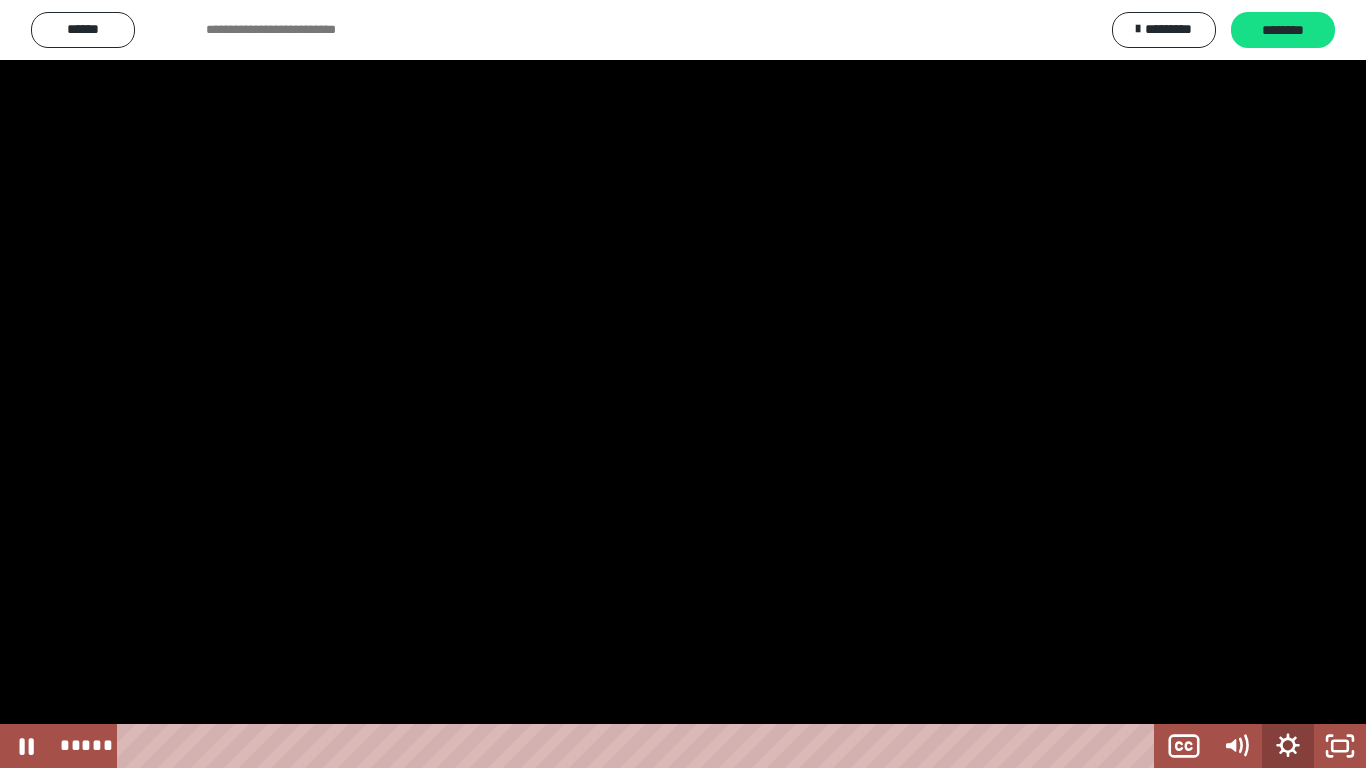 click 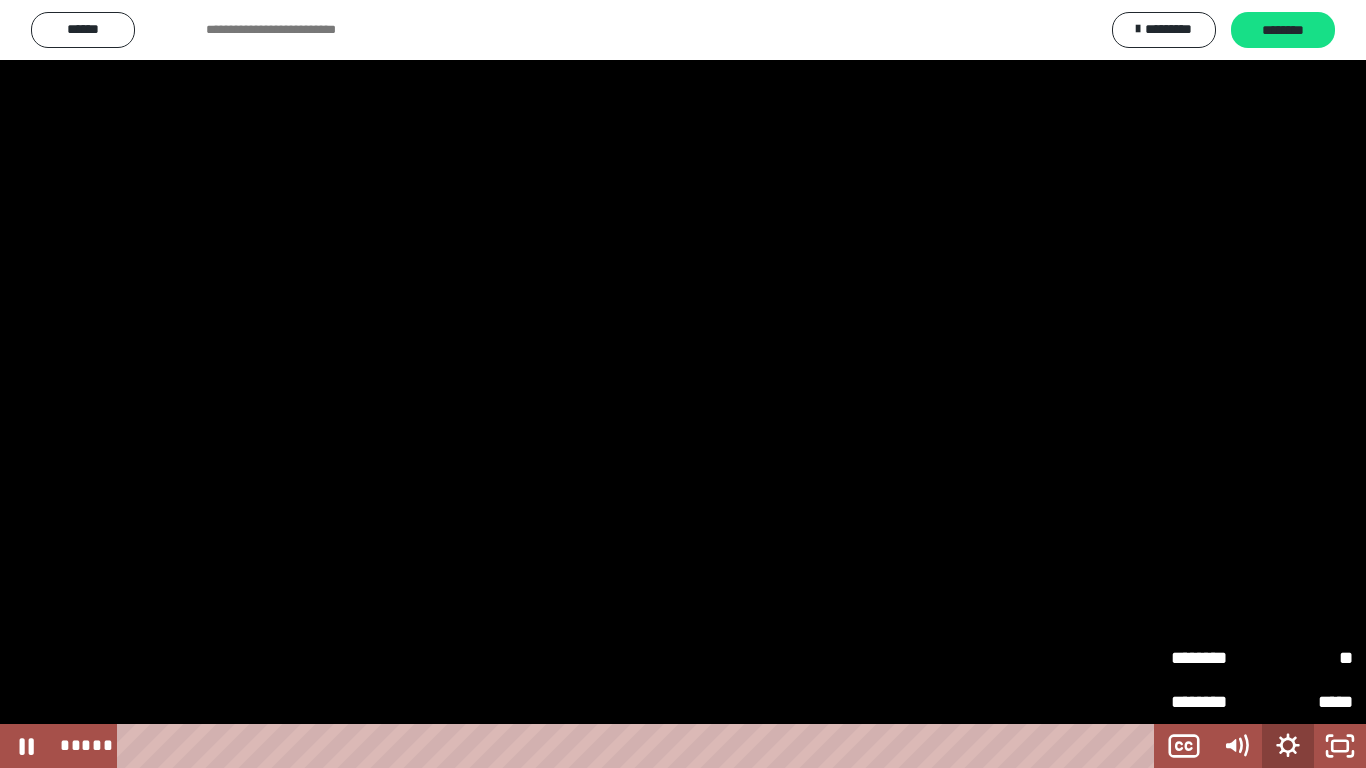 click 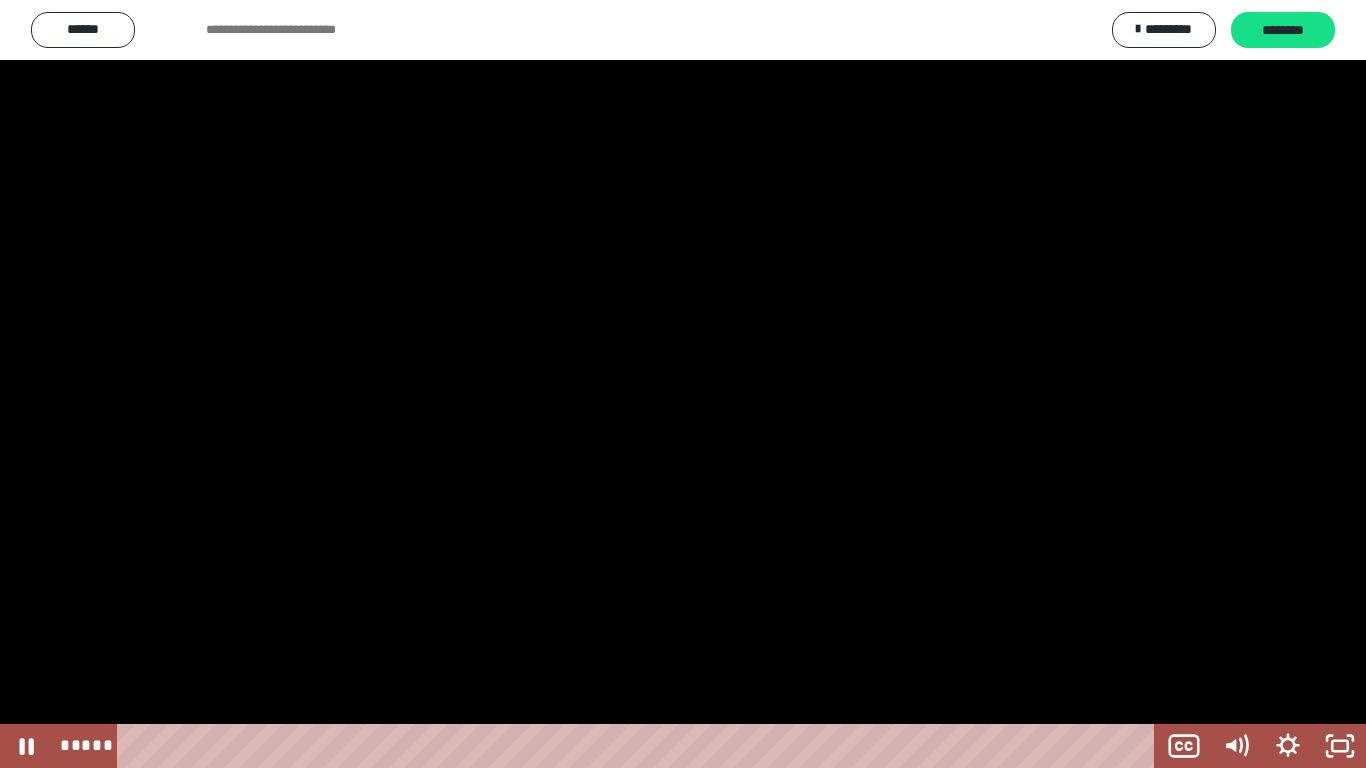 type 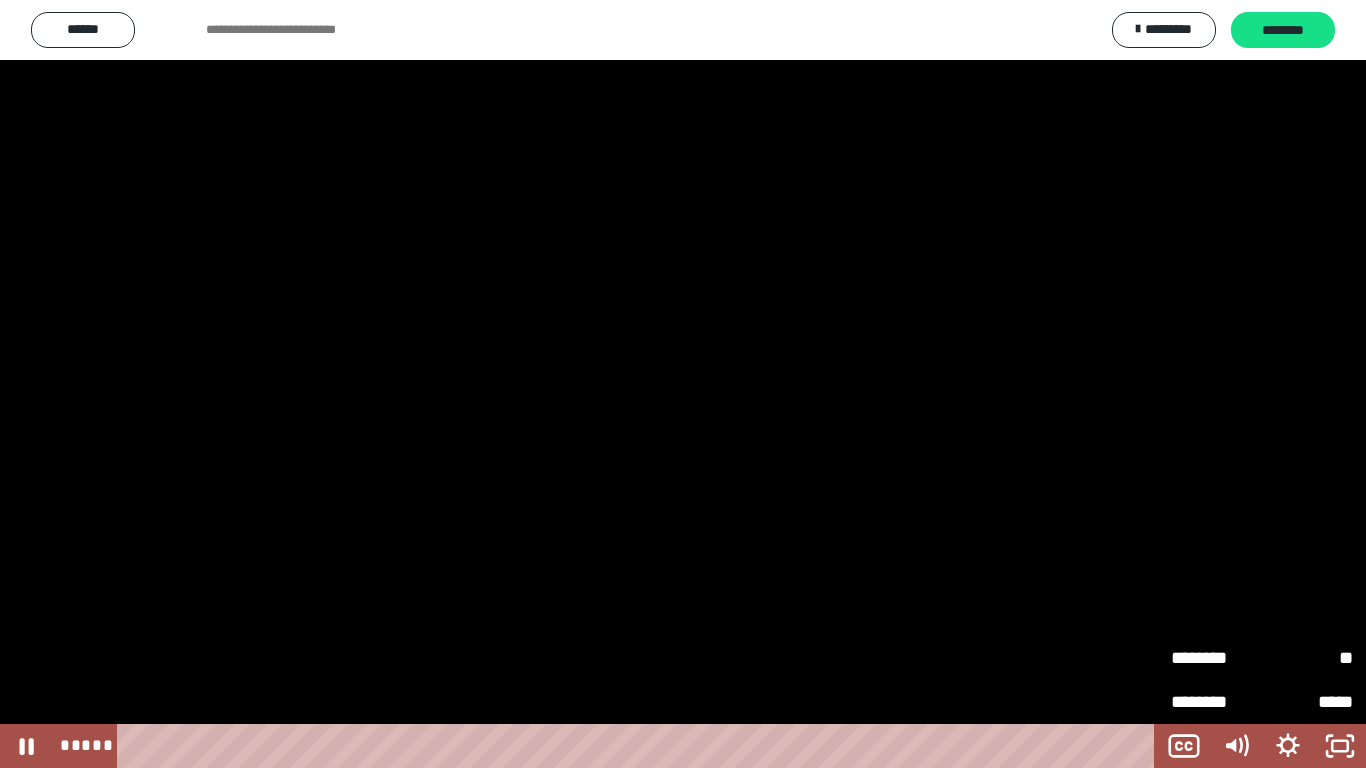 click at bounding box center [683, 384] 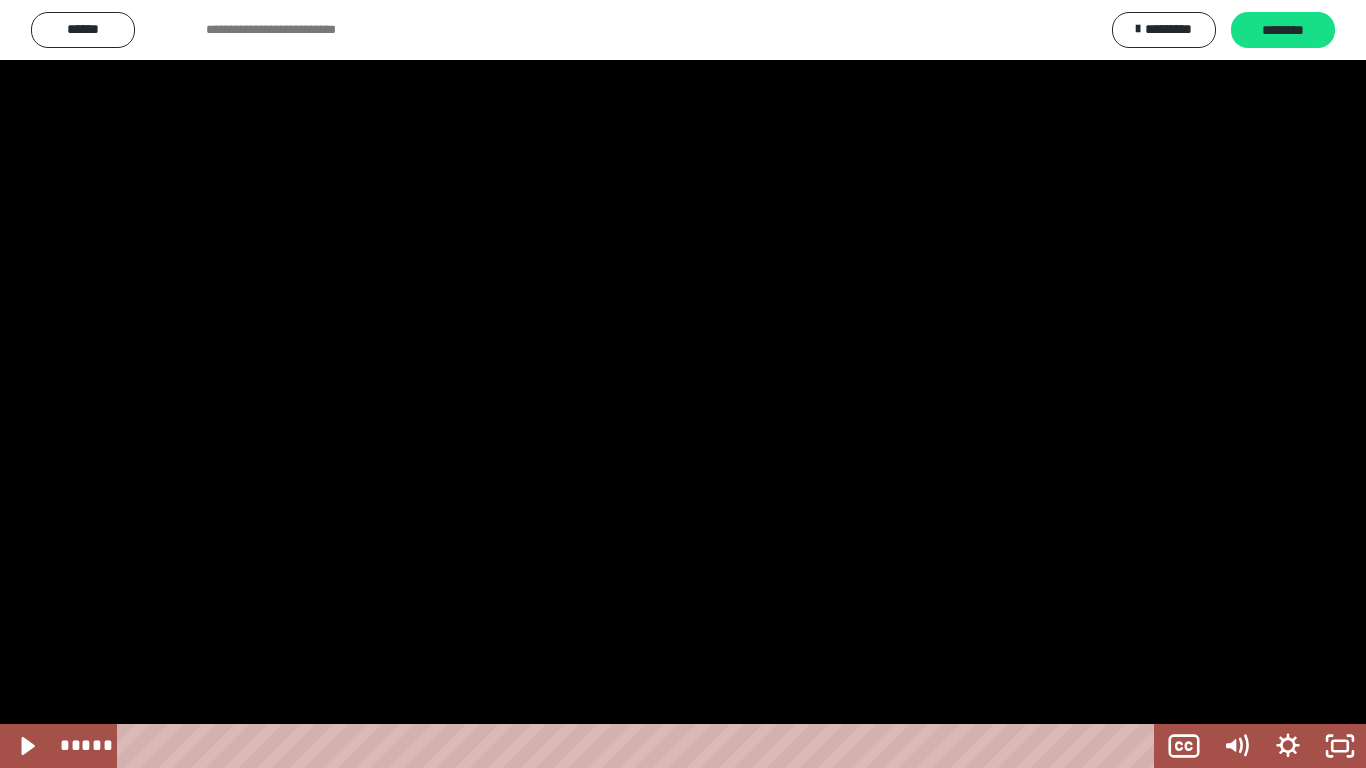 click at bounding box center (0, 0) 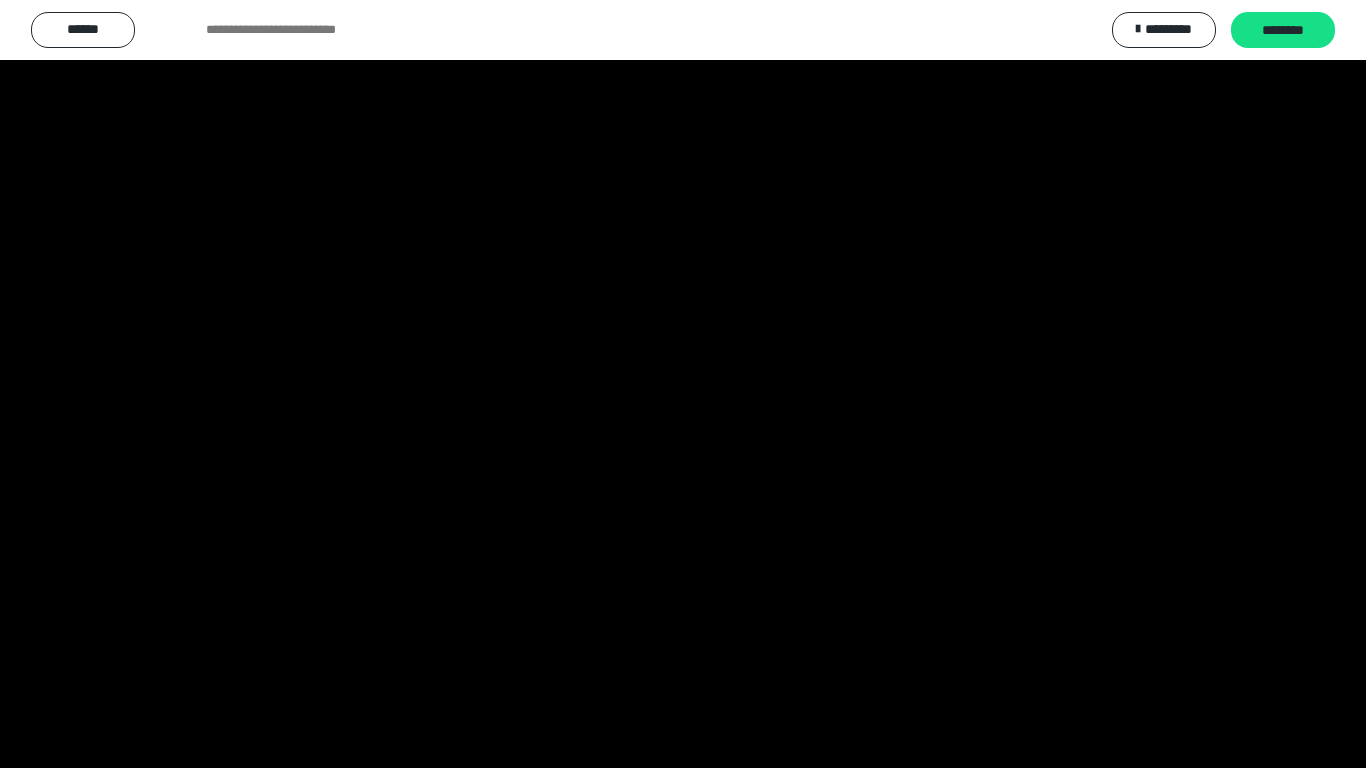 click at bounding box center [0, 0] 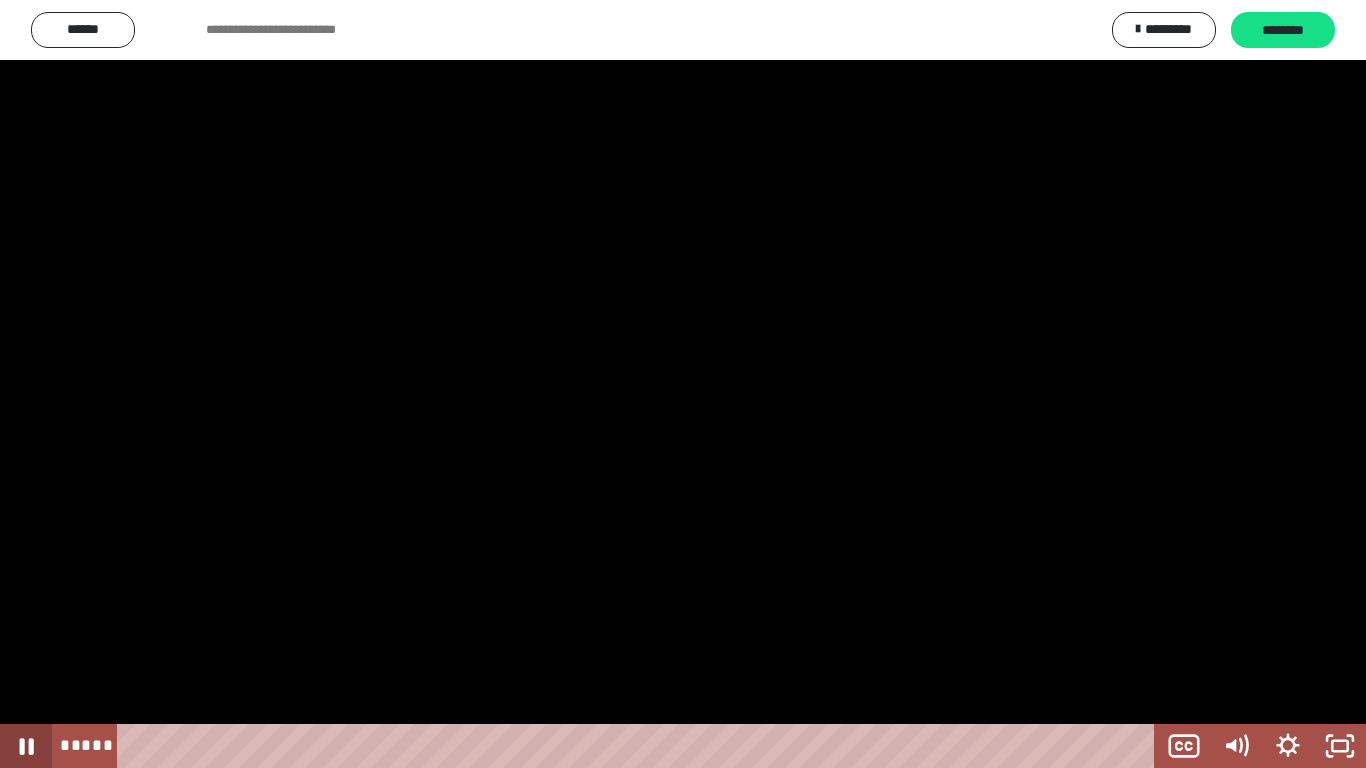 click 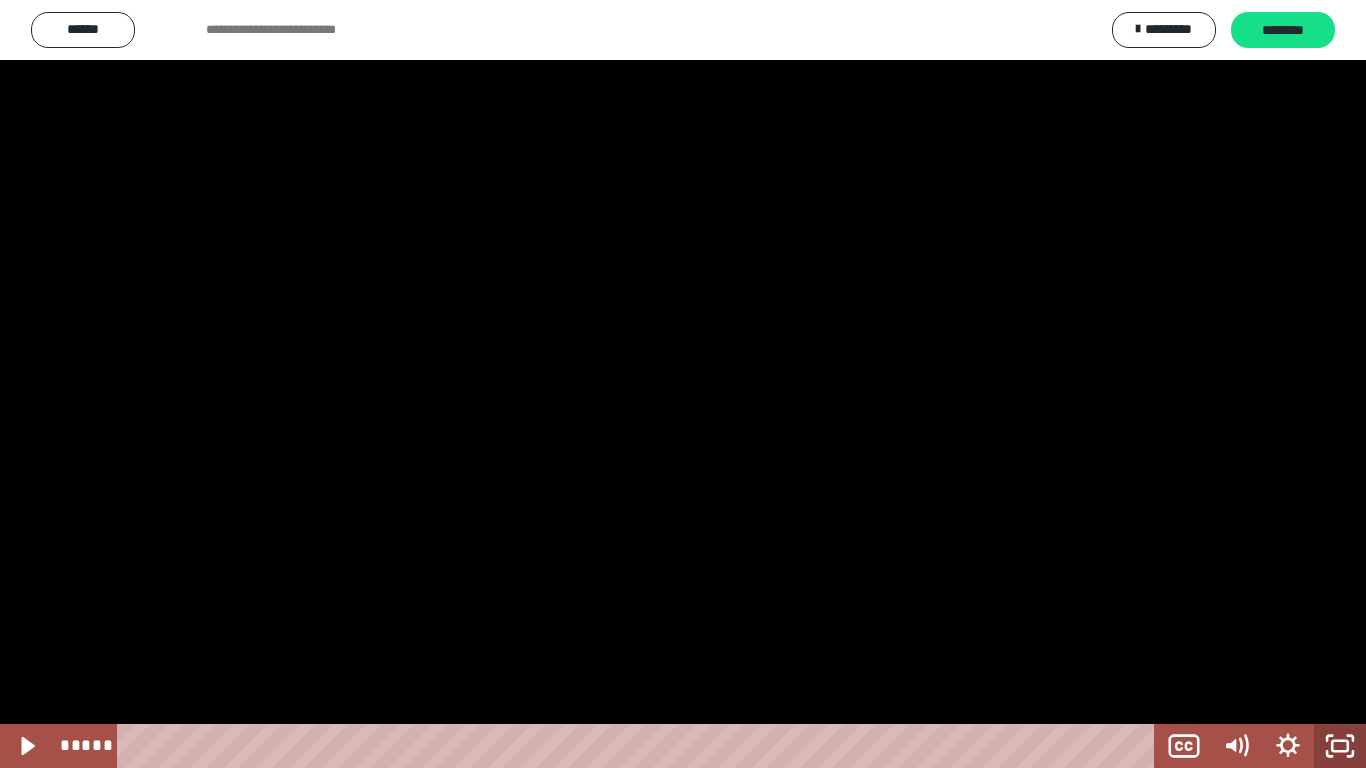 click 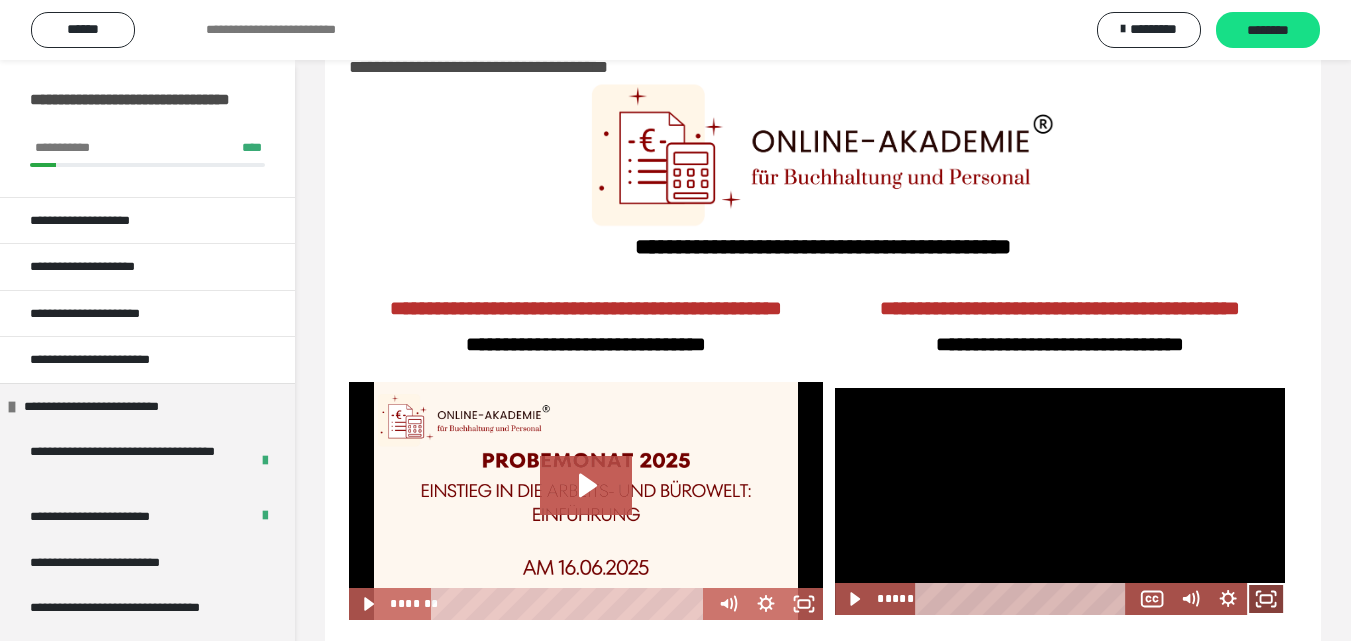 click 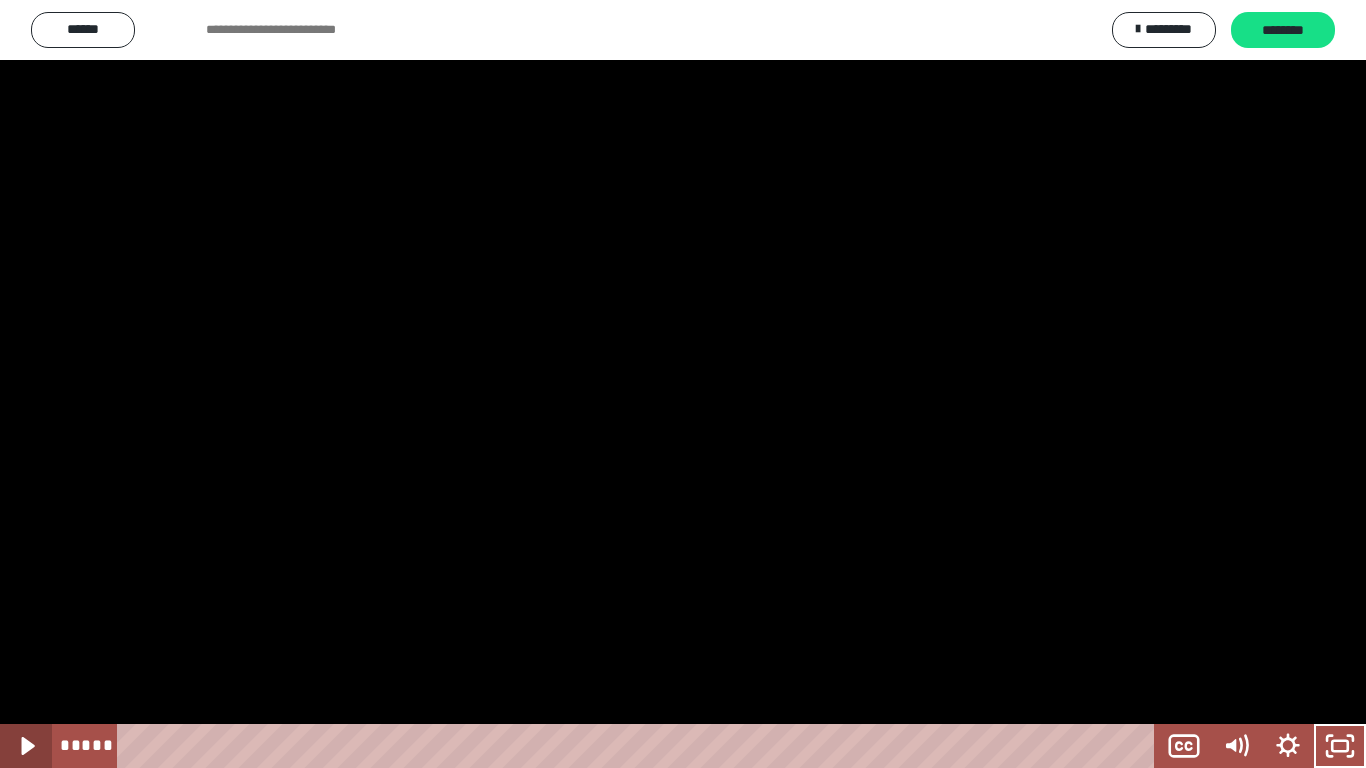 click 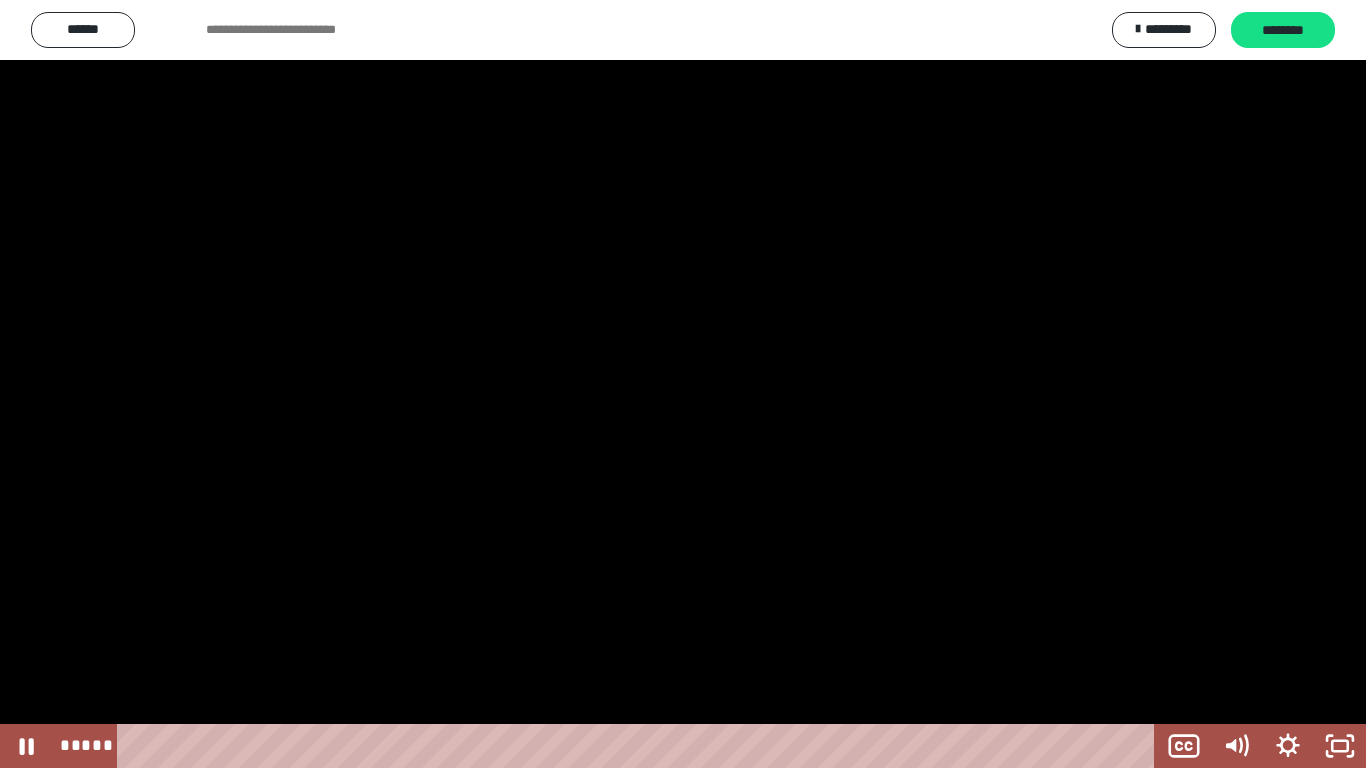 click at bounding box center (683, 384) 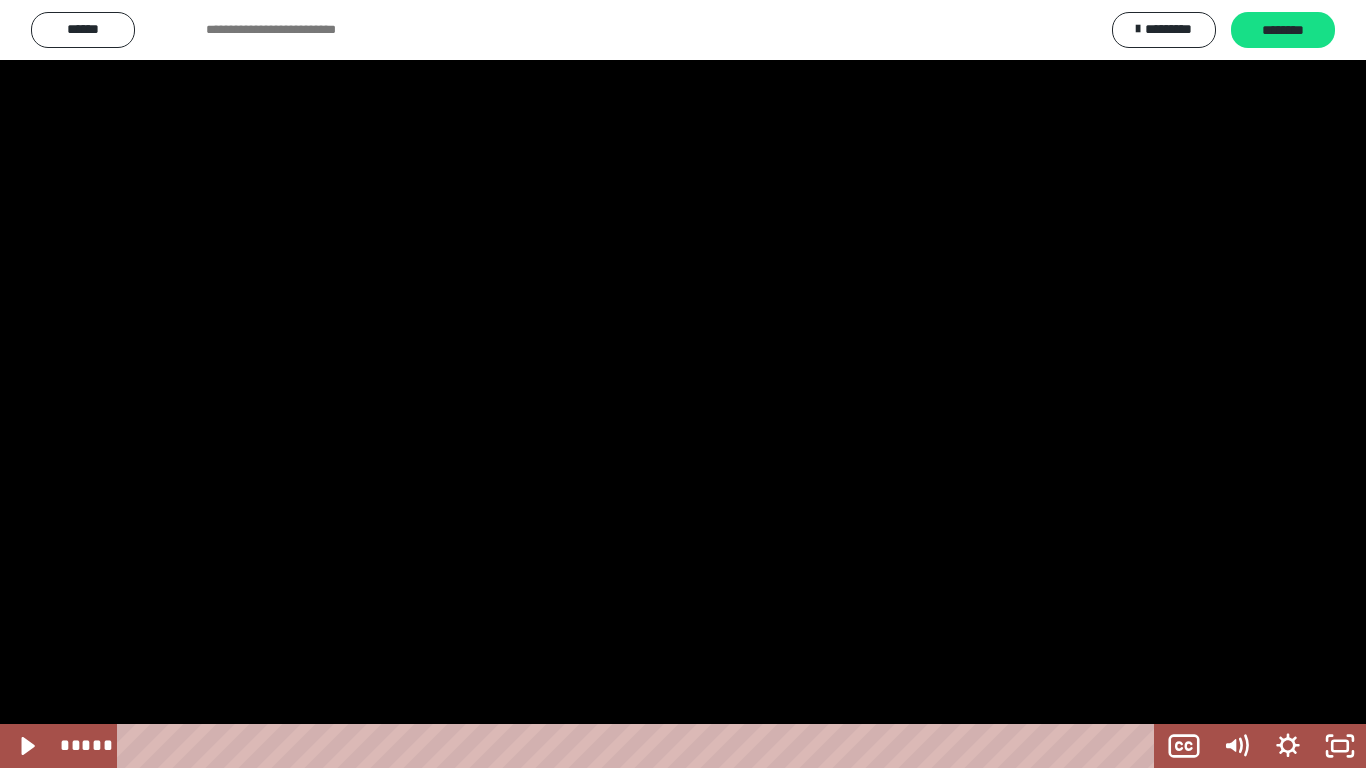 click at bounding box center (683, 384) 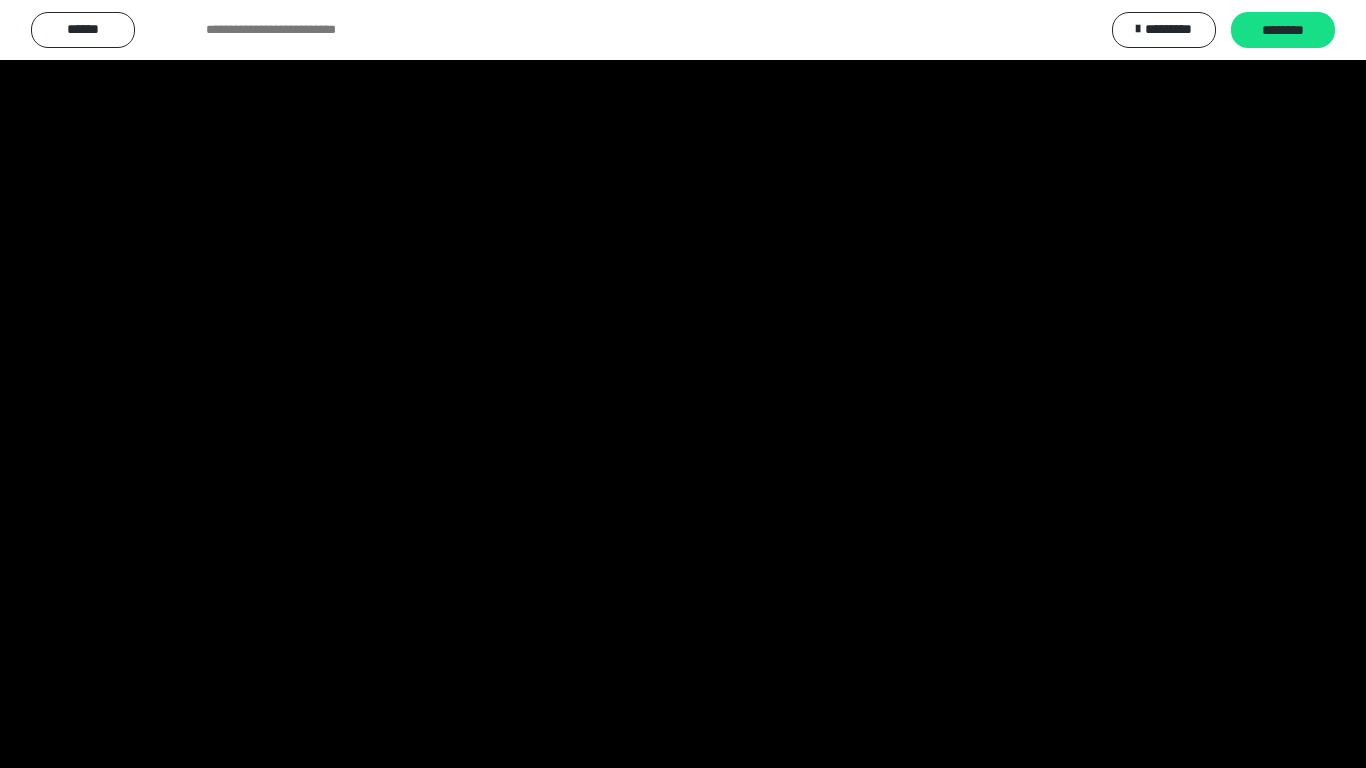 click at bounding box center (0, 0) 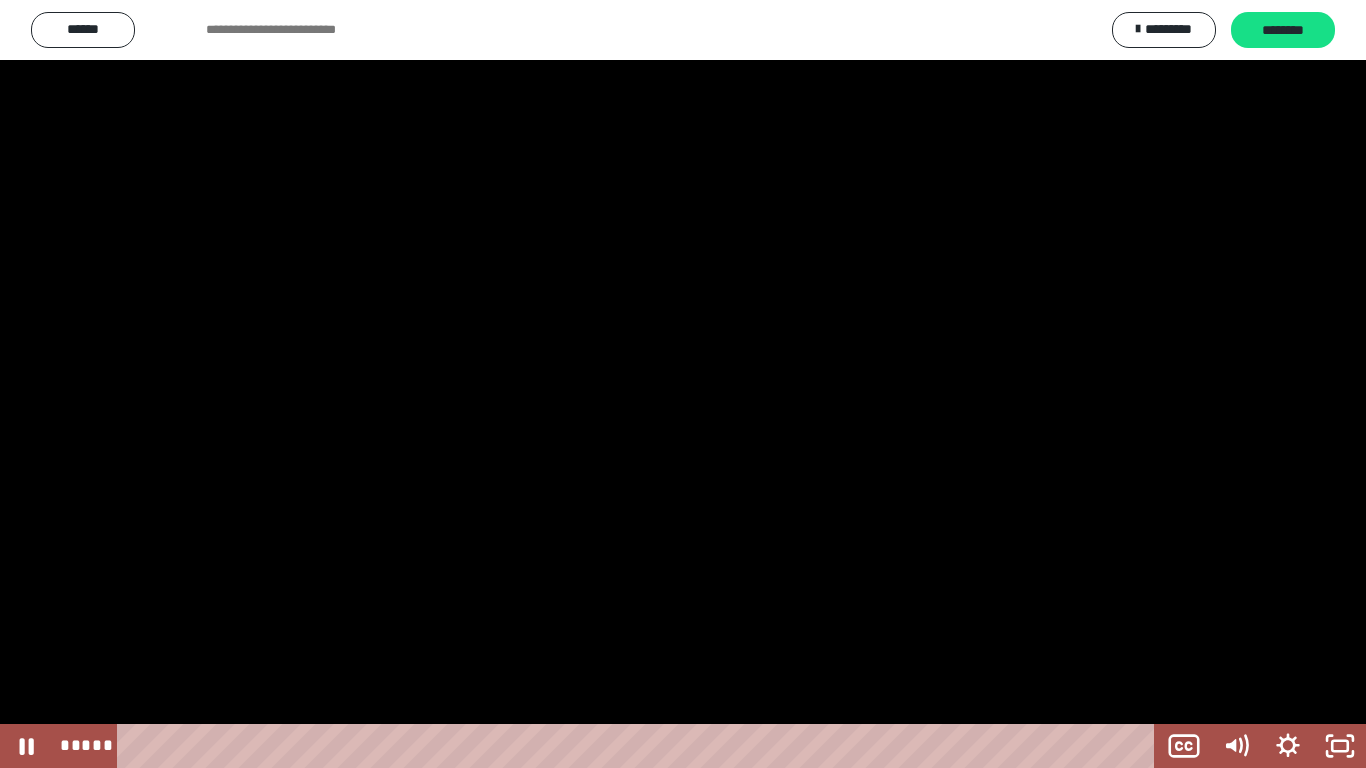 click at bounding box center (0, 0) 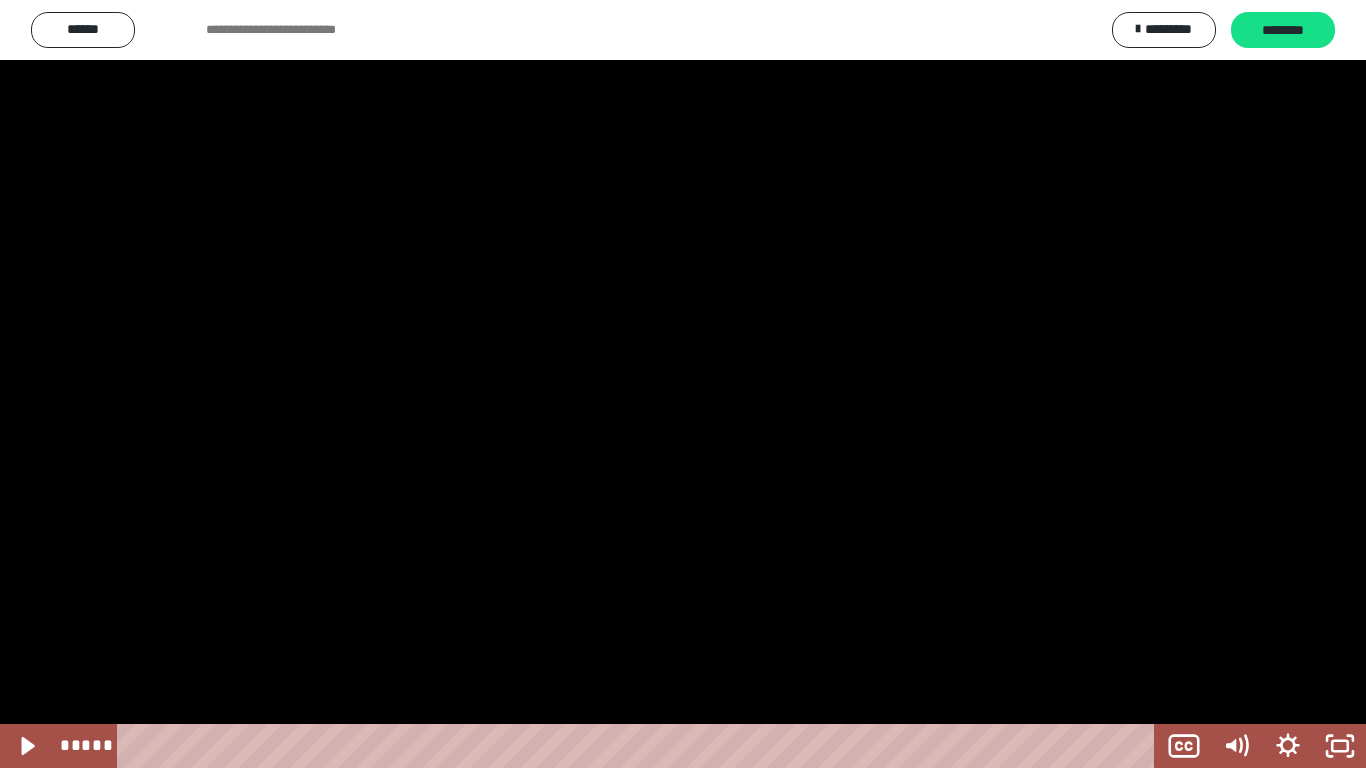 click at bounding box center (0, 0) 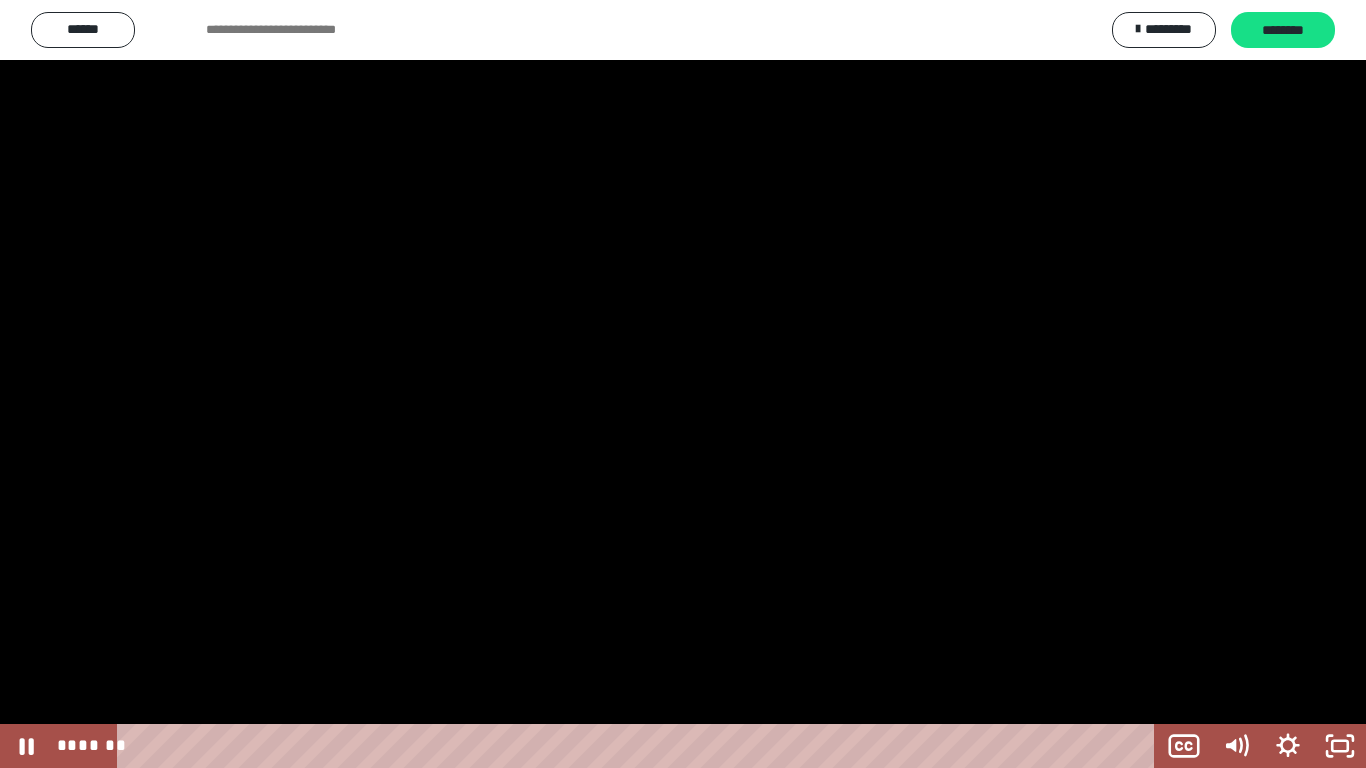click at bounding box center [0, 0] 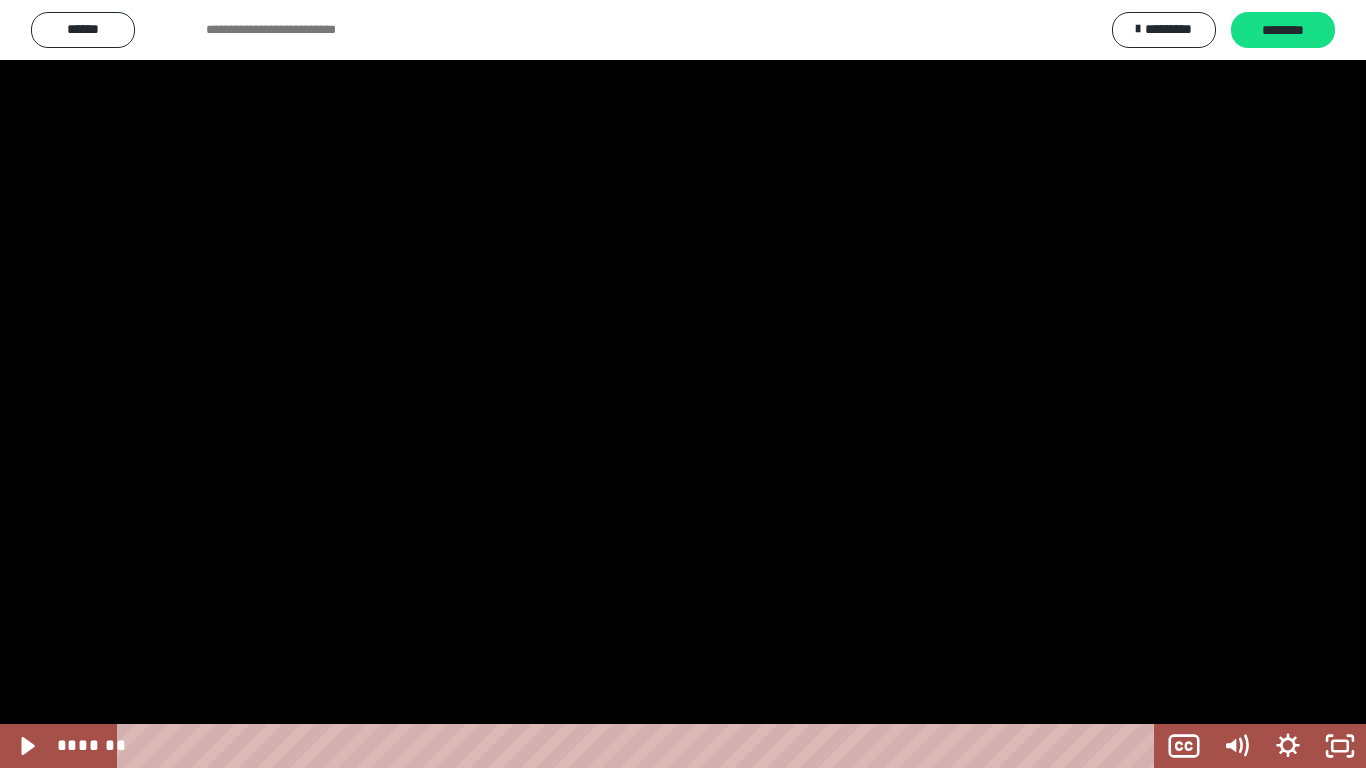 click at bounding box center (0, 0) 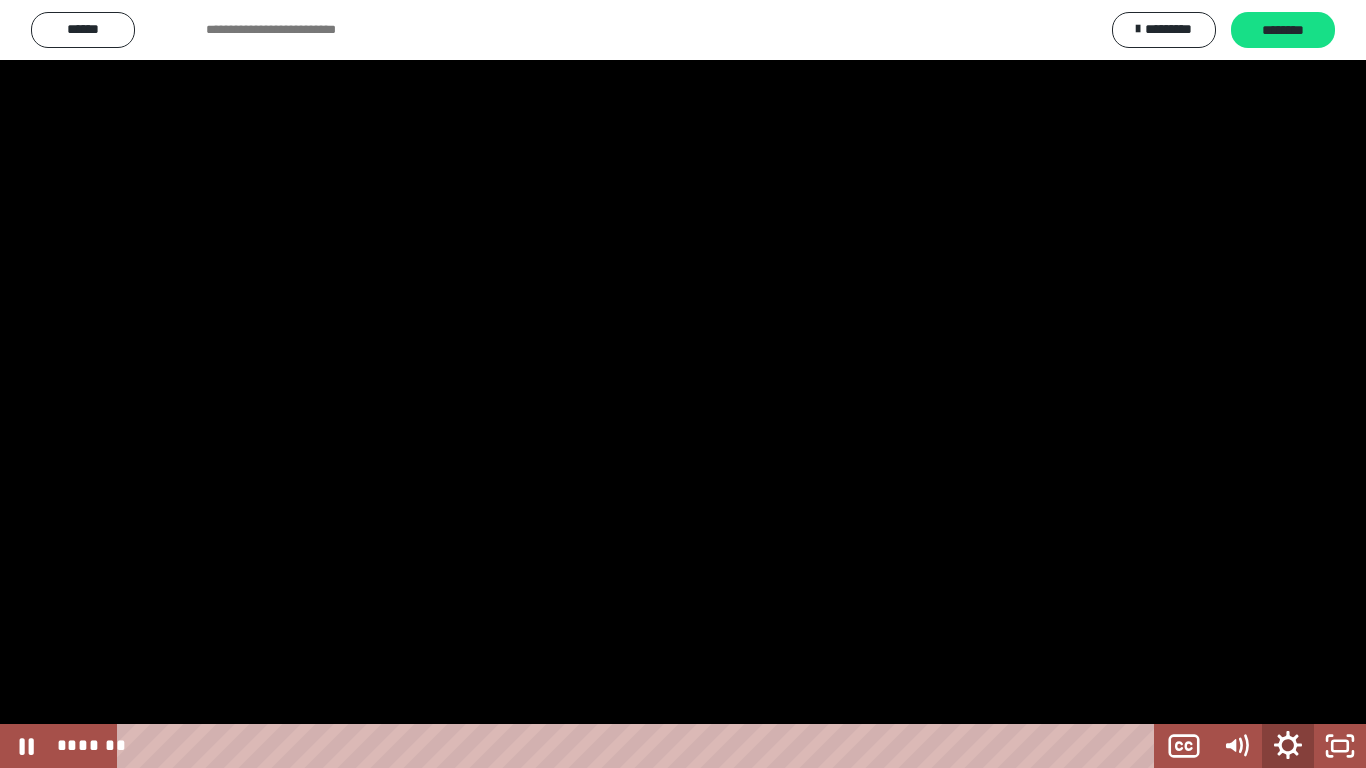 click 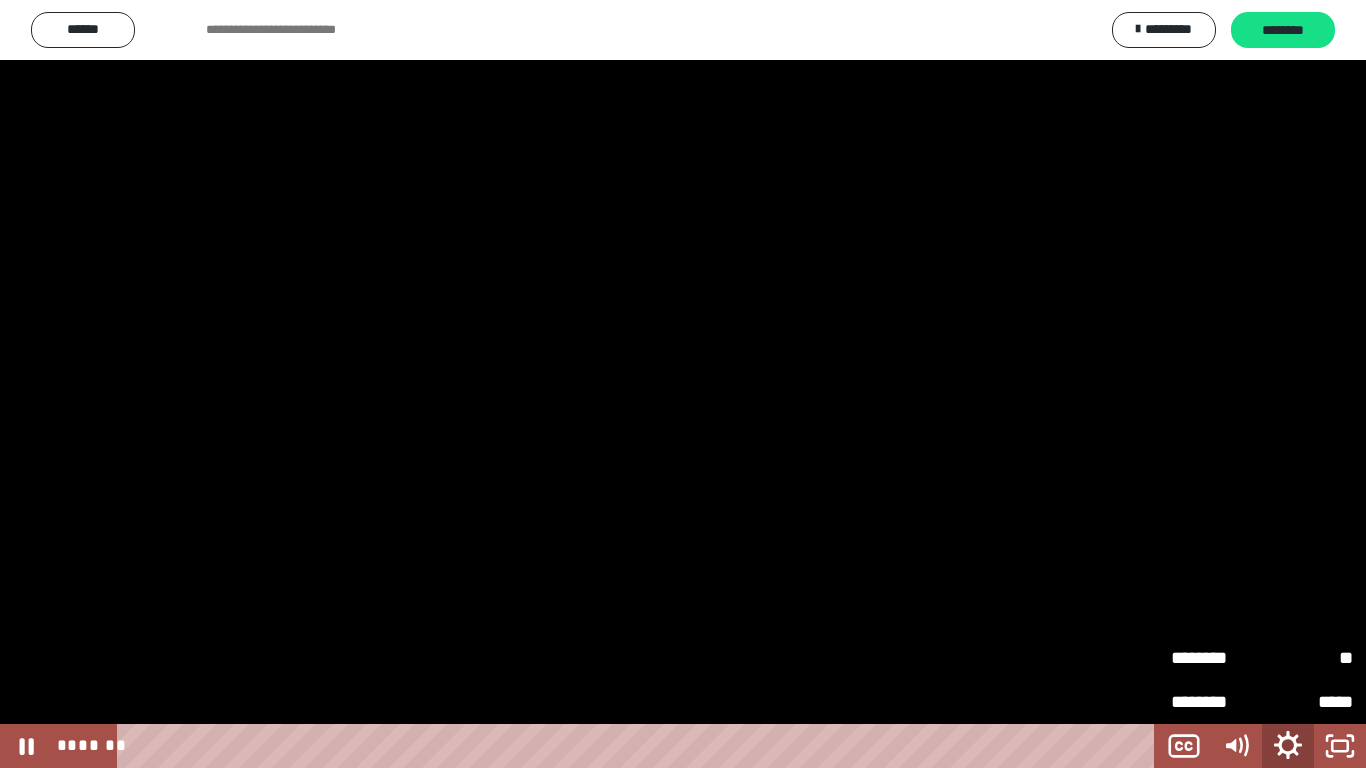 click 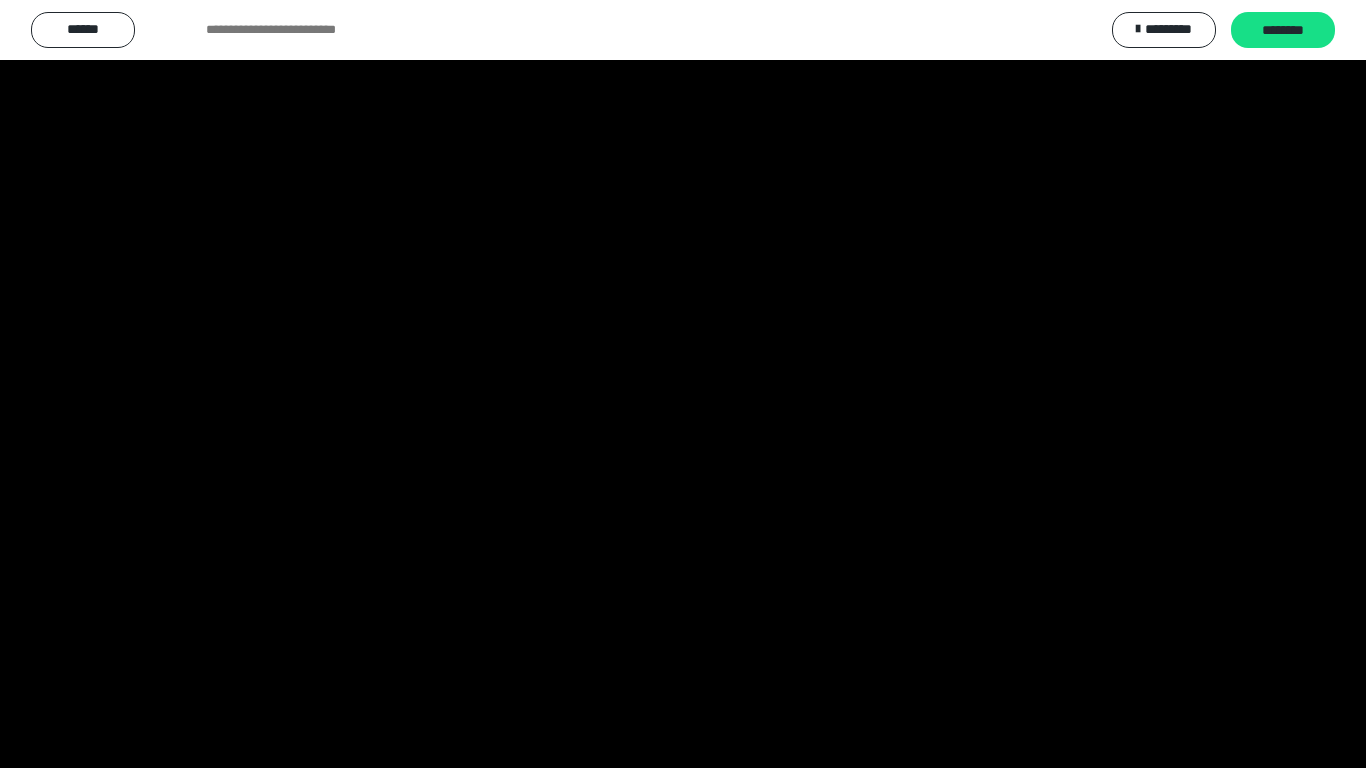 click at bounding box center [1288, 746] 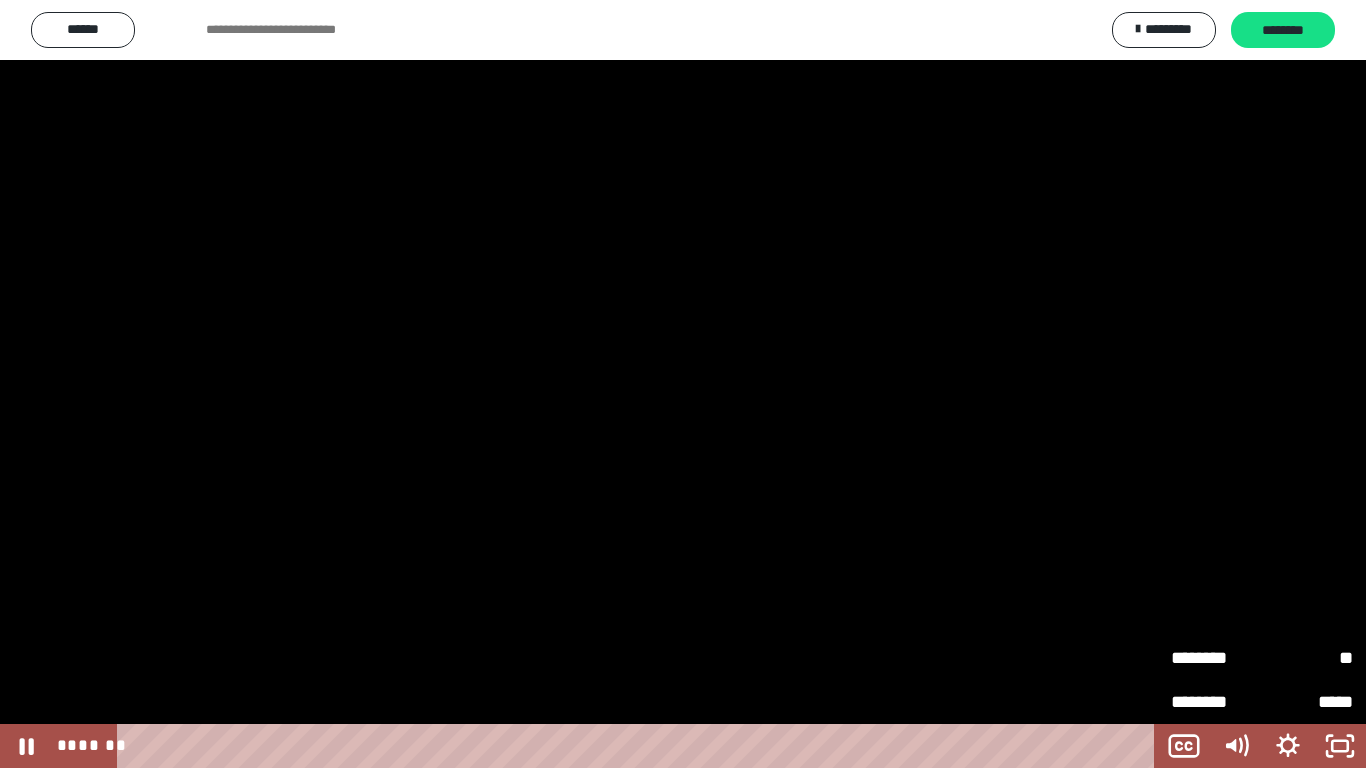 click at bounding box center [683, 384] 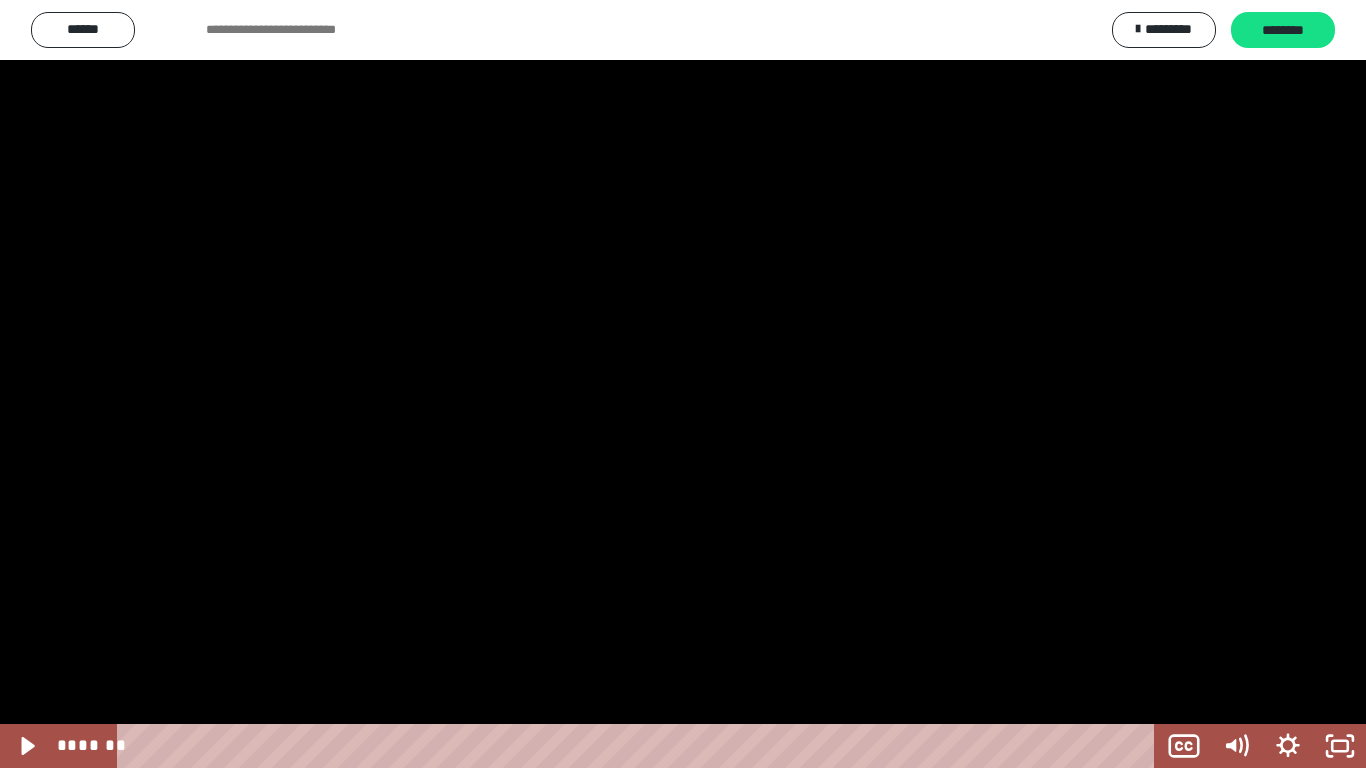 click at bounding box center [0, 0] 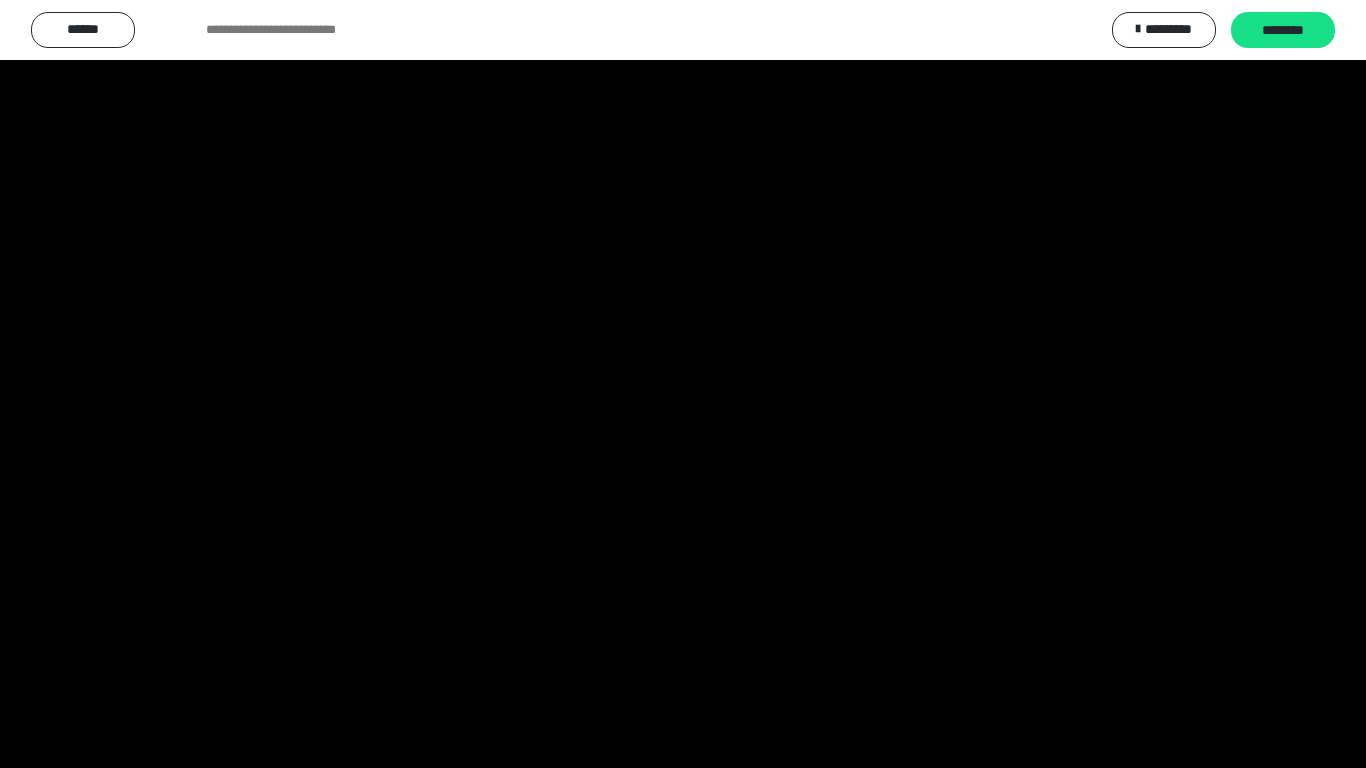 click at bounding box center (0, 0) 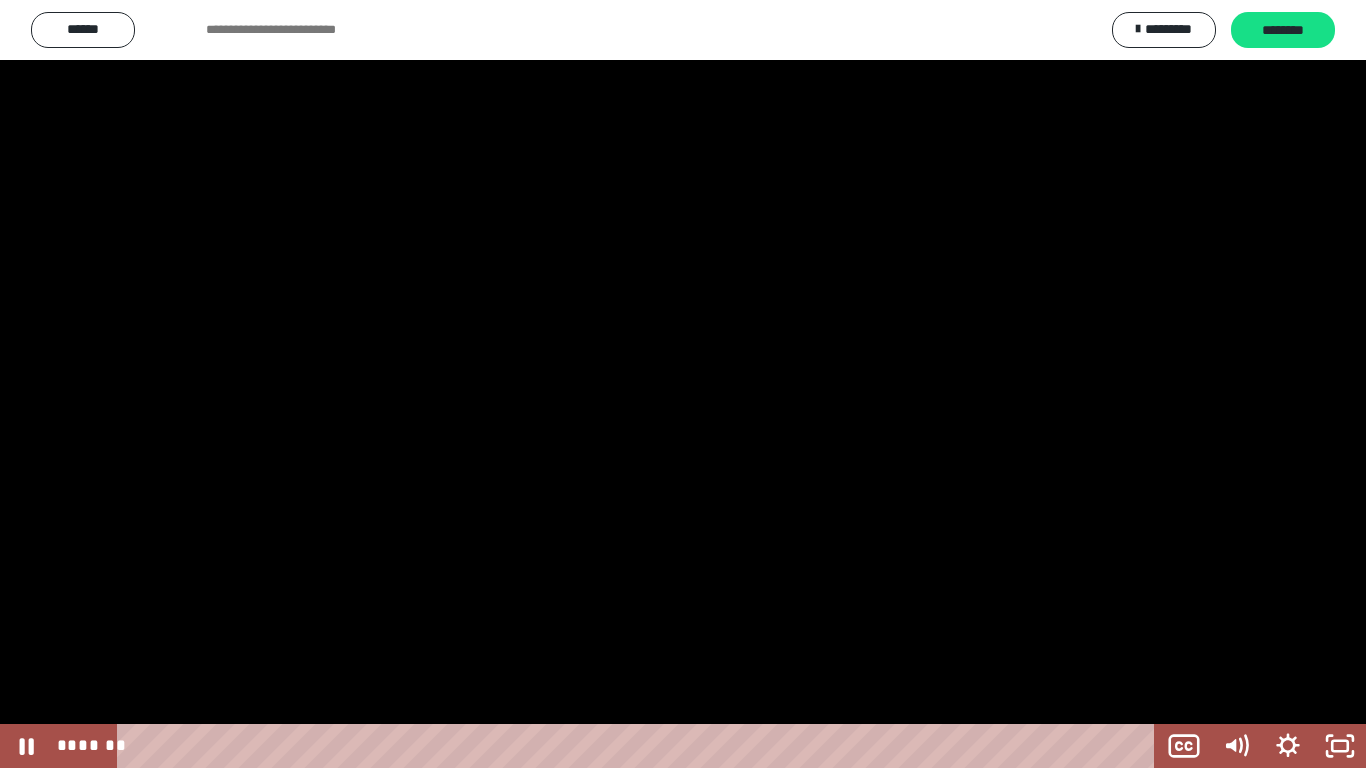 click at bounding box center [0, 0] 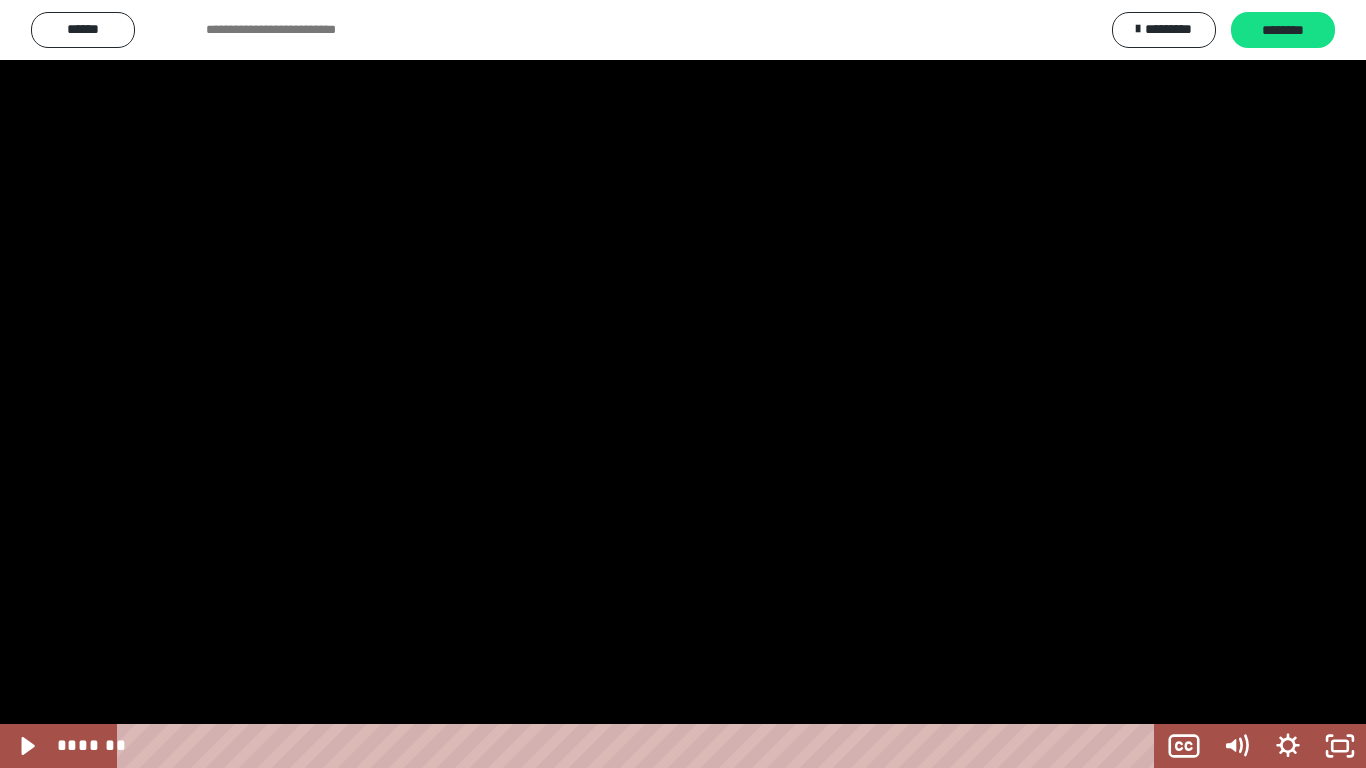 click at bounding box center [0, 0] 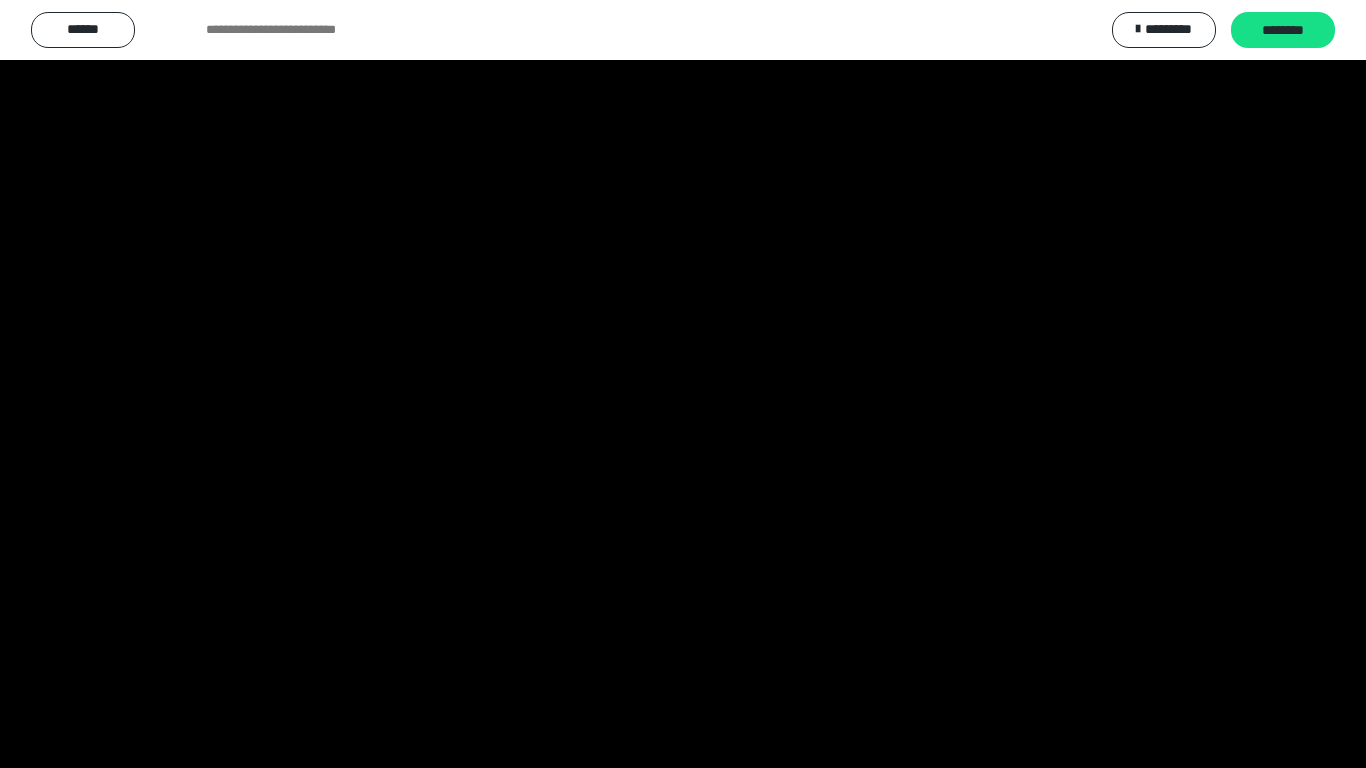 click at bounding box center [0, 0] 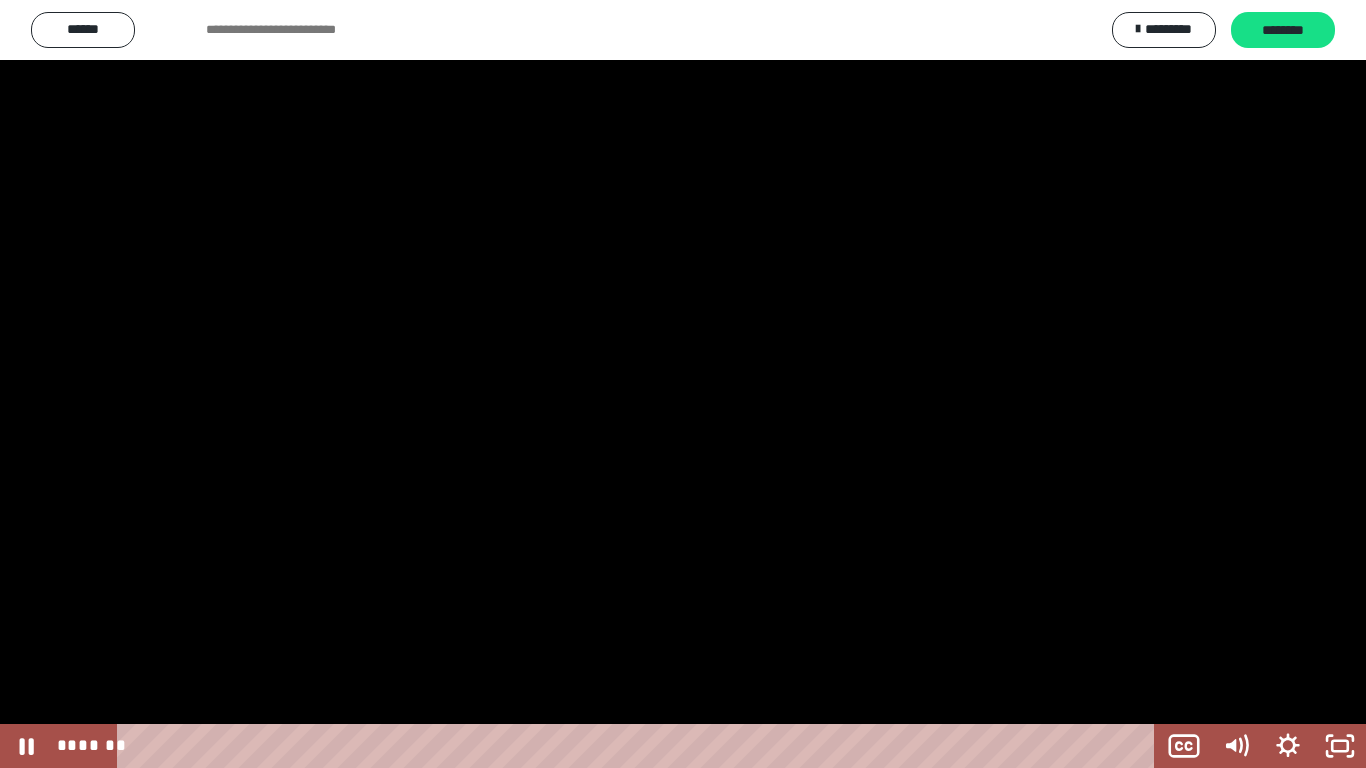 click at bounding box center [683, 384] 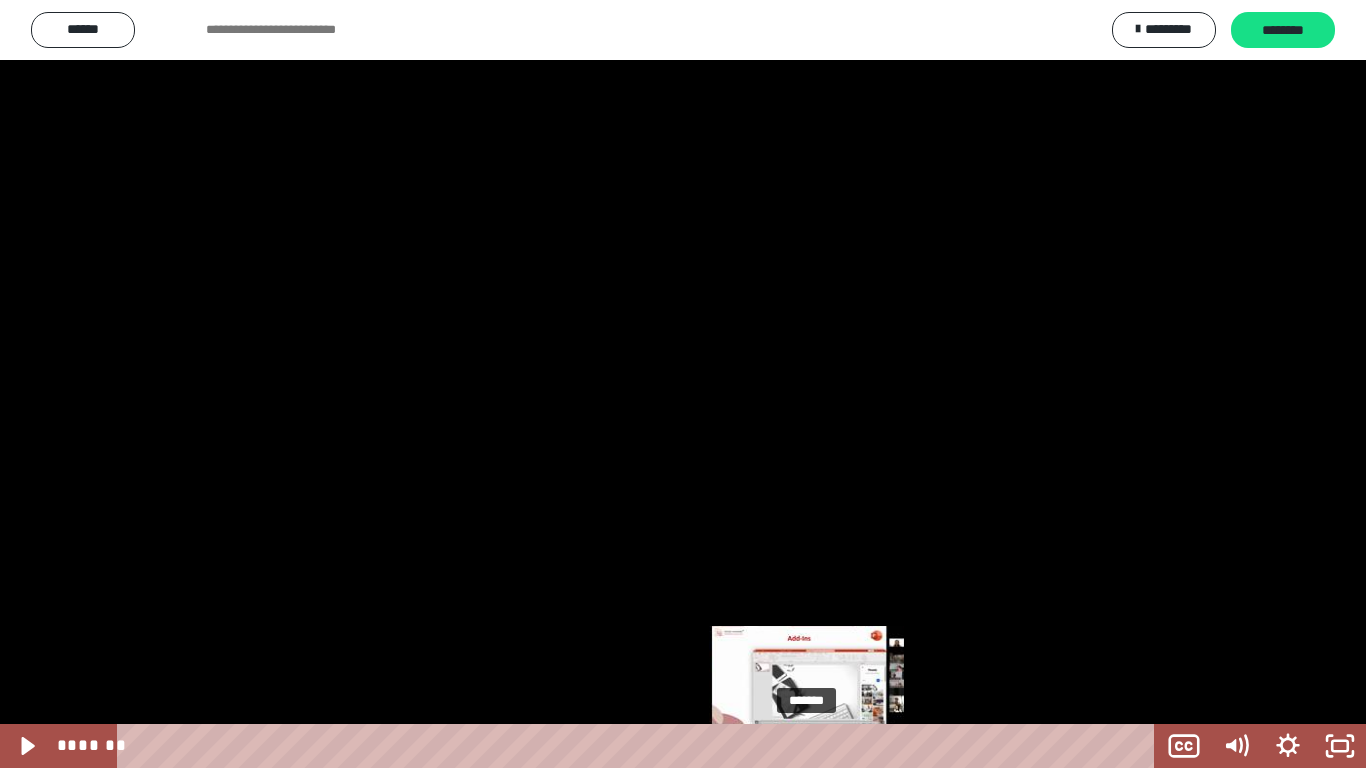 click at bounding box center (806, 746) 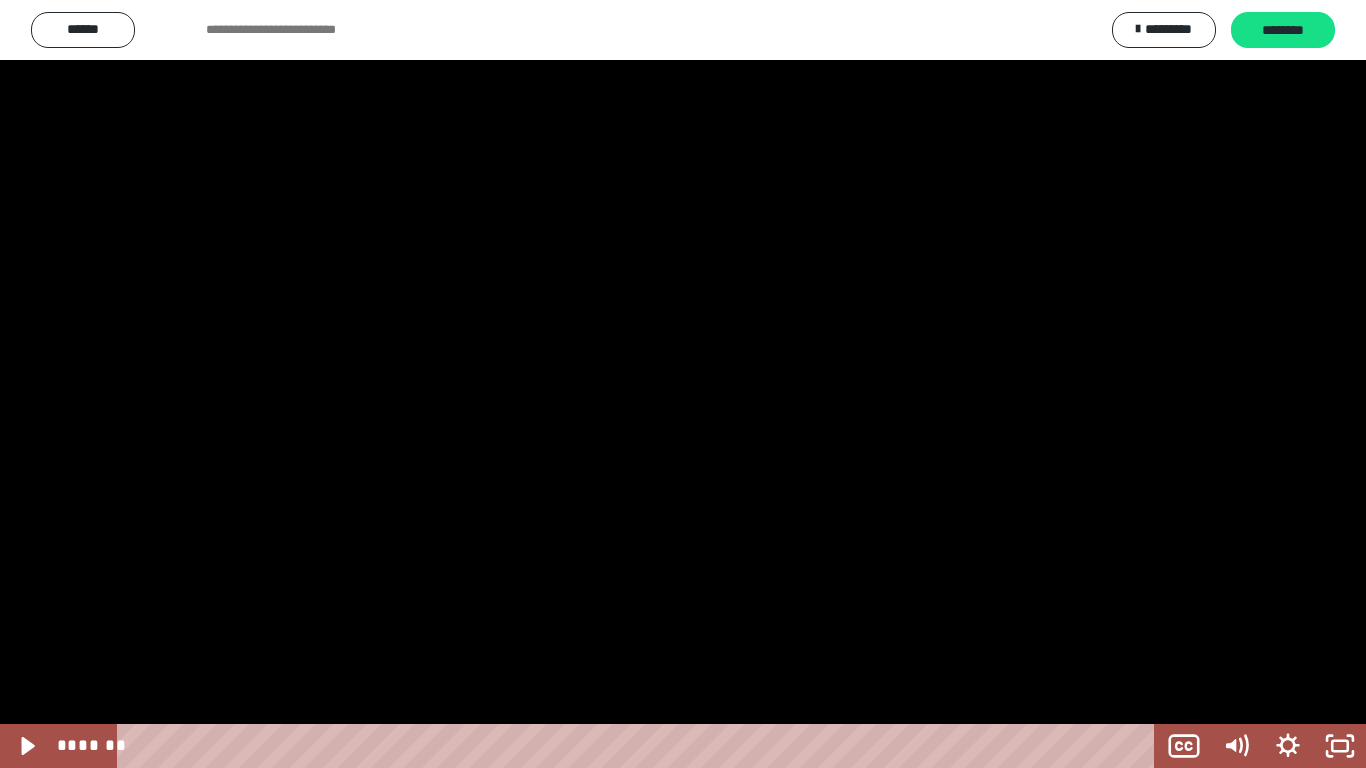 click at bounding box center (683, 384) 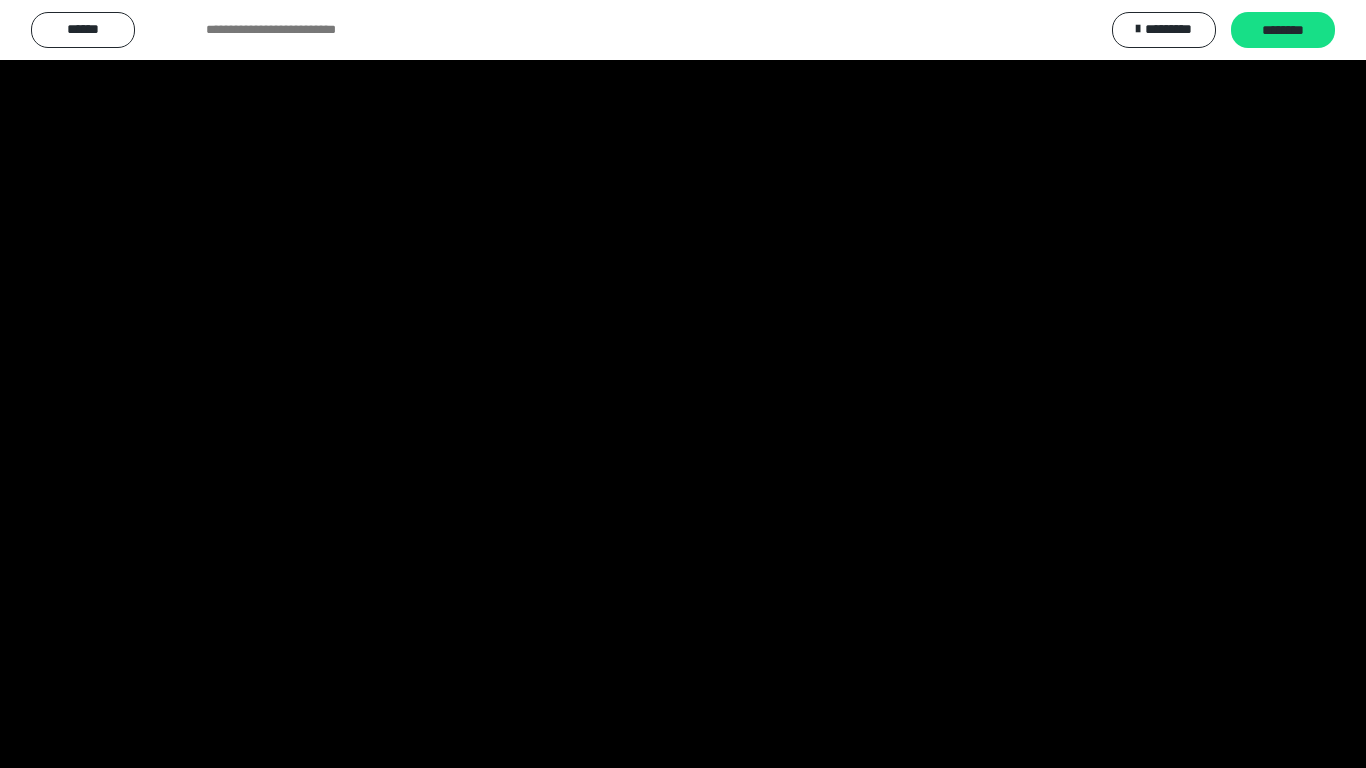 click at bounding box center (0, 0) 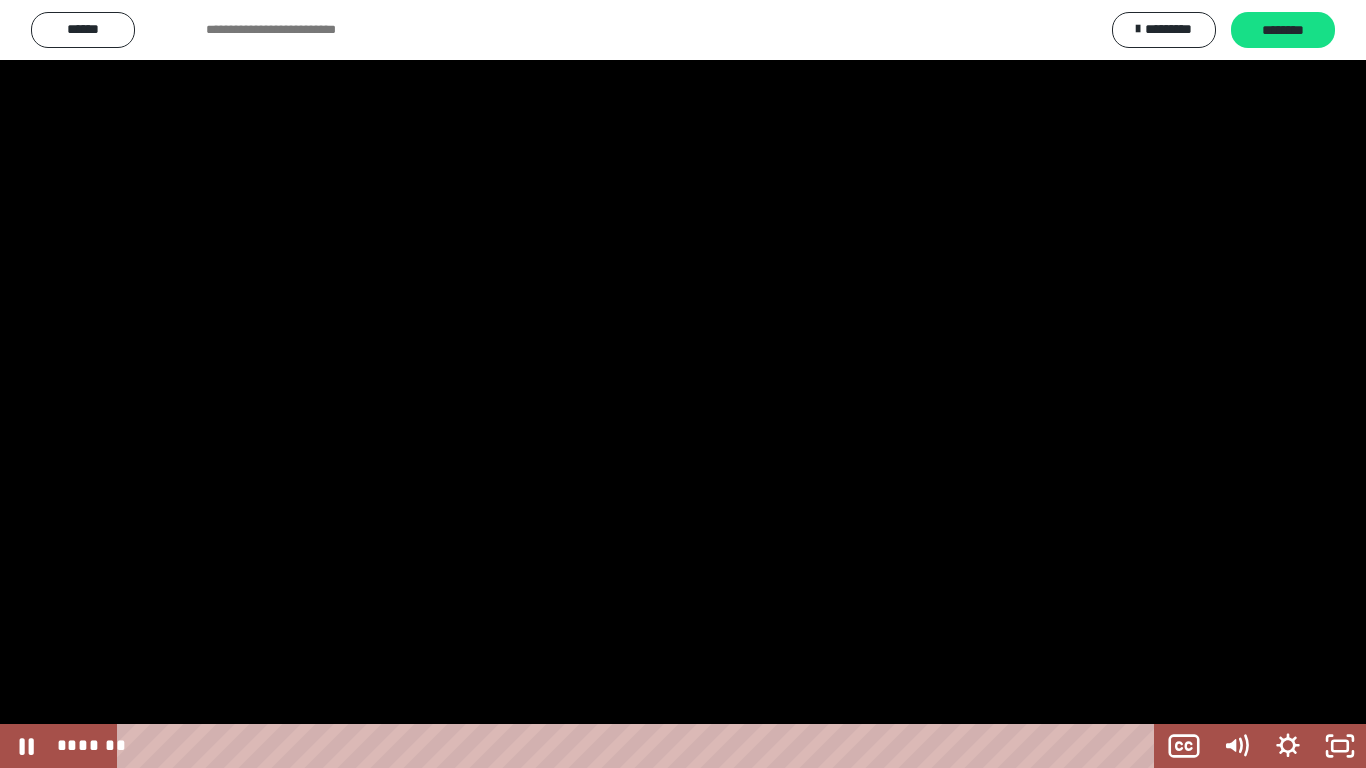 click at bounding box center [683, 384] 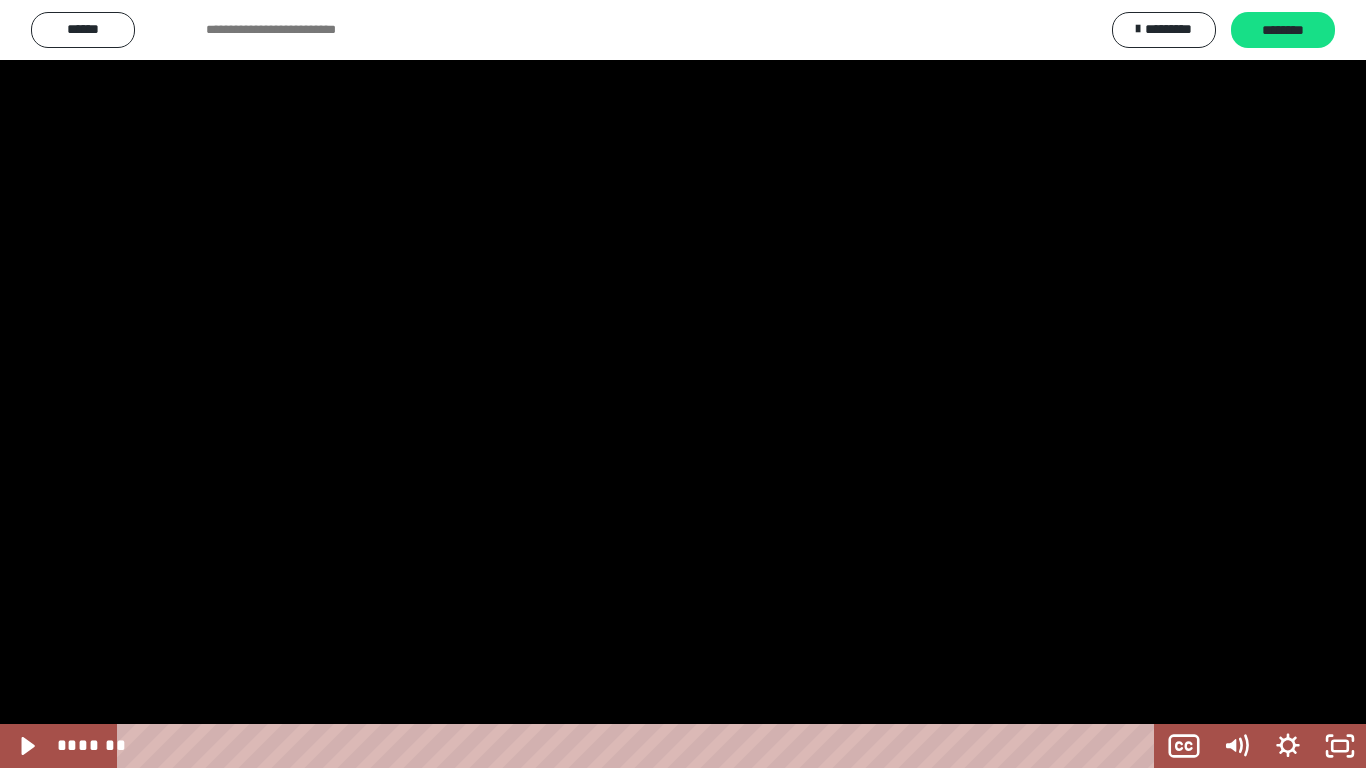 click at bounding box center [0, 0] 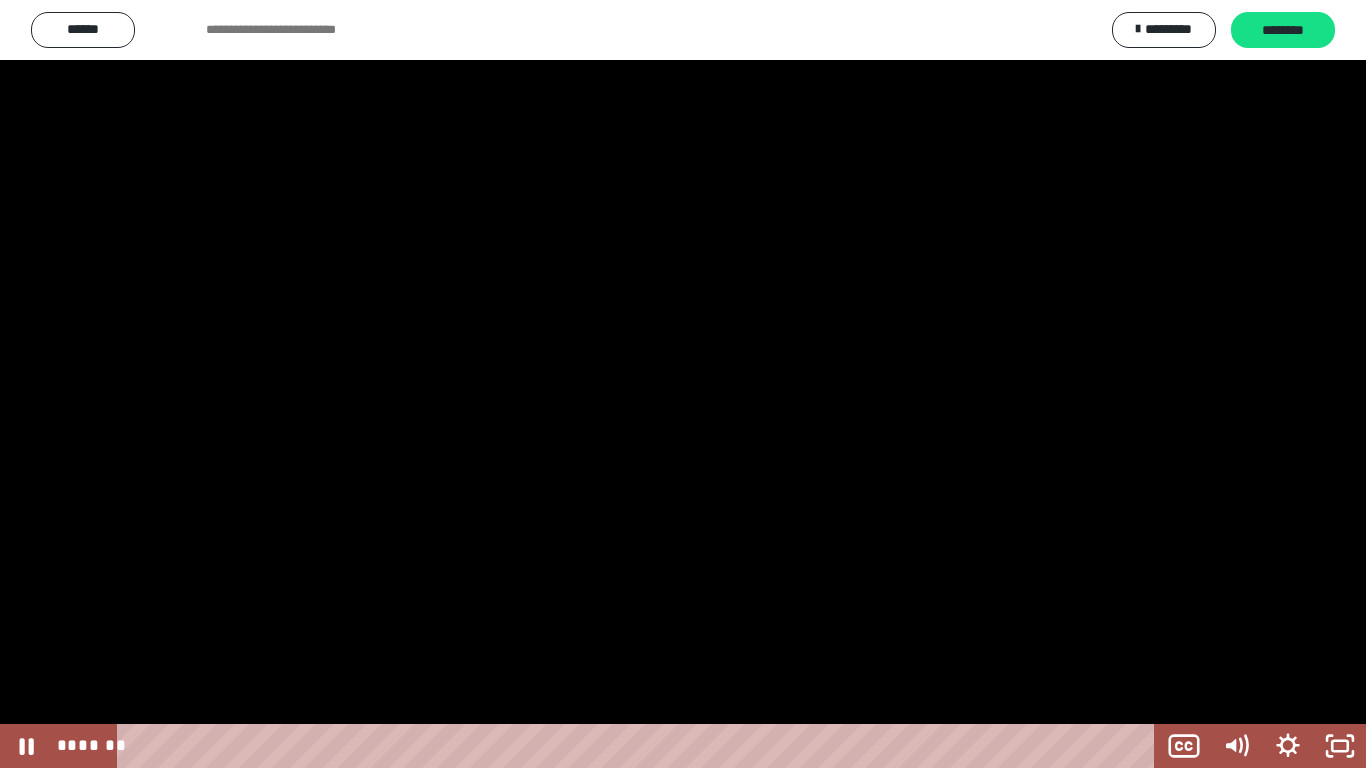 click at bounding box center (0, 0) 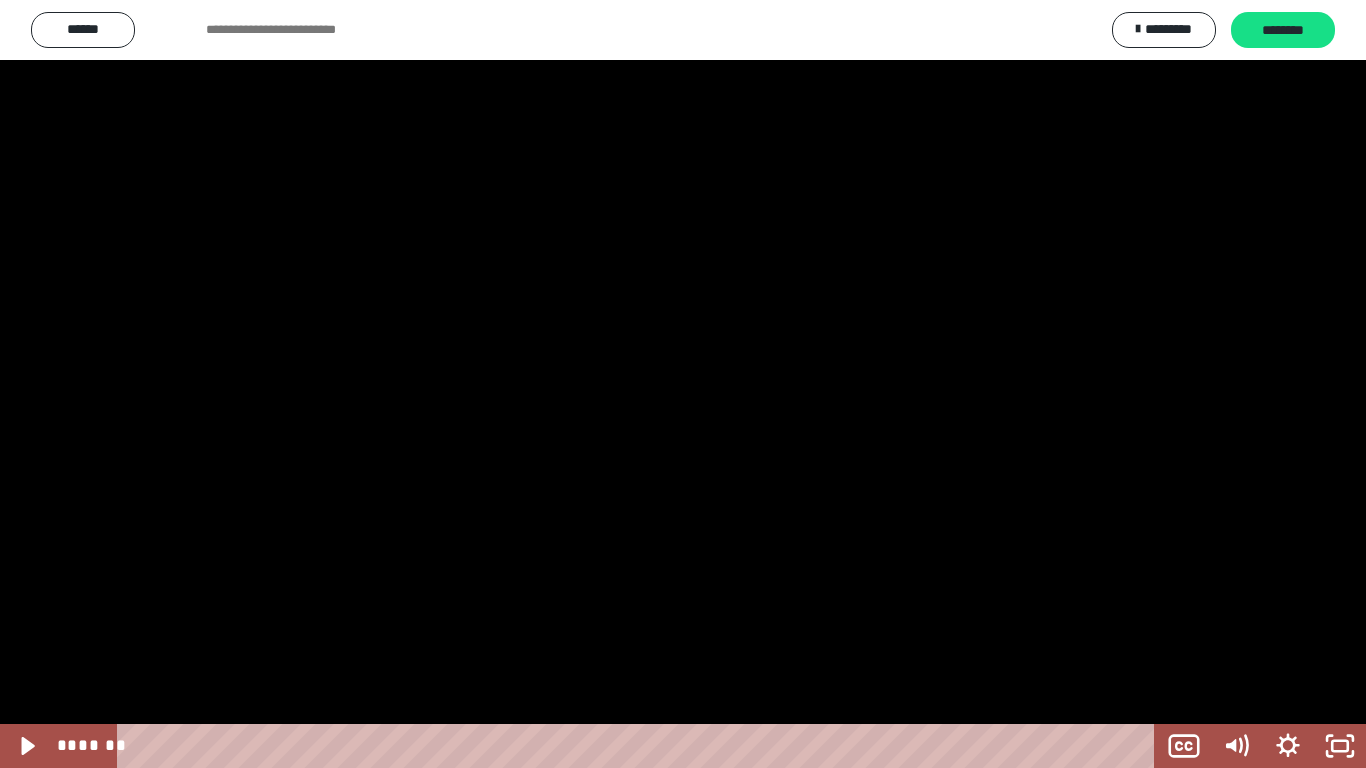 click at bounding box center [0, 0] 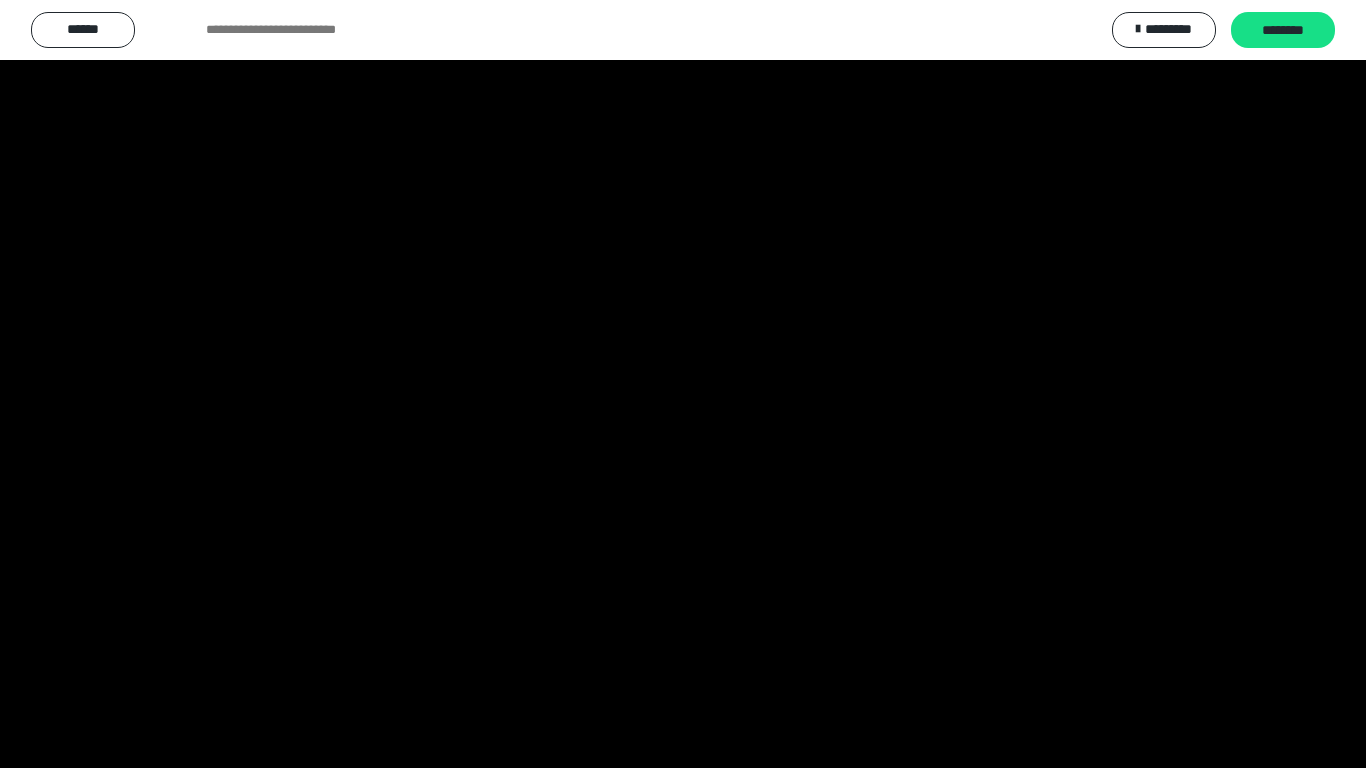 click at bounding box center (0, 0) 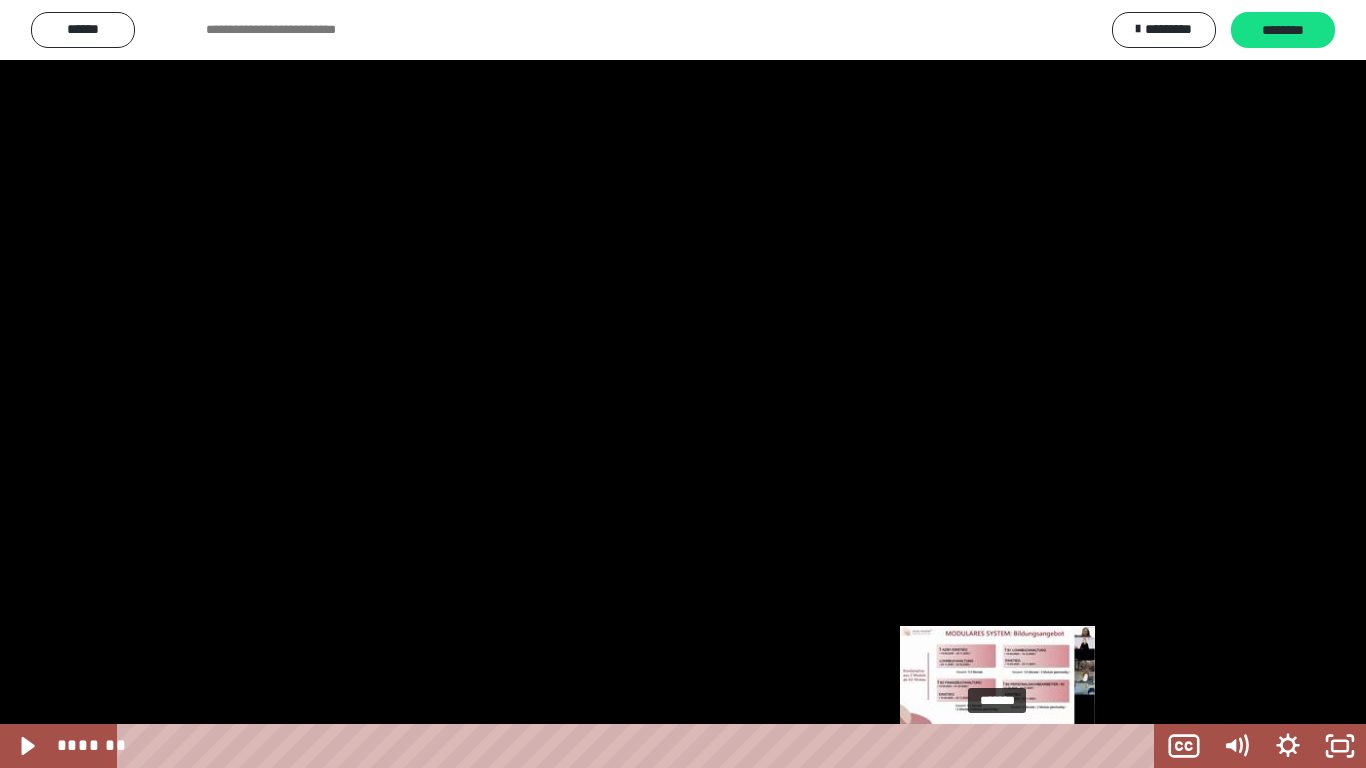 click on "*******" at bounding box center [640, 746] 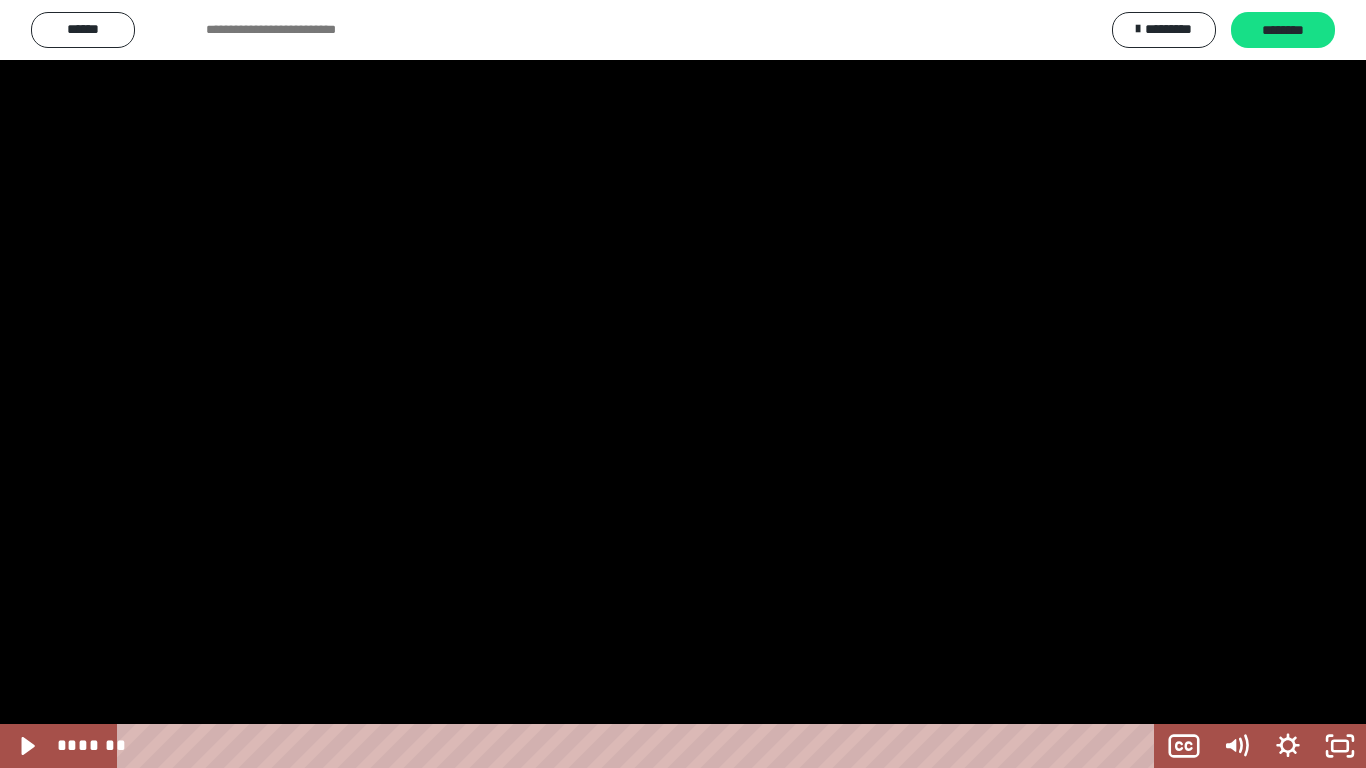 click at bounding box center (683, 384) 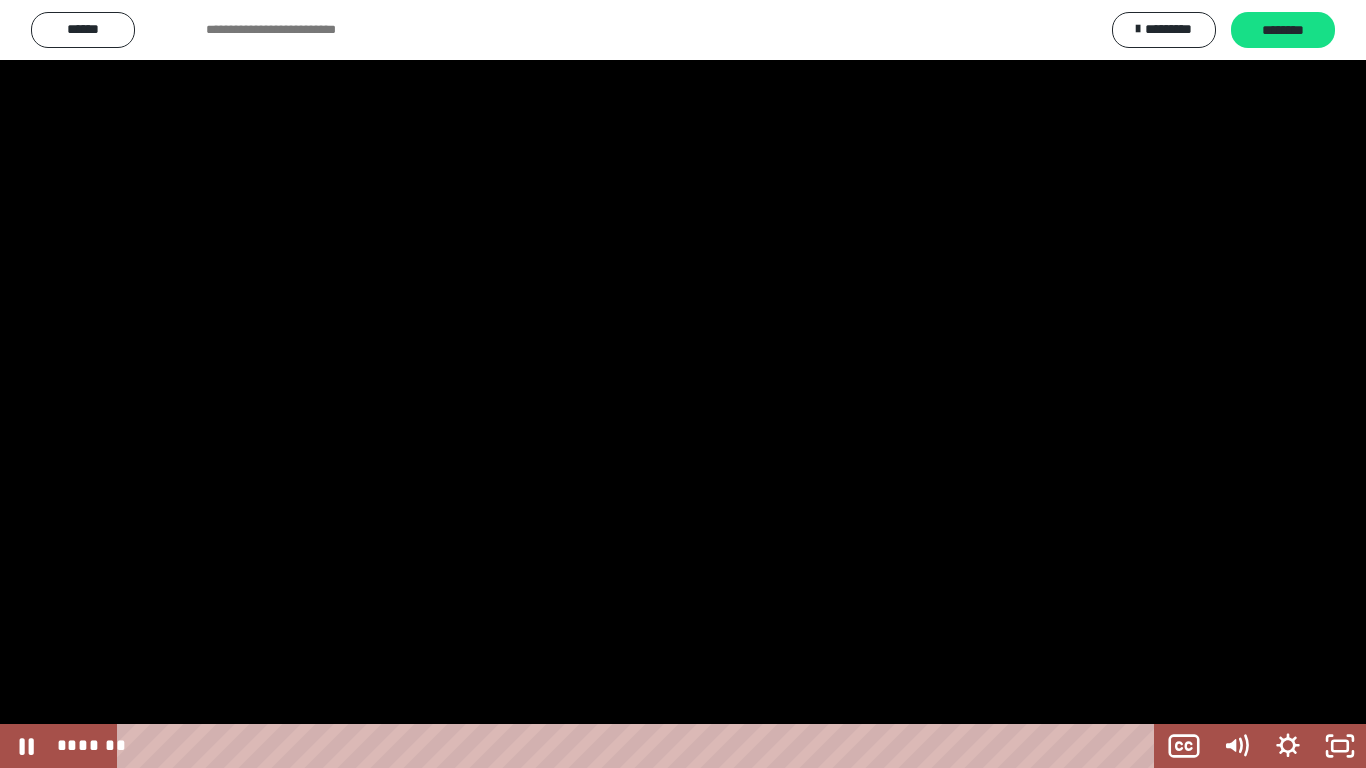 click at bounding box center [683, 384] 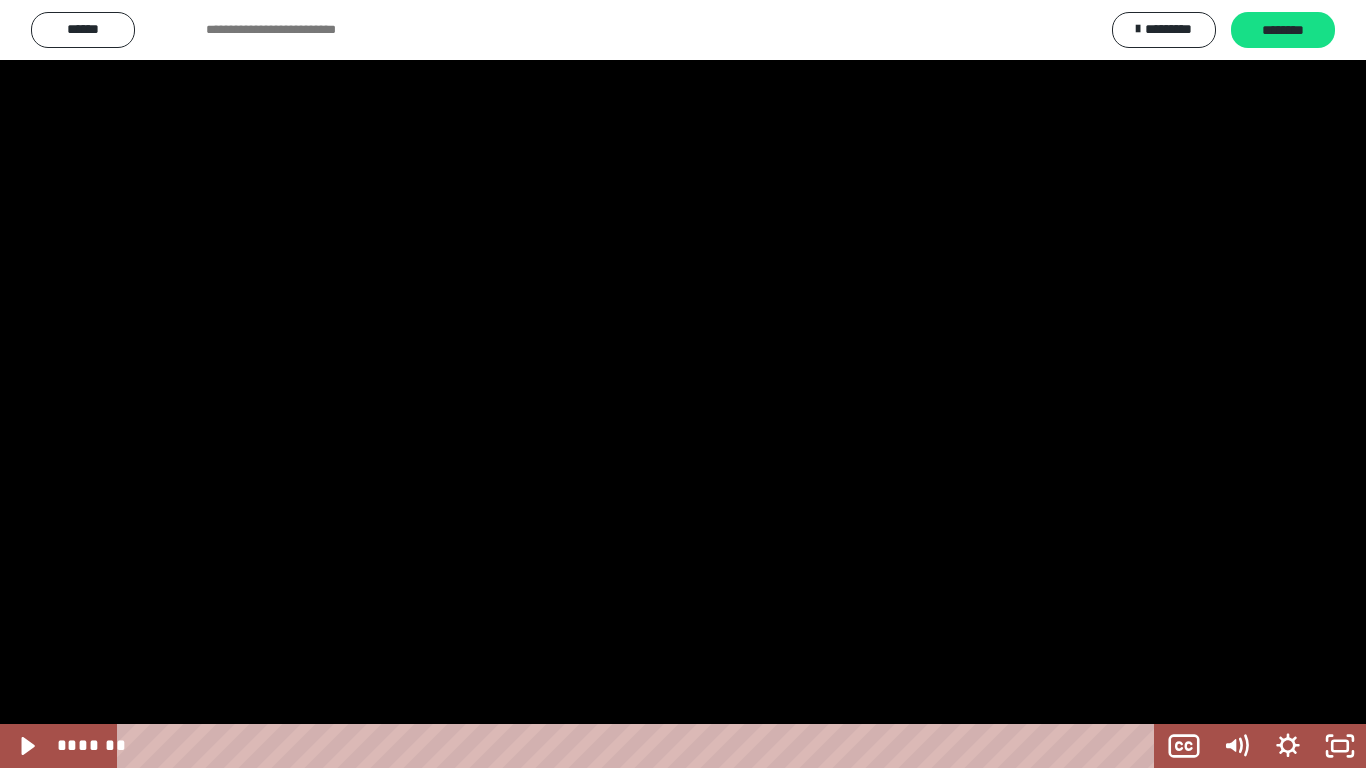 click at bounding box center [683, 384] 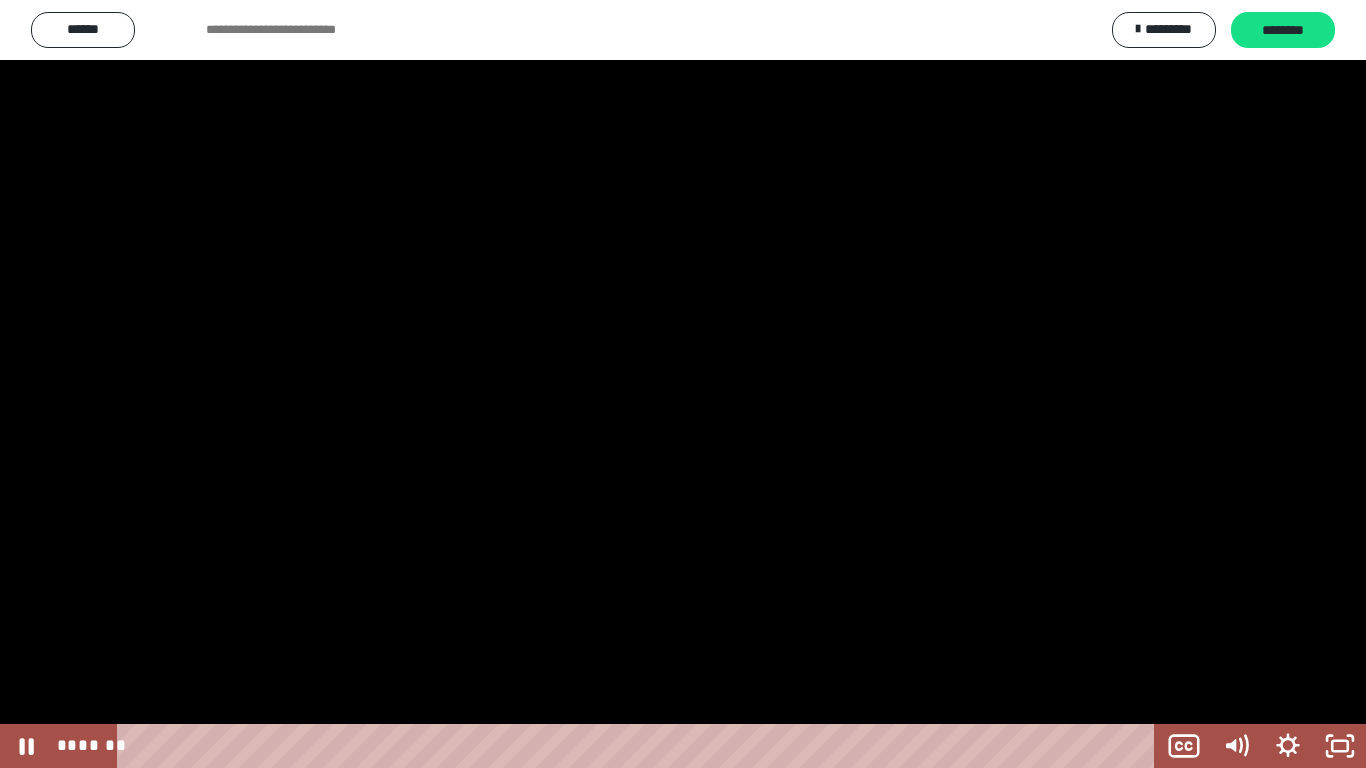 click at bounding box center (683, 384) 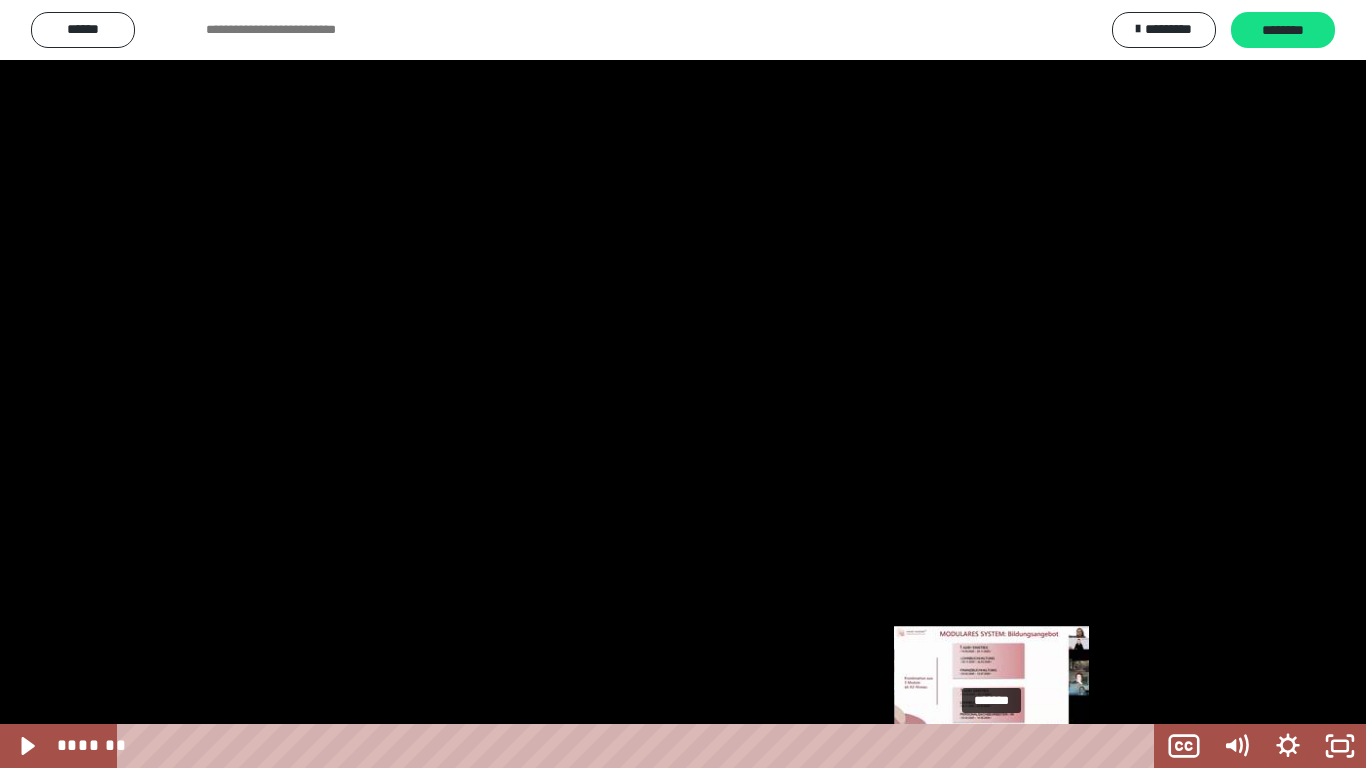 click at bounding box center (992, 746) 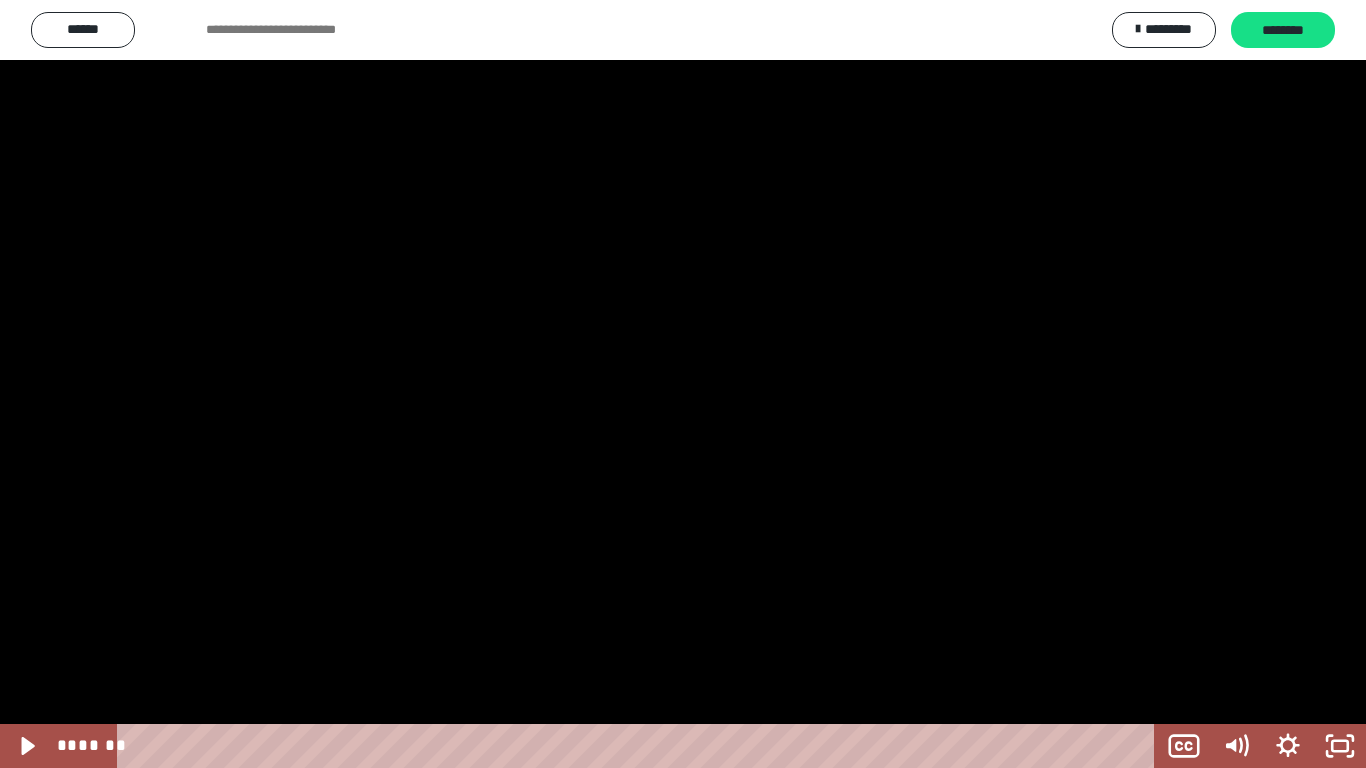 click at bounding box center (683, 384) 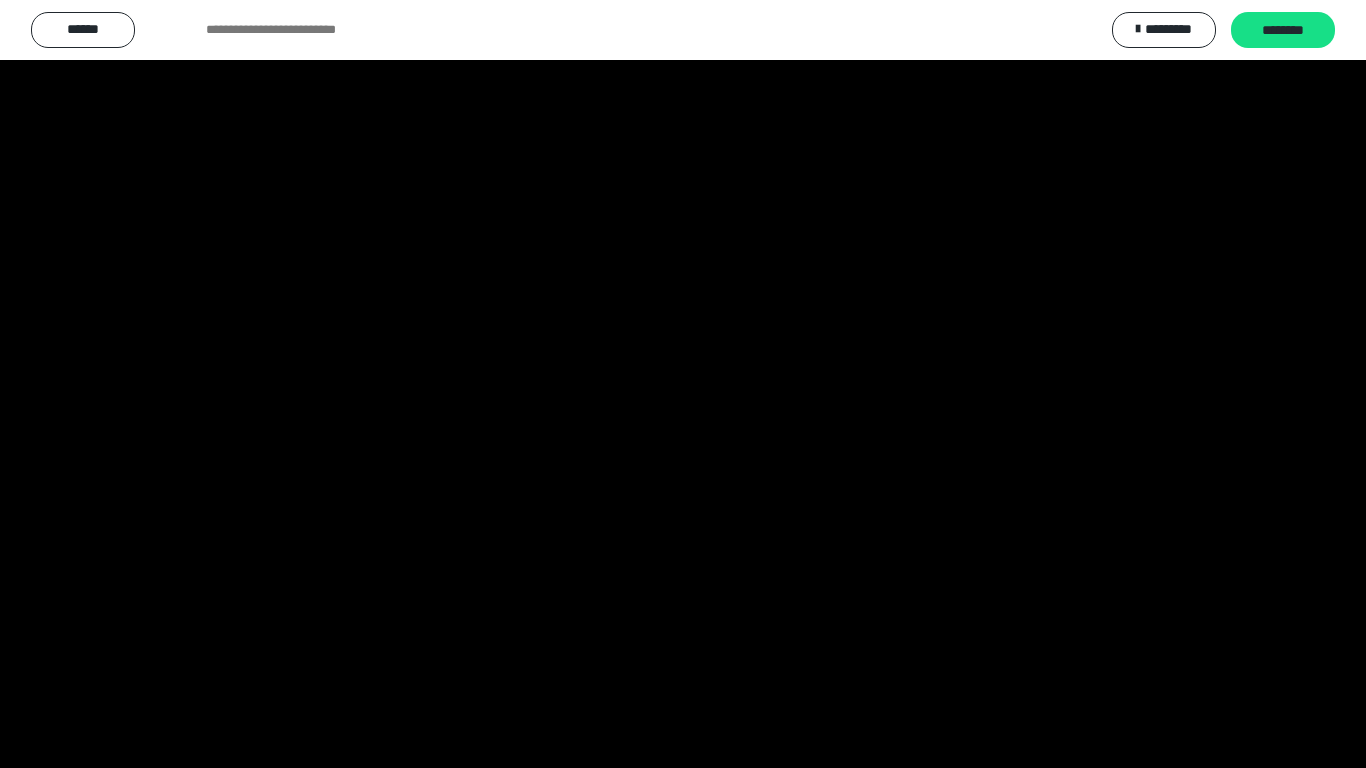 click at bounding box center [0, 0] 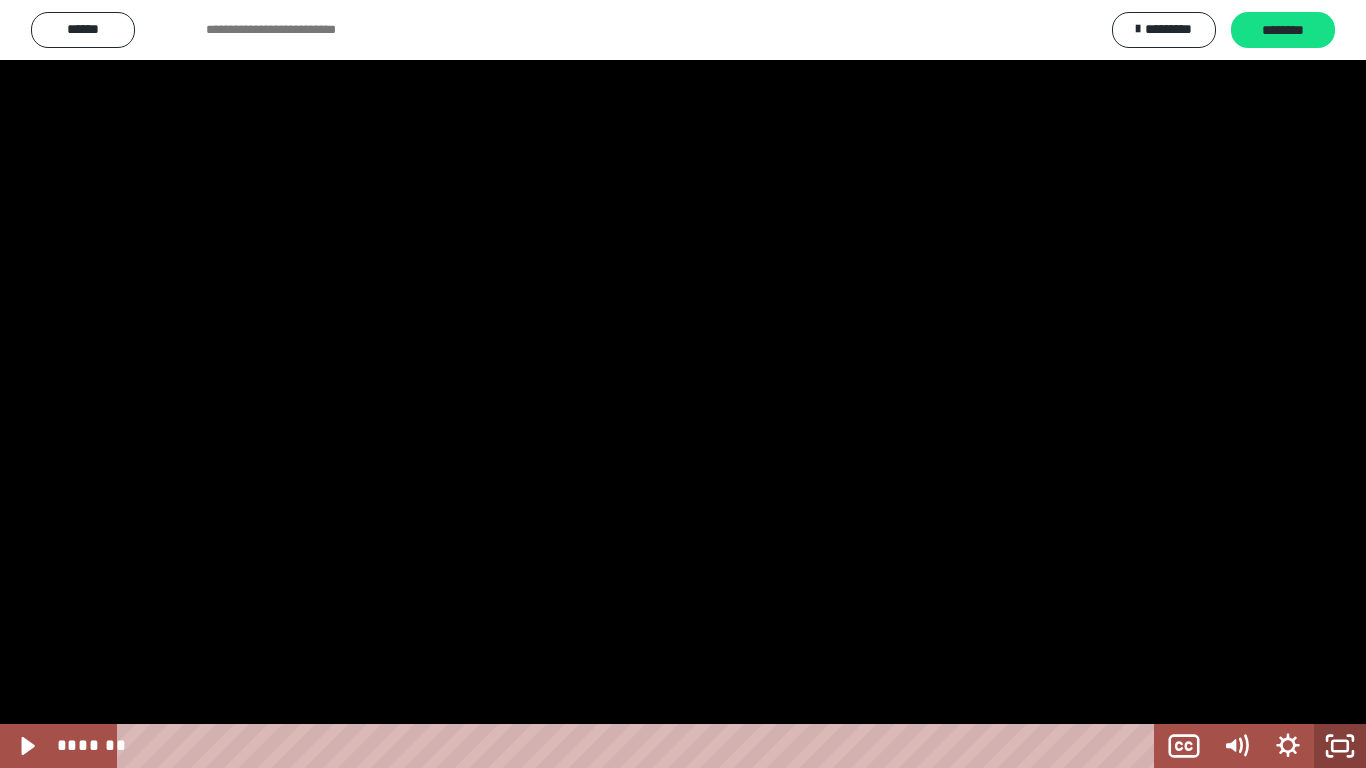 click 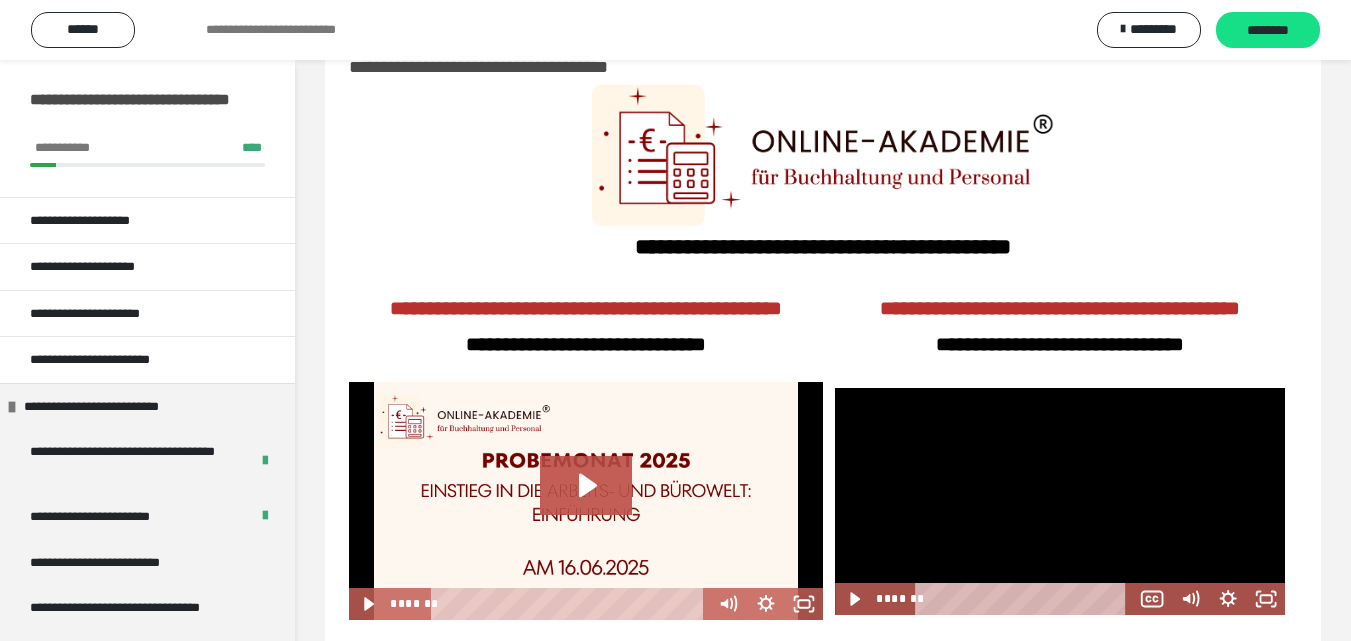 click at bounding box center [1060, 501] 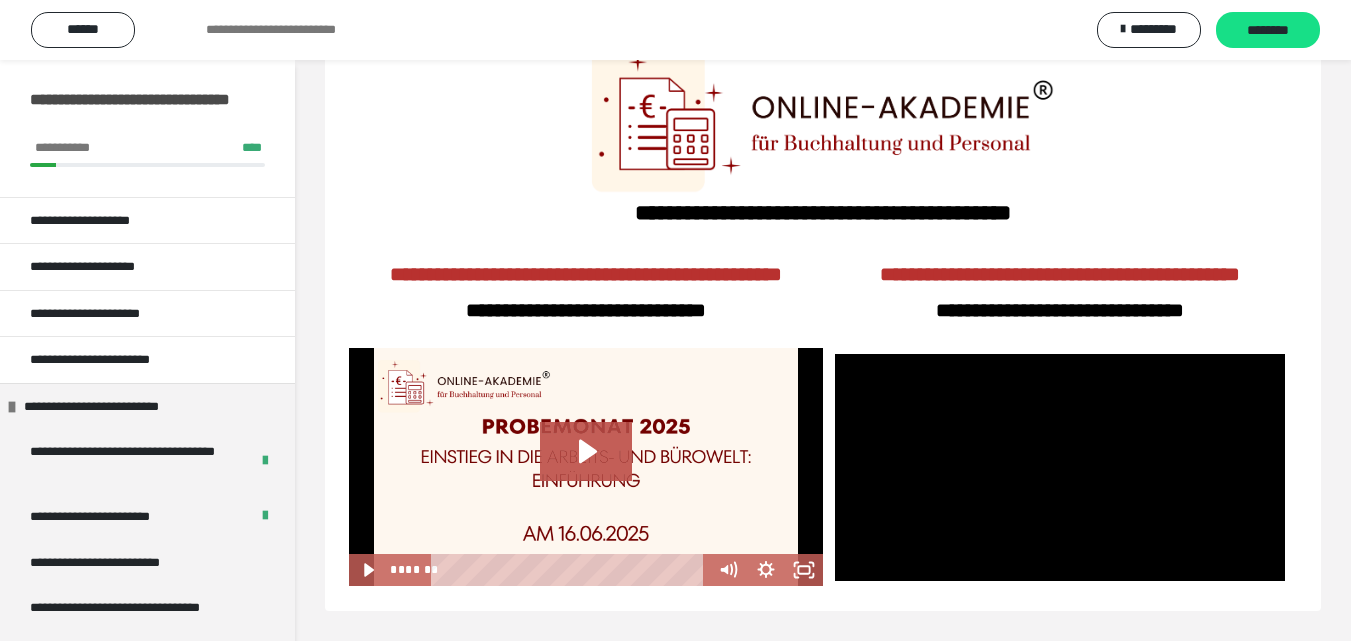 scroll, scrollTop: 60, scrollLeft: 0, axis: vertical 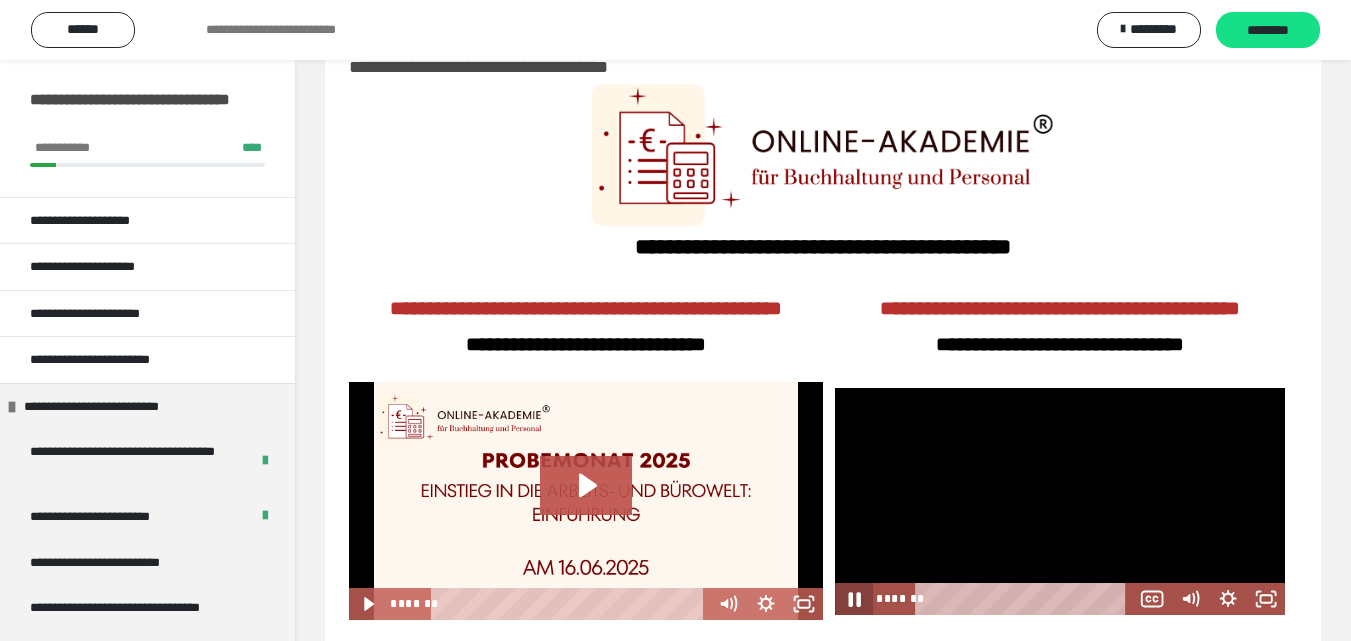 click 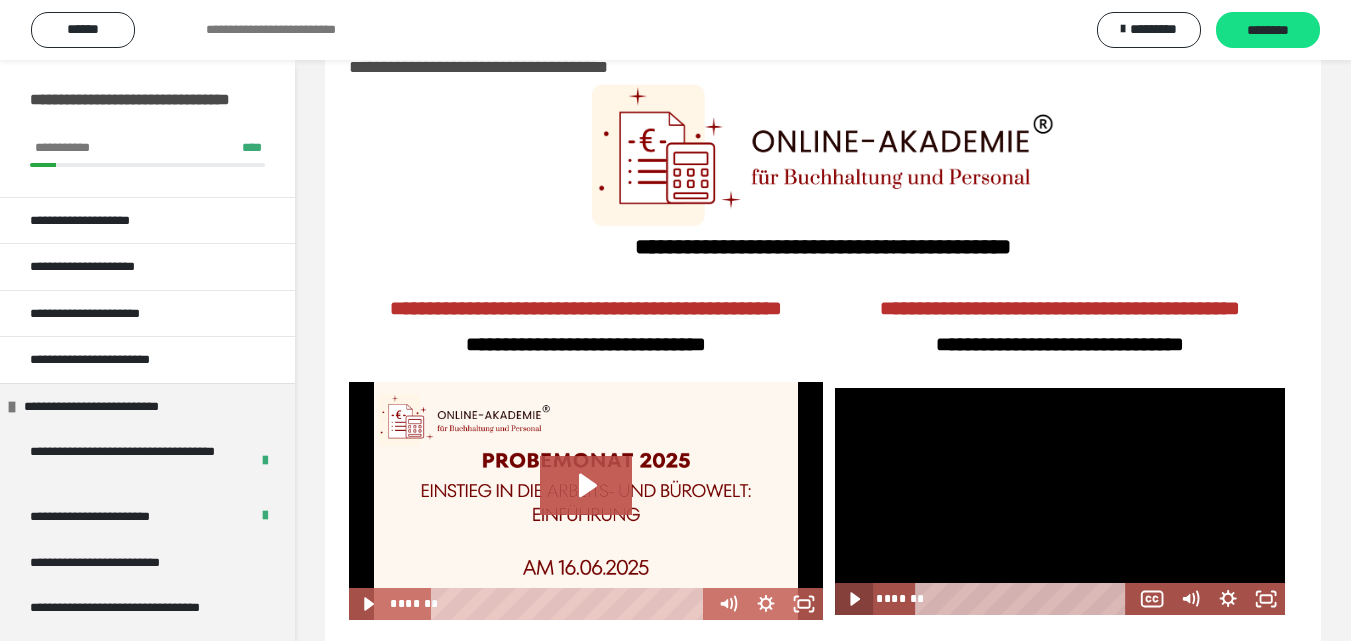 click 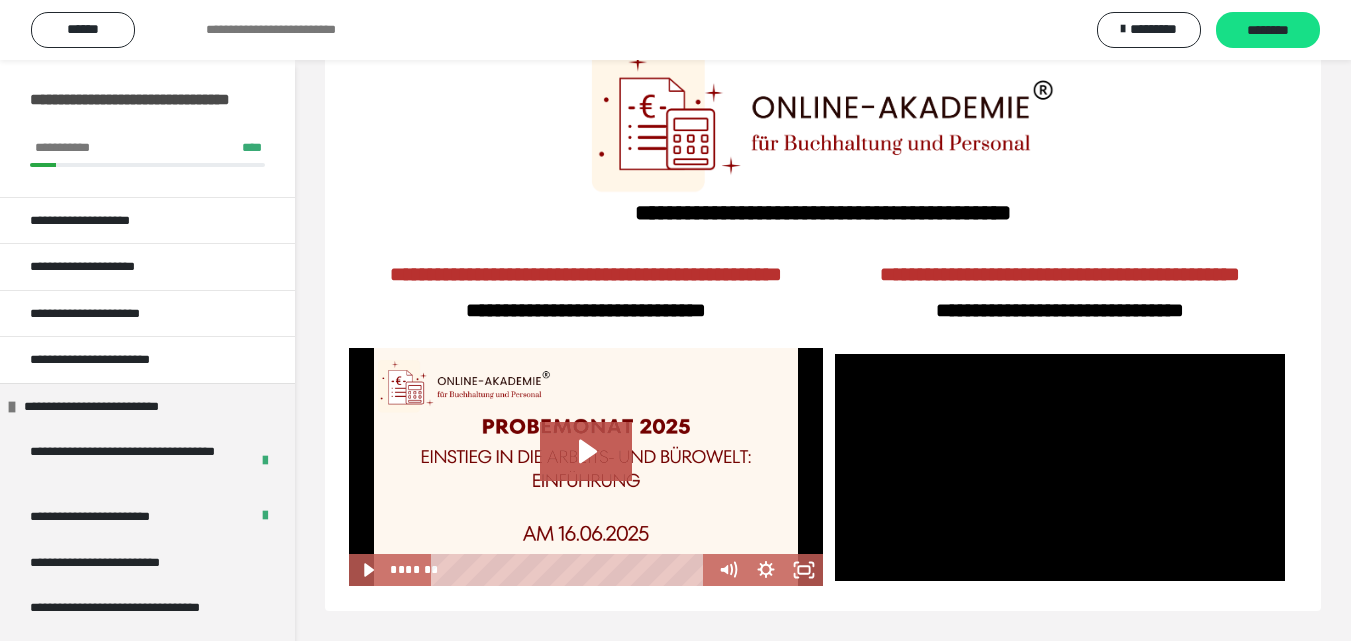 scroll, scrollTop: 124, scrollLeft: 0, axis: vertical 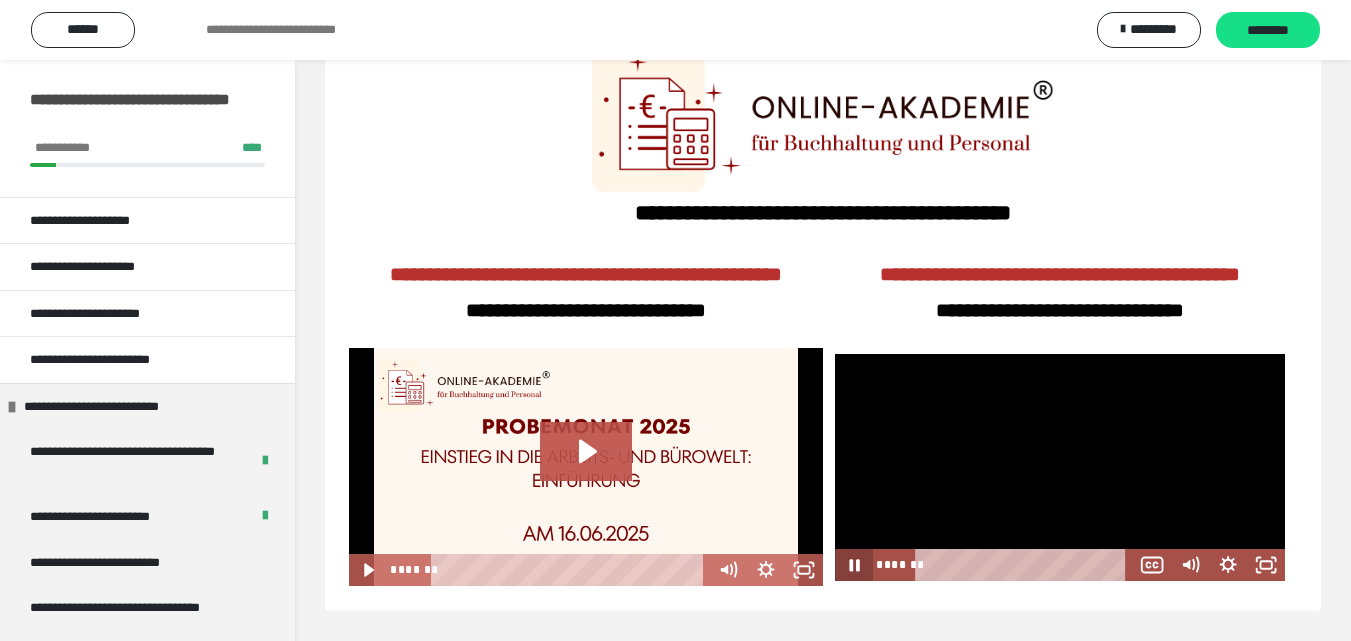 click 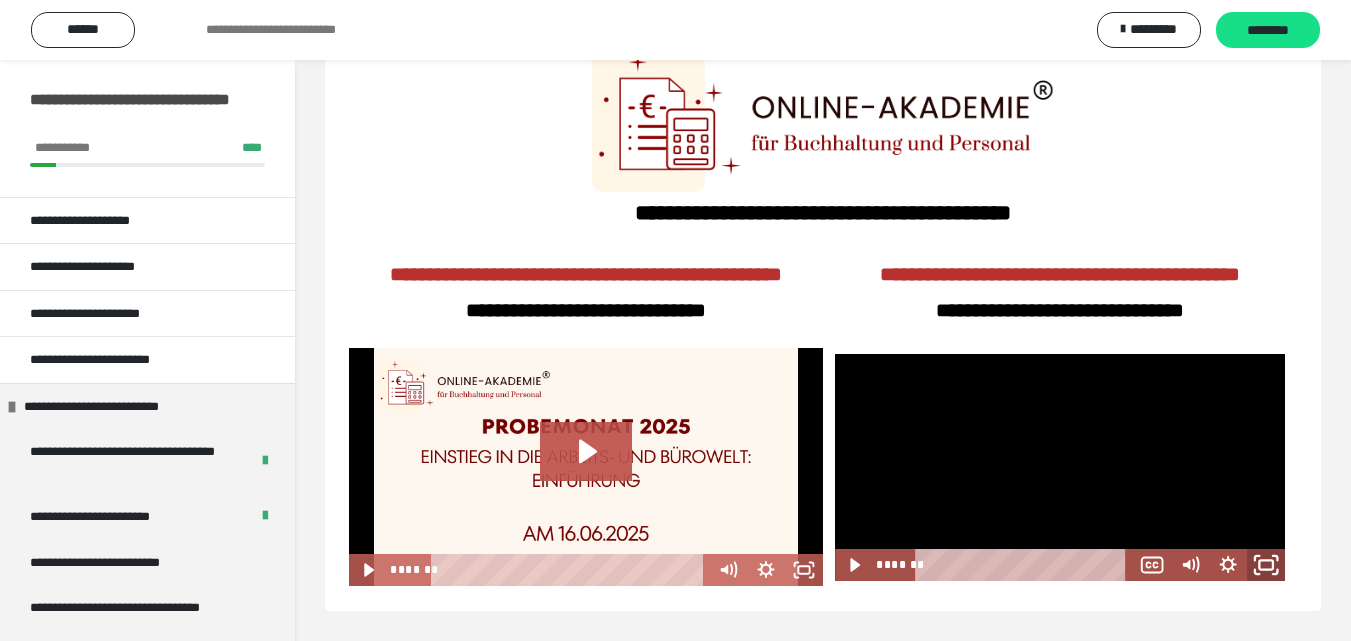 click 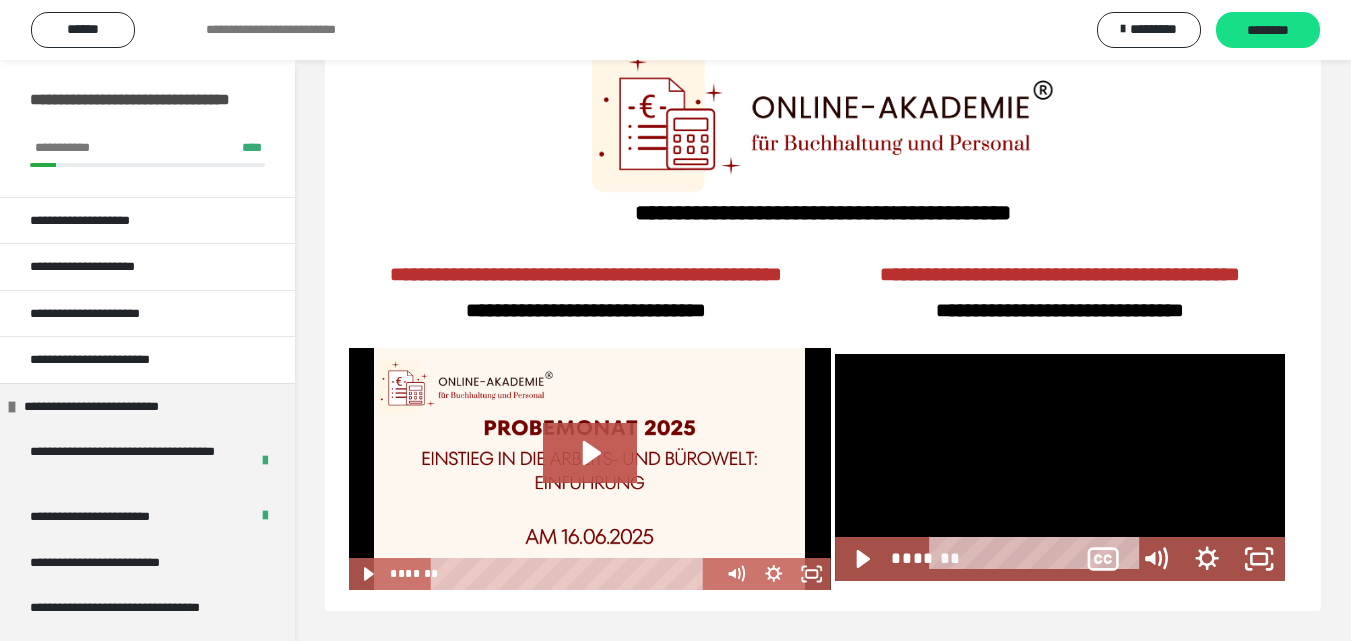 scroll, scrollTop: 60, scrollLeft: 0, axis: vertical 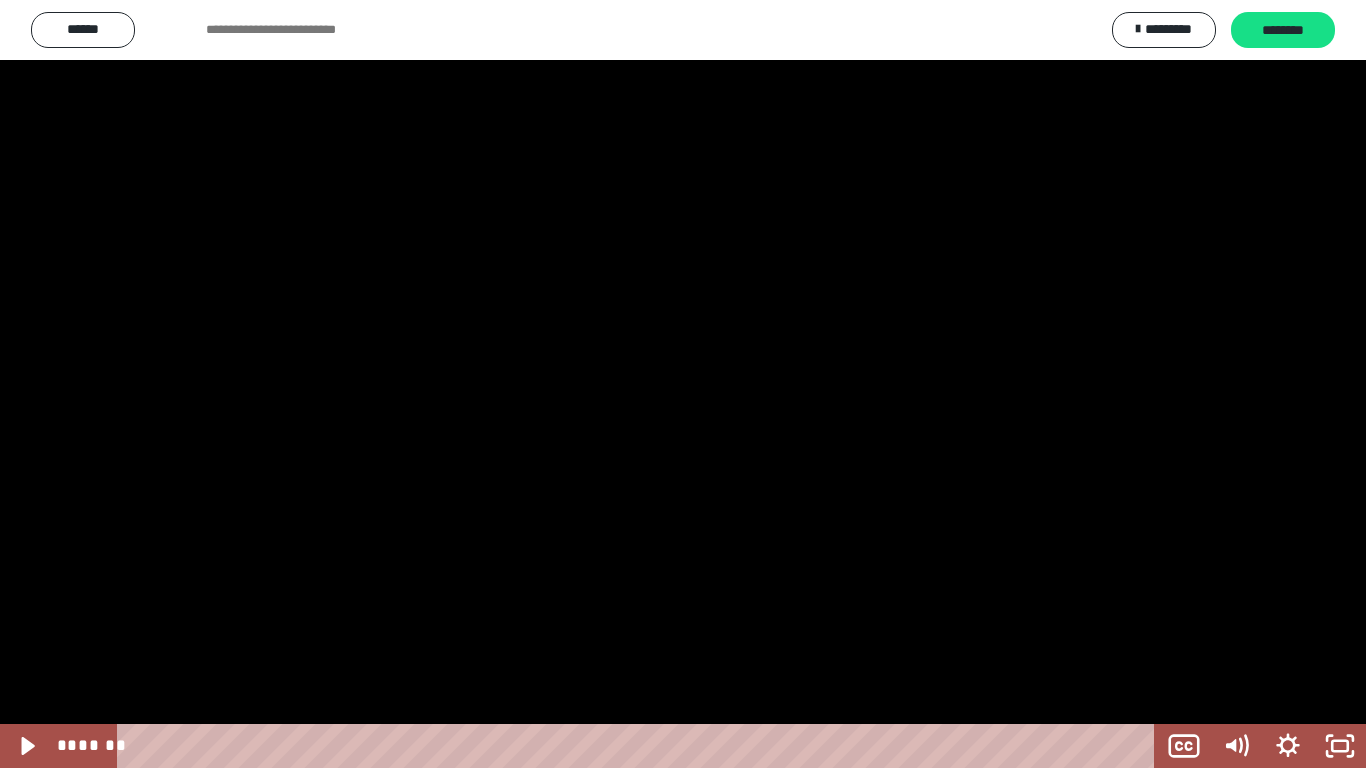 click at bounding box center [683, 384] 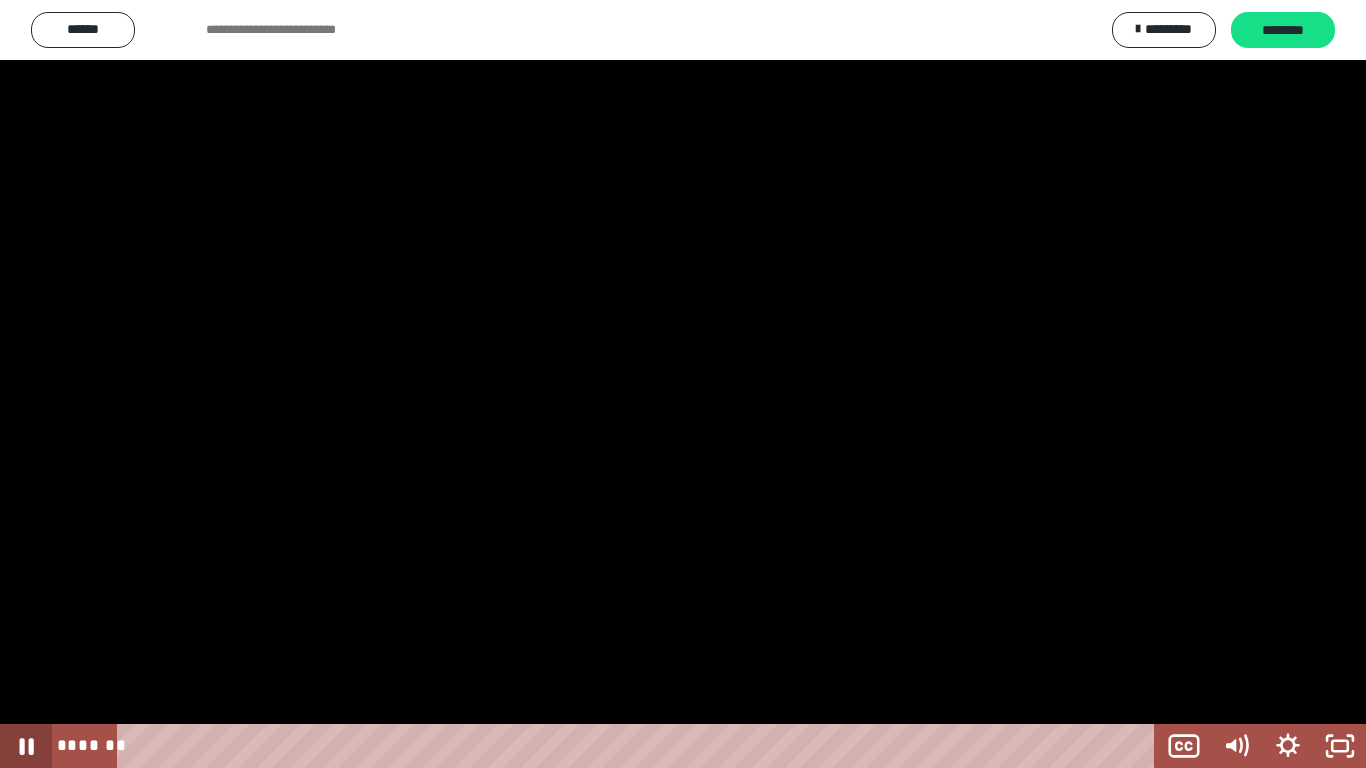 click 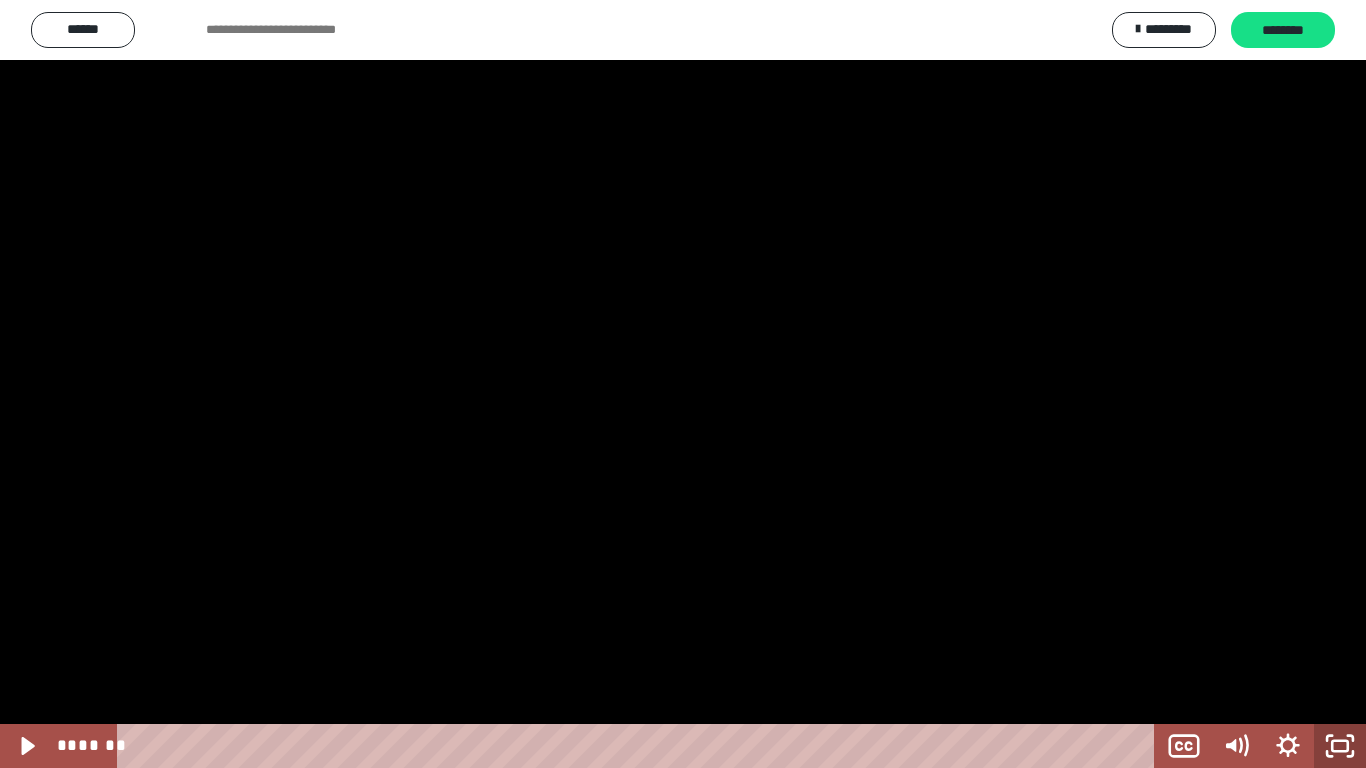 click 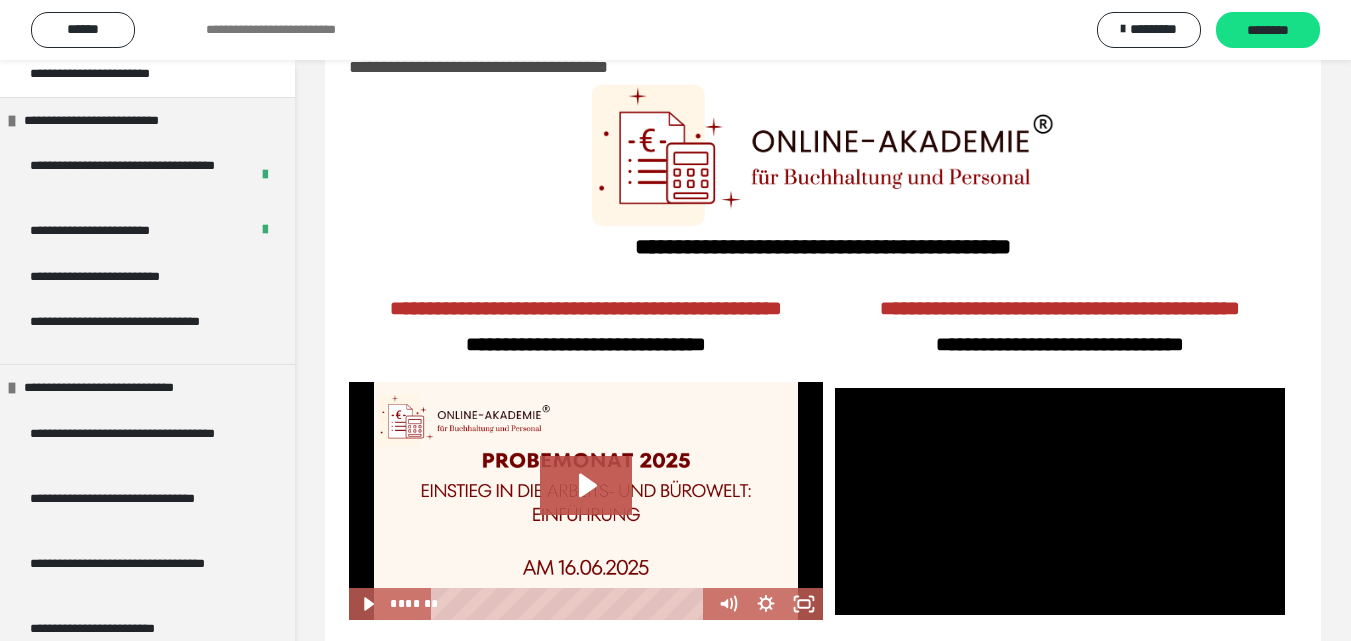 scroll, scrollTop: 291, scrollLeft: 0, axis: vertical 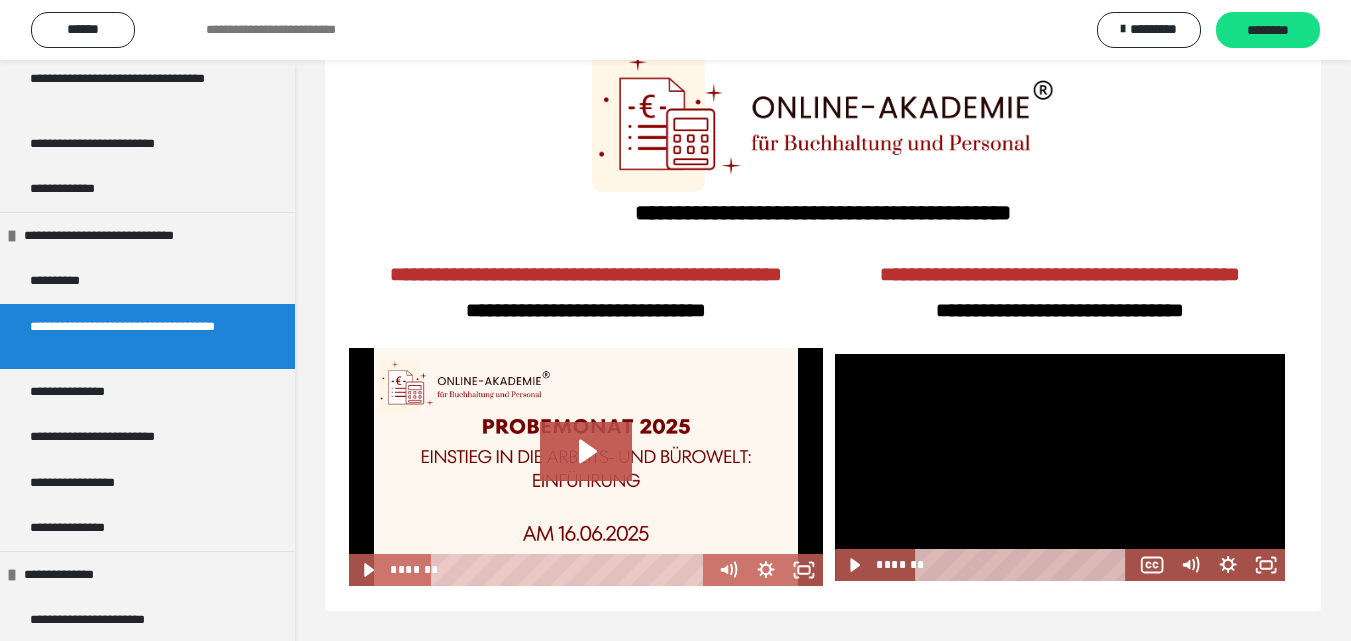 click at bounding box center [1060, 467] 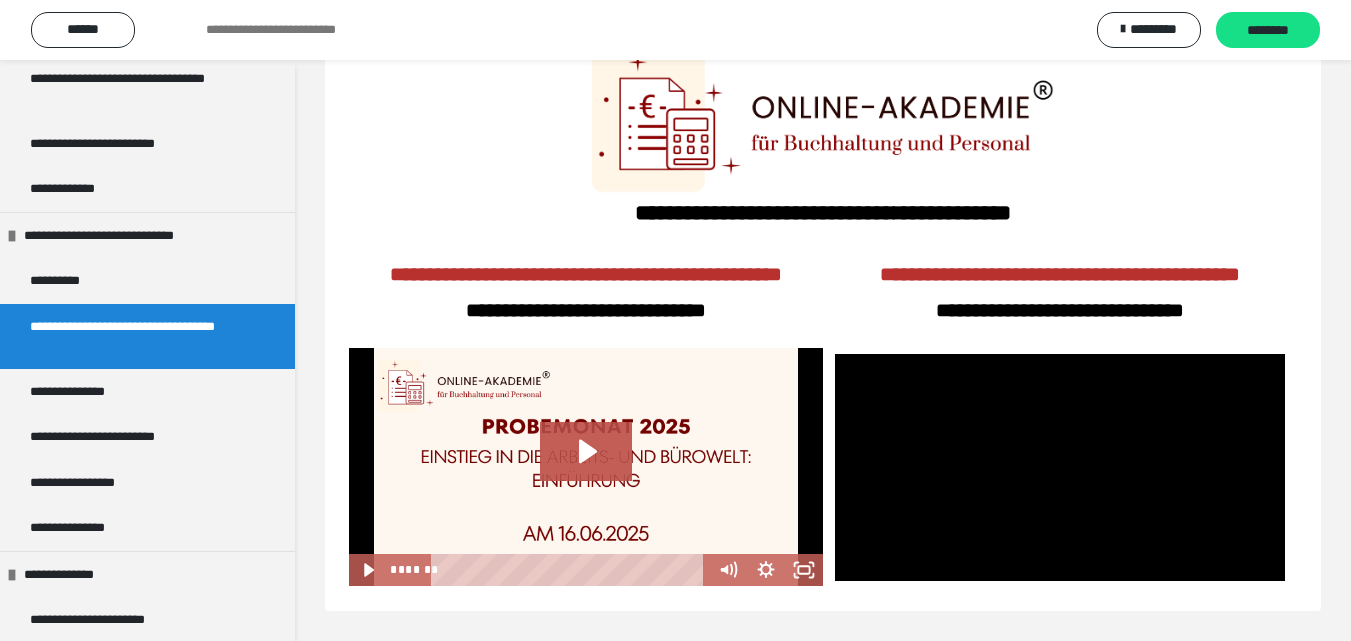 scroll, scrollTop: 130, scrollLeft: 0, axis: vertical 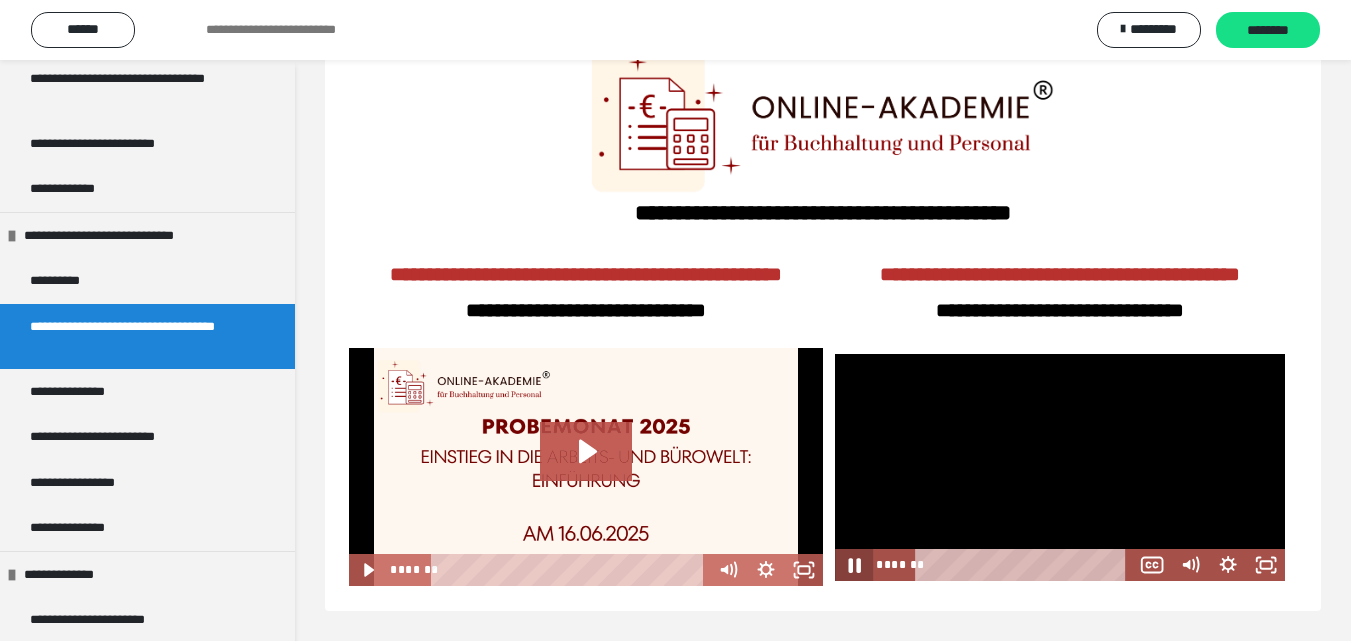click 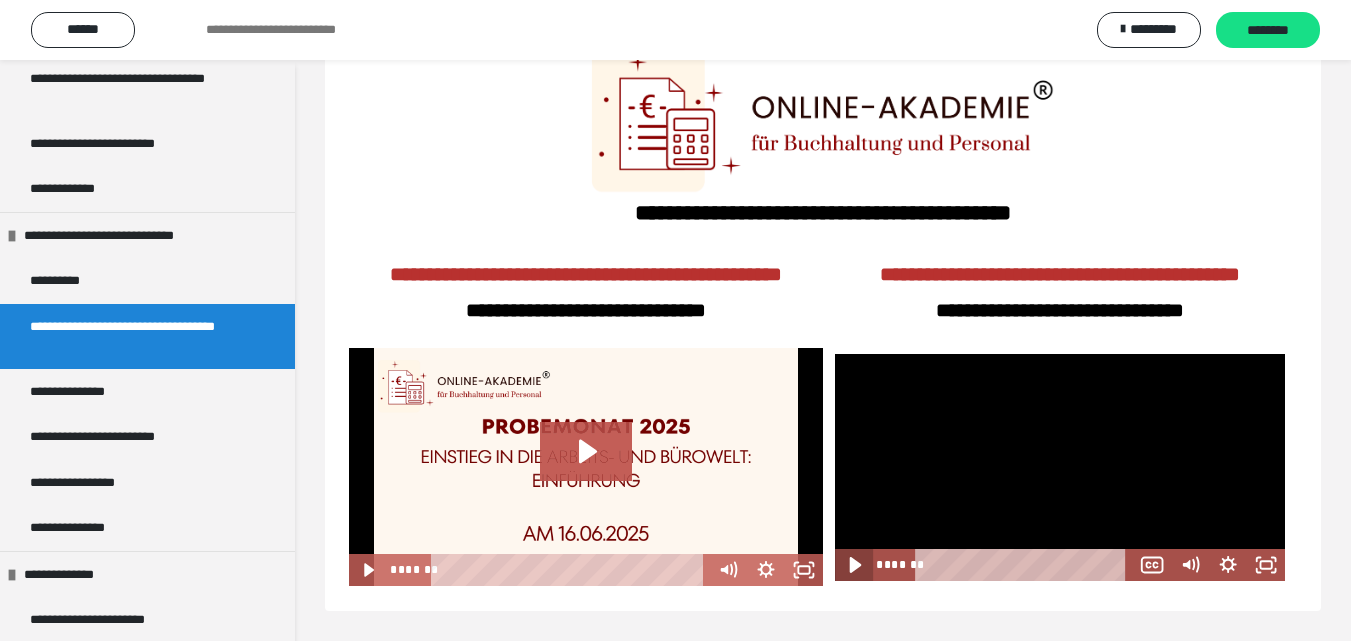 click 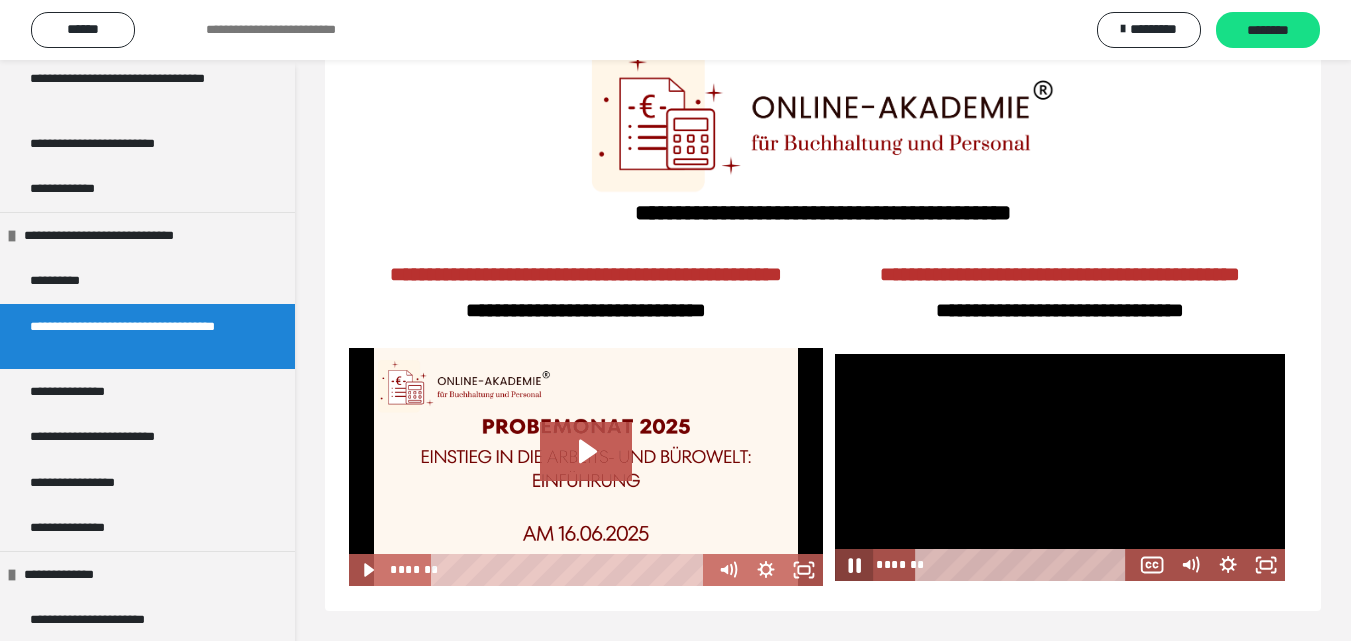 click 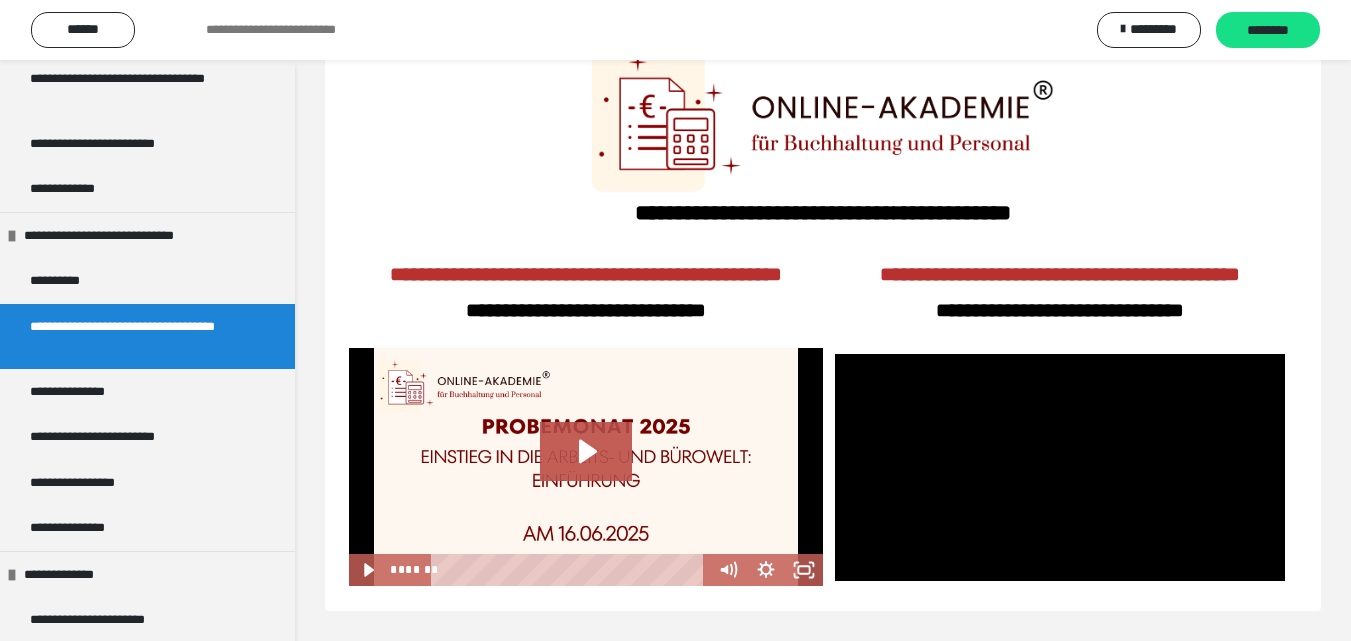 scroll, scrollTop: 130, scrollLeft: 0, axis: vertical 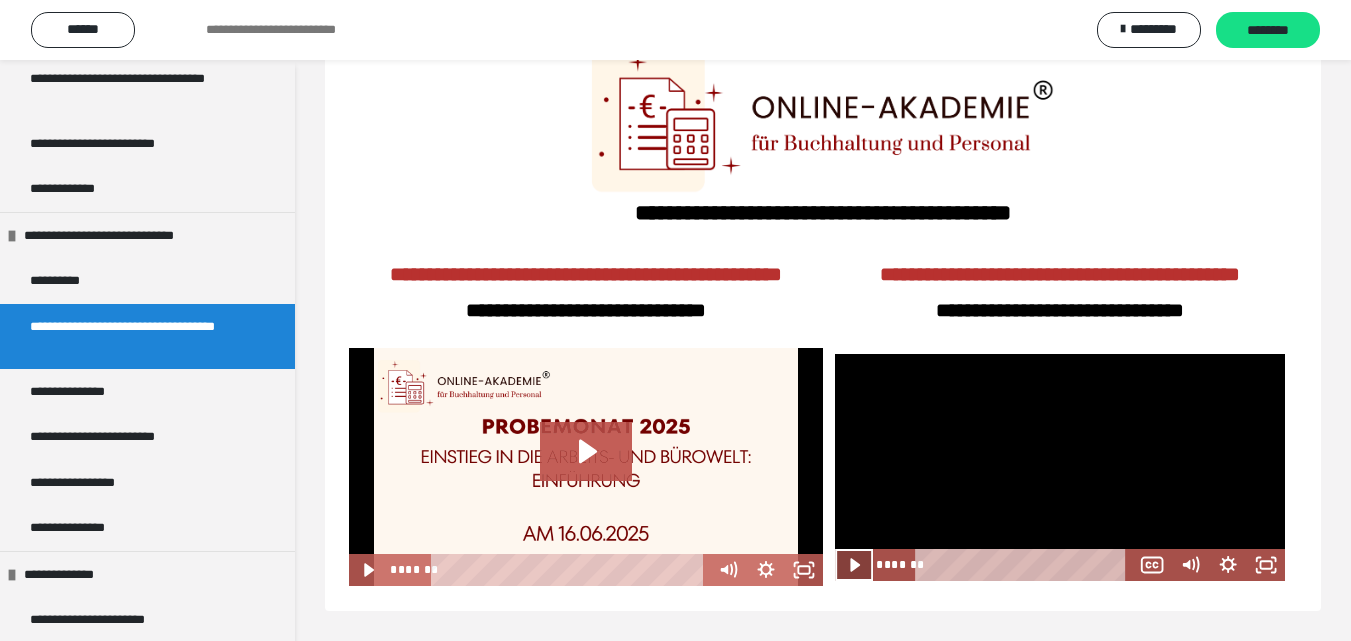 click 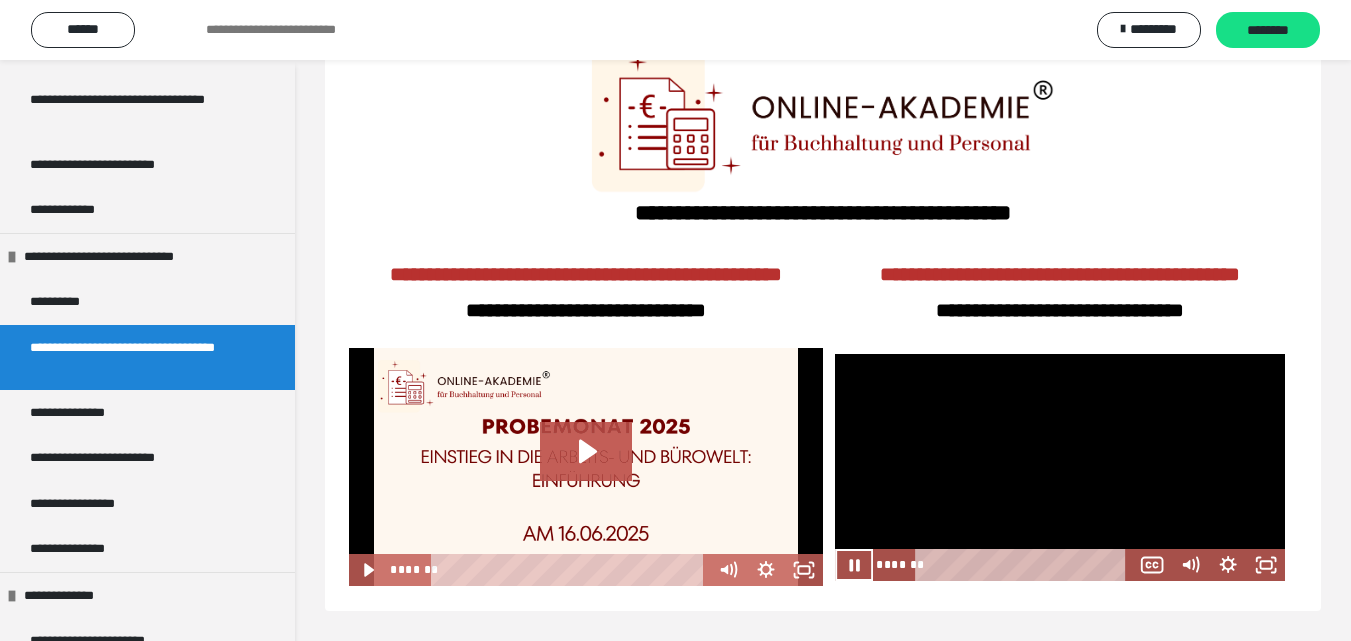 scroll, scrollTop: 778, scrollLeft: 0, axis: vertical 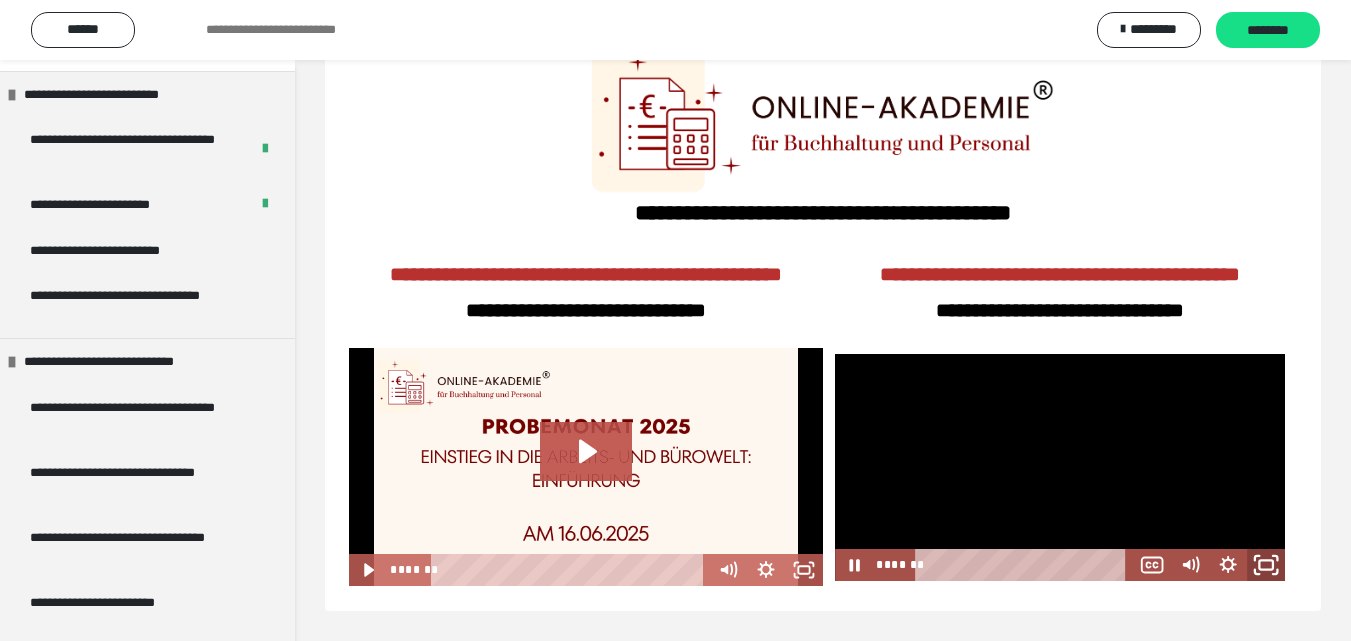 click 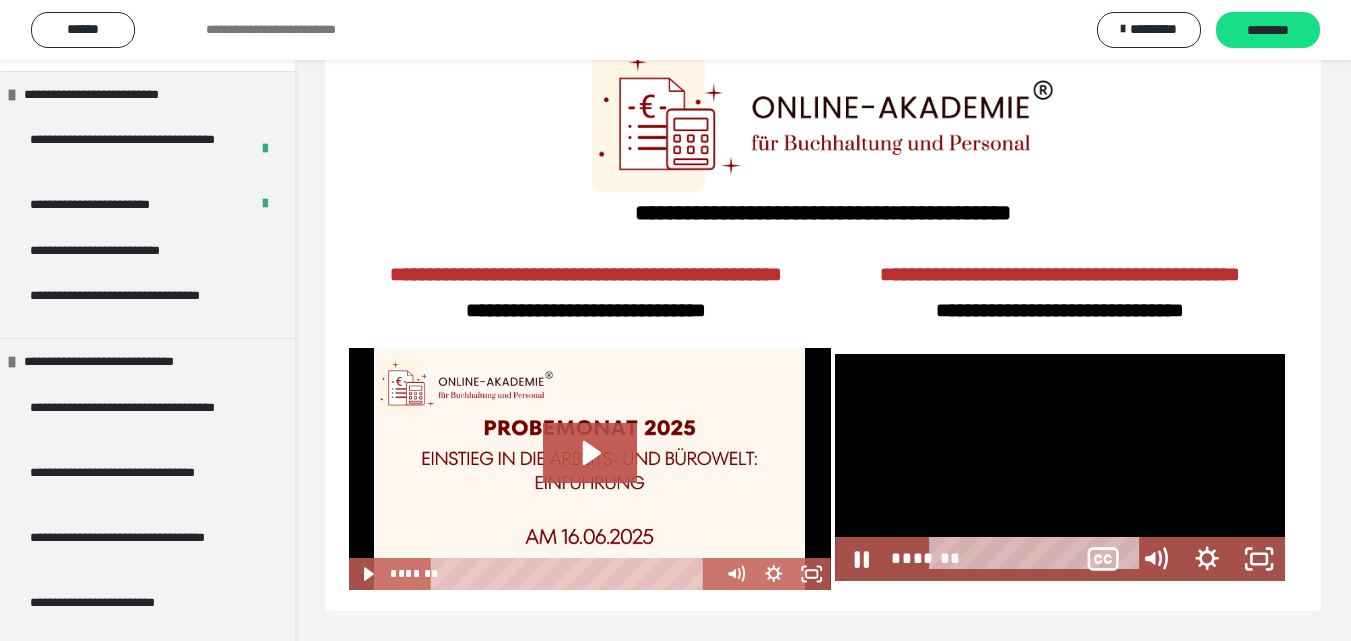 scroll, scrollTop: 60, scrollLeft: 0, axis: vertical 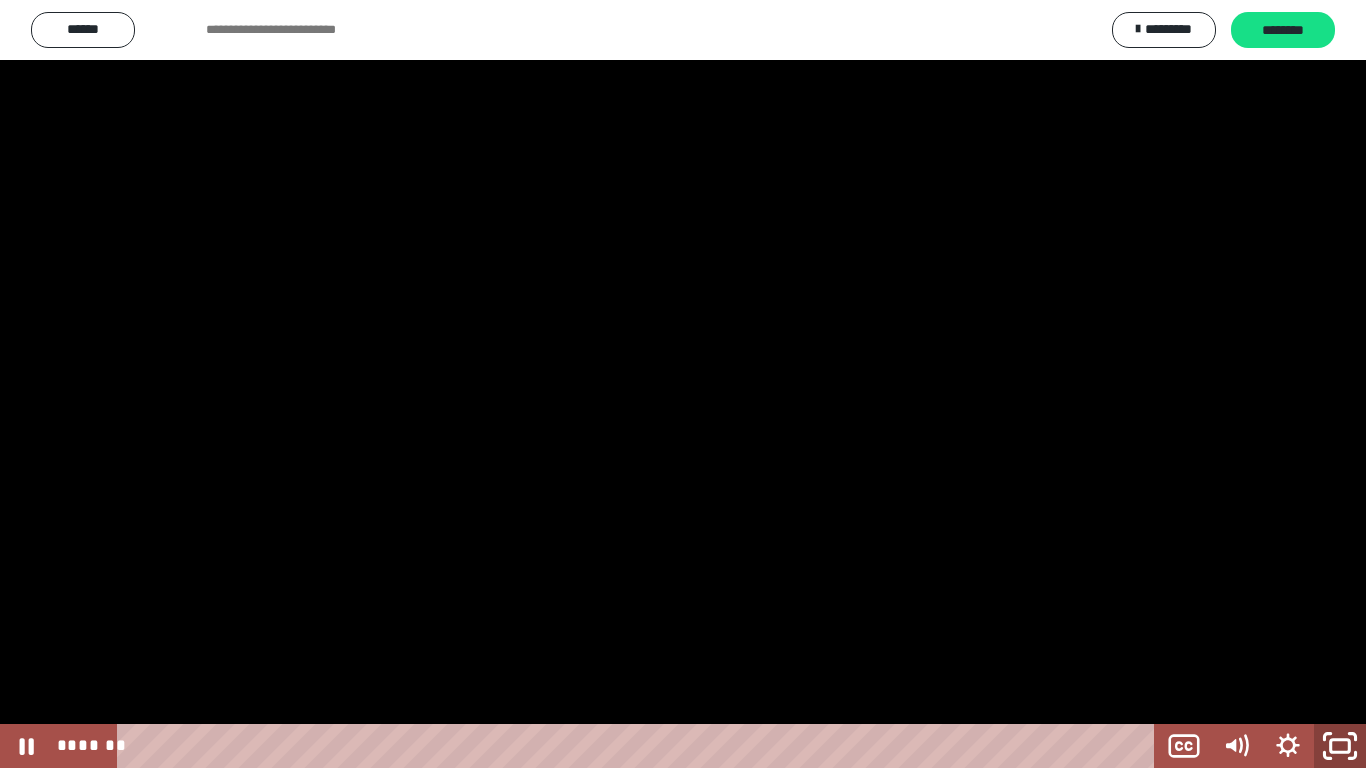 click 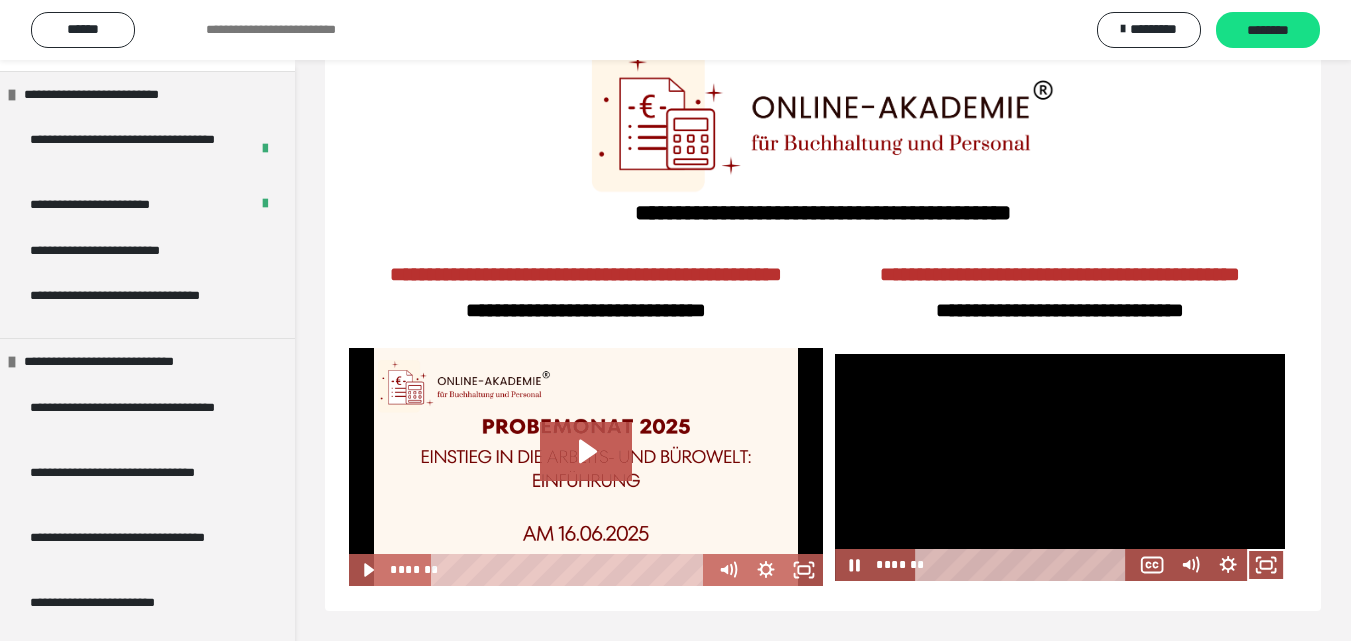 scroll, scrollTop: 121, scrollLeft: 0, axis: vertical 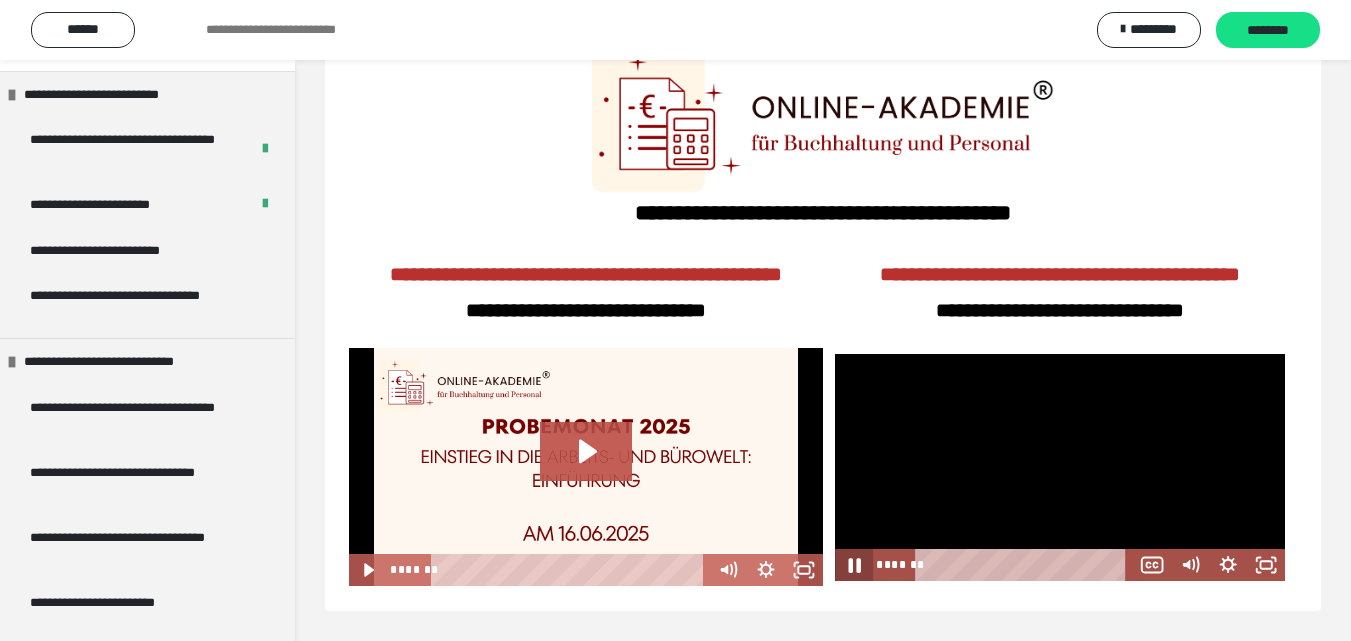 click 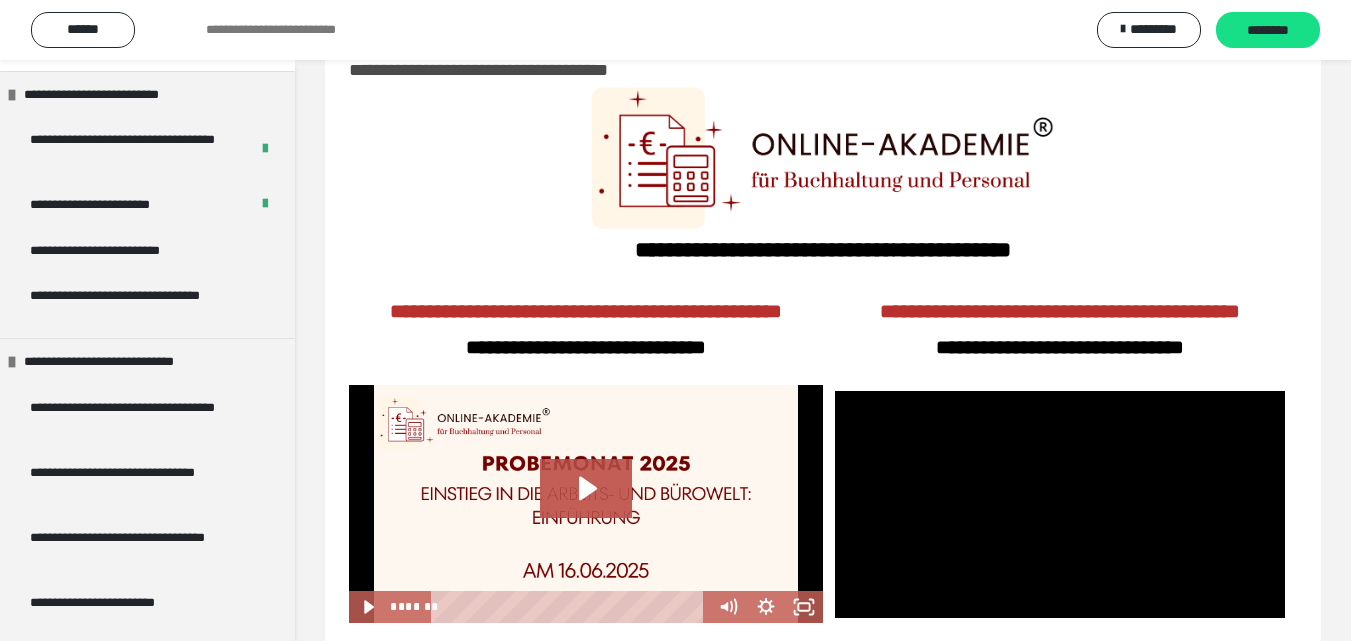 scroll, scrollTop: 0, scrollLeft: 0, axis: both 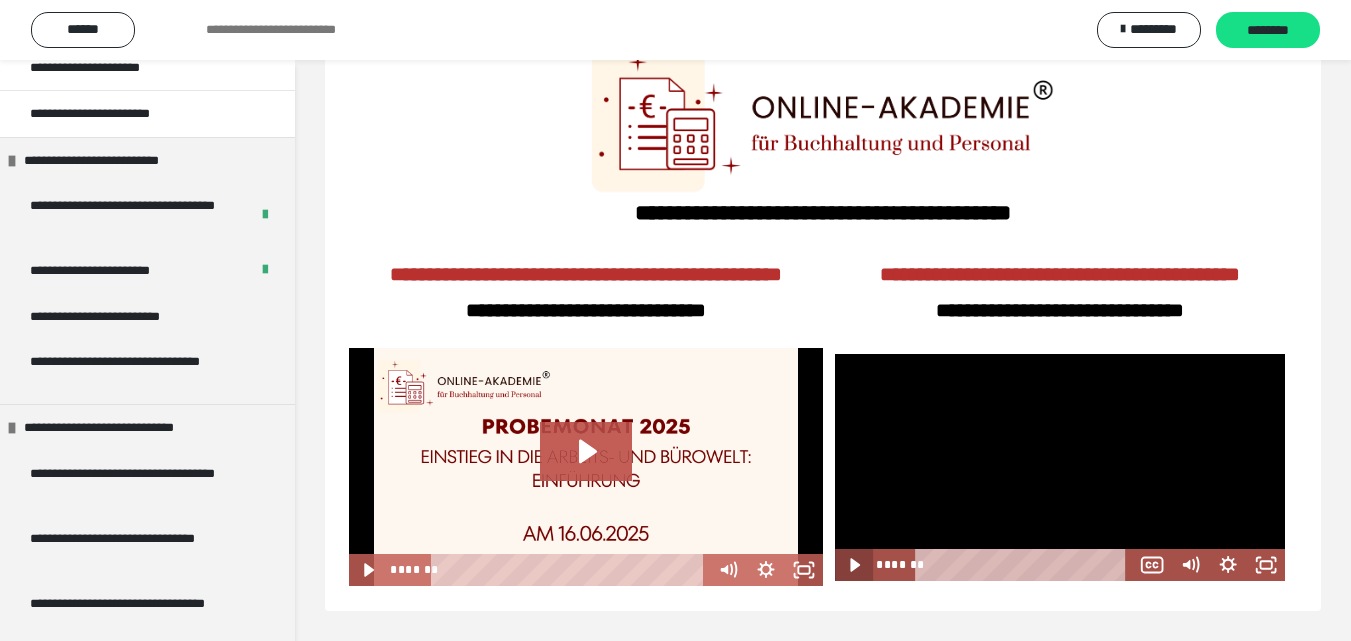 click 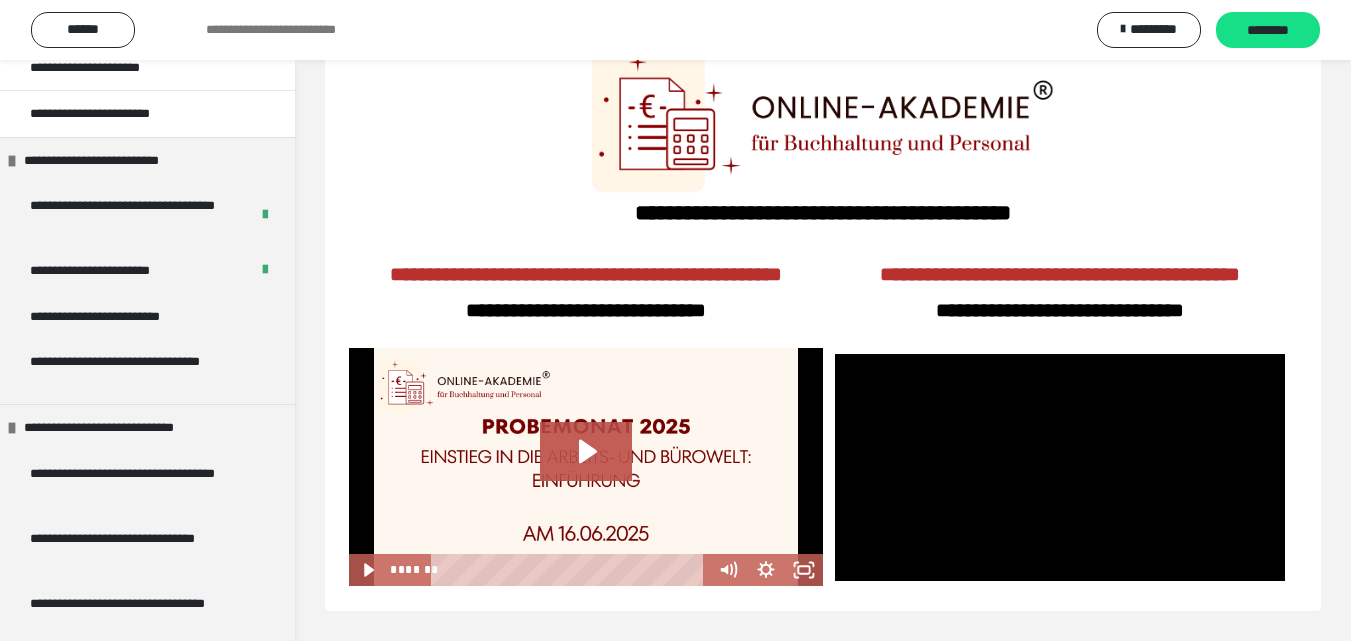 scroll, scrollTop: 0, scrollLeft: 0, axis: both 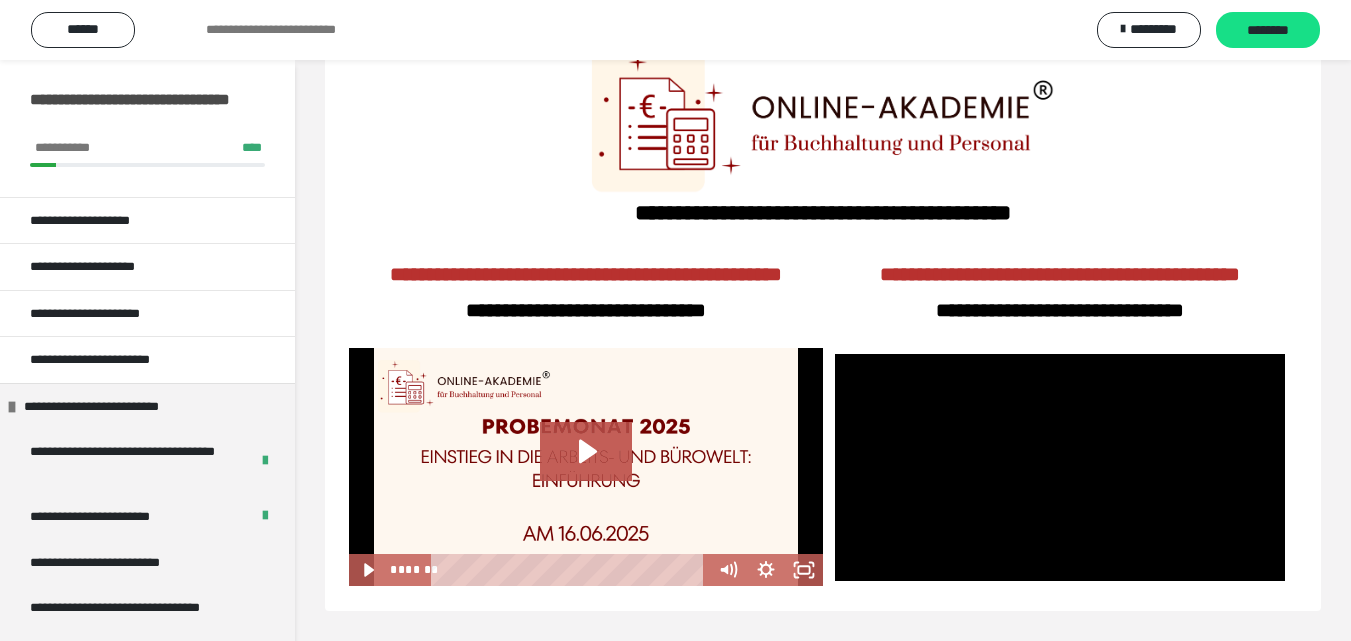 click at bounding box center (147, 165) 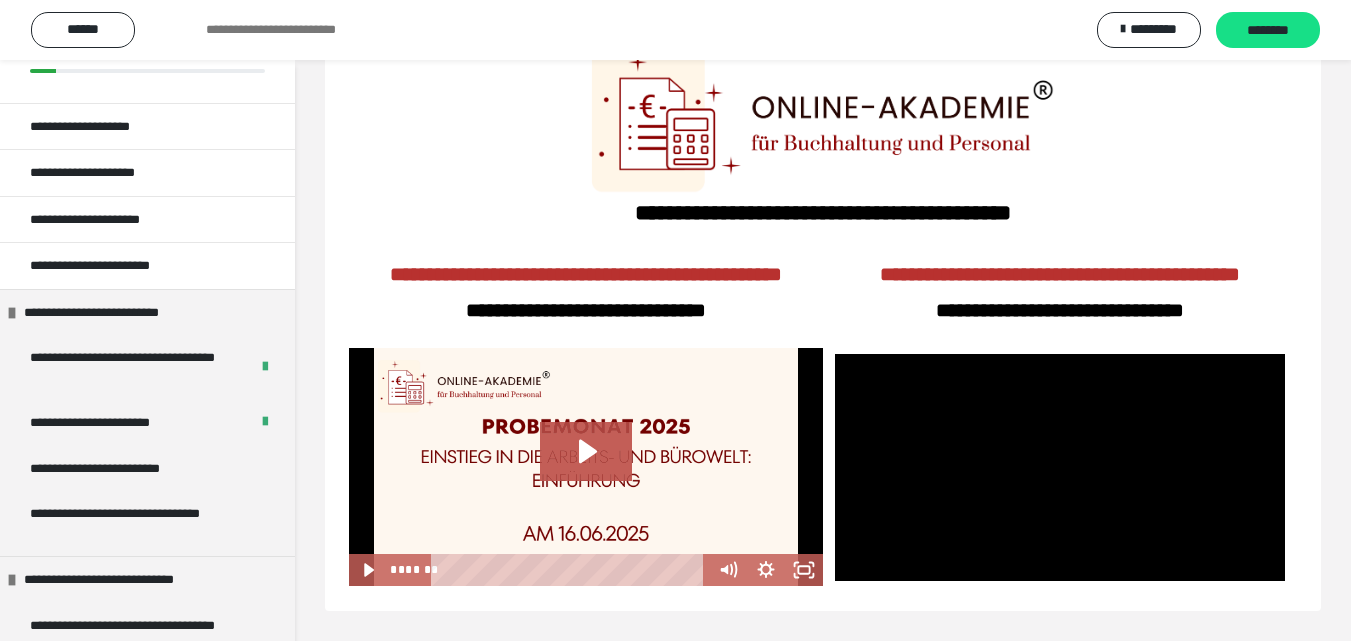 scroll, scrollTop: 103, scrollLeft: 0, axis: vertical 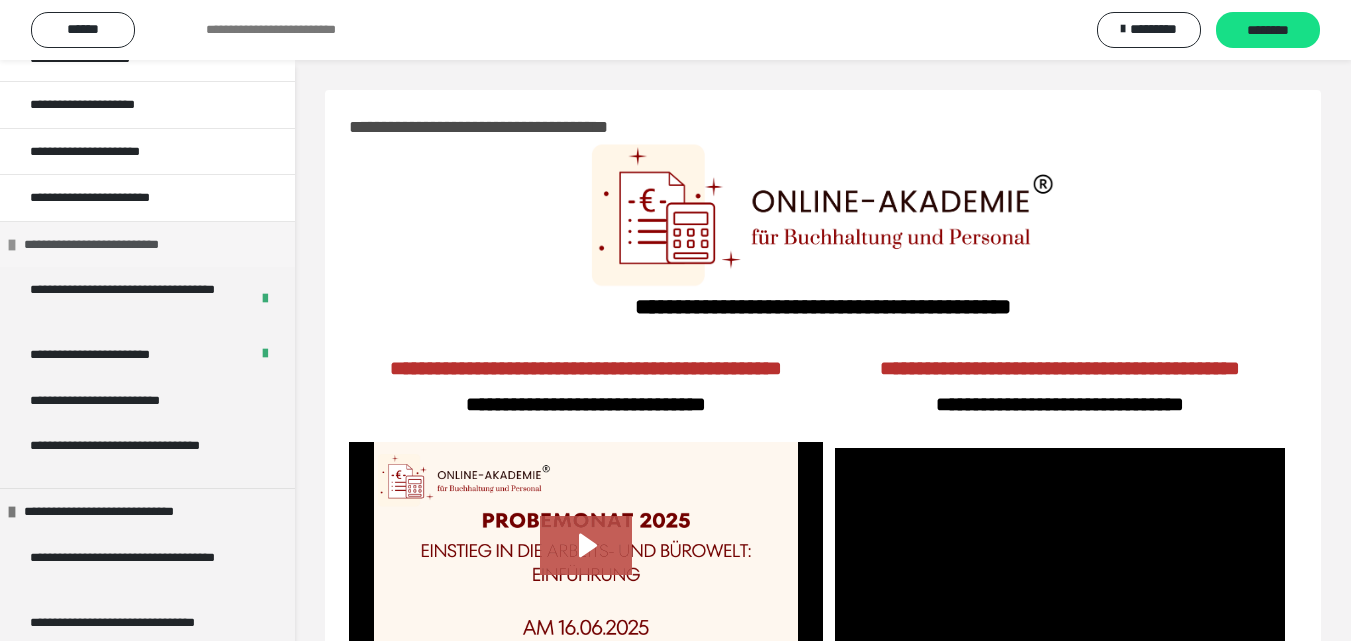 click on "**********" at bounding box center [122, 245] 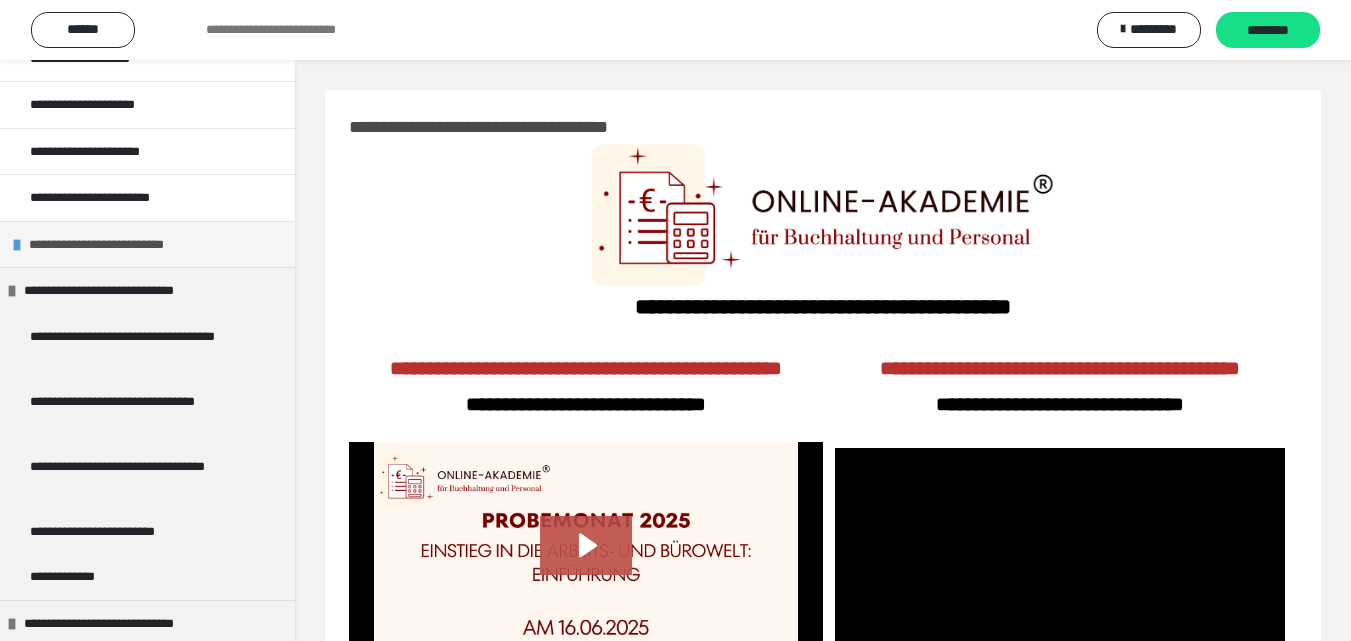 click on "**********" at bounding box center [127, 245] 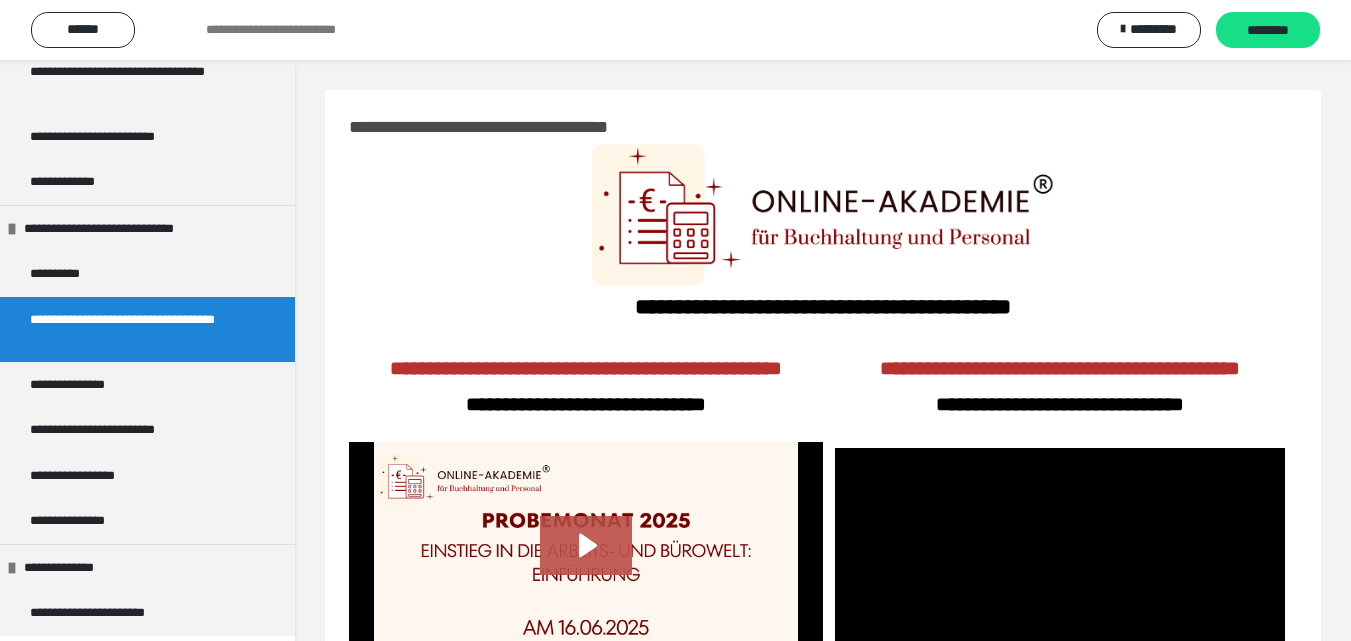 scroll, scrollTop: 12, scrollLeft: 0, axis: vertical 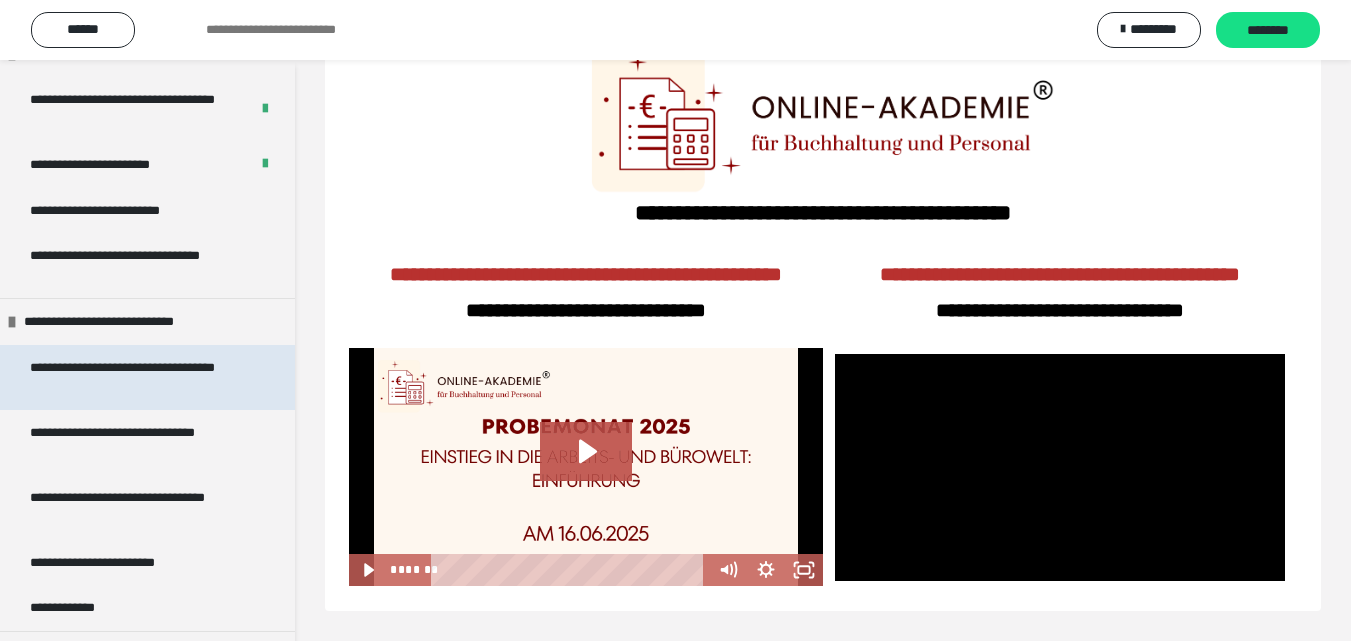 click on "**********" at bounding box center [132, 377] 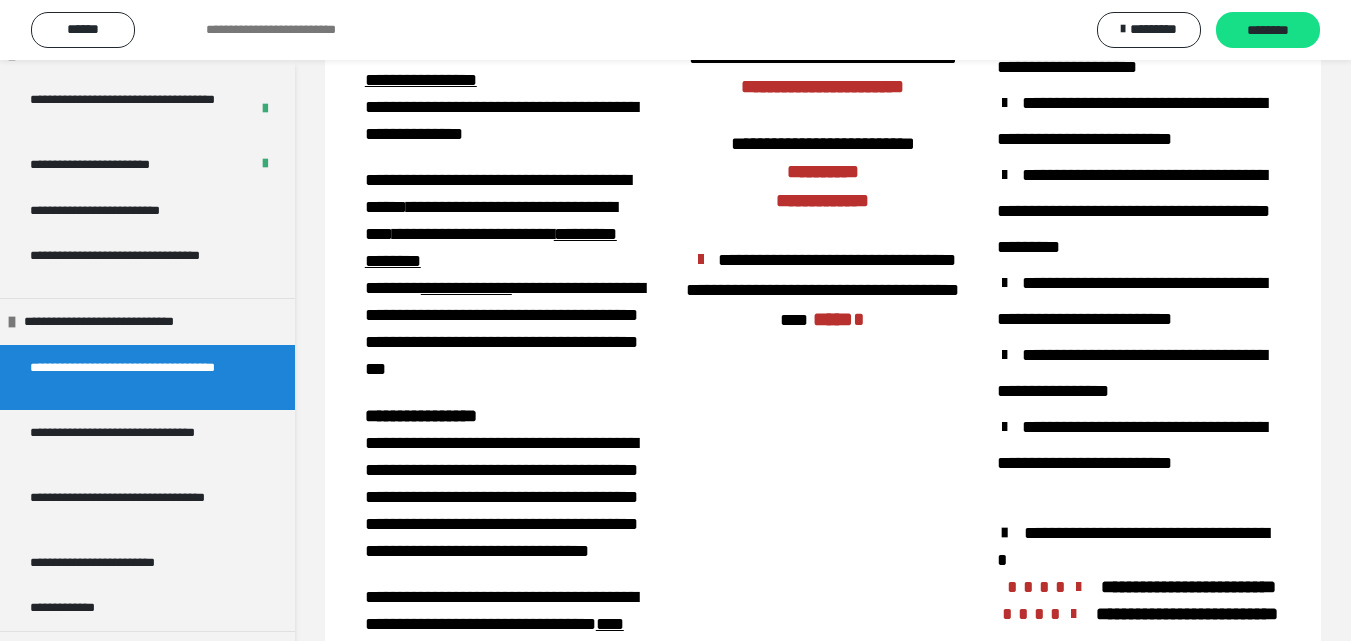 scroll, scrollTop: 241, scrollLeft: 0, axis: vertical 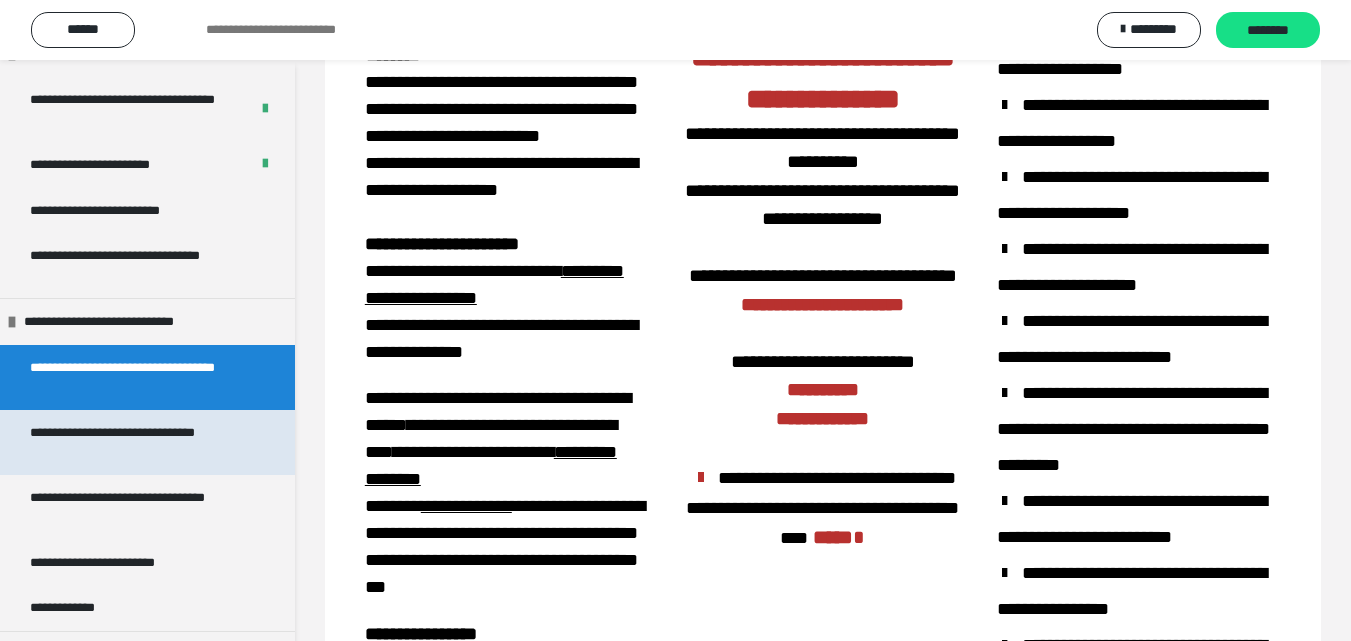 click on "**********" at bounding box center (132, 442) 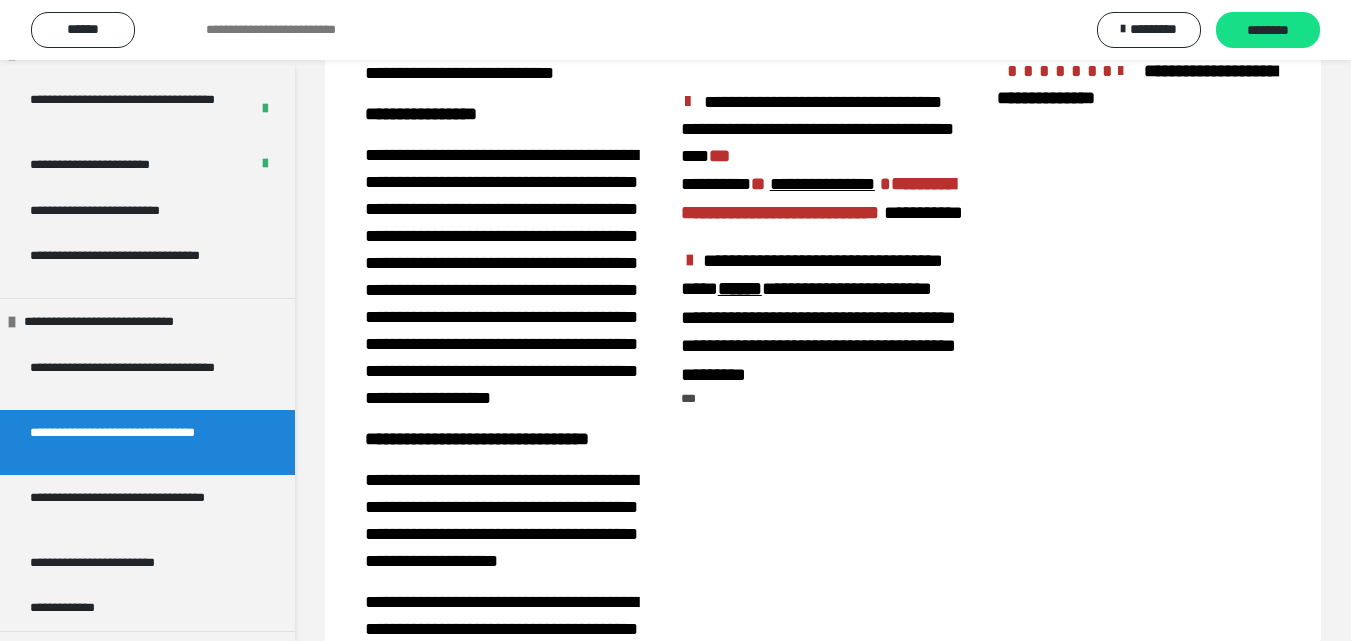 scroll, scrollTop: 844, scrollLeft: 0, axis: vertical 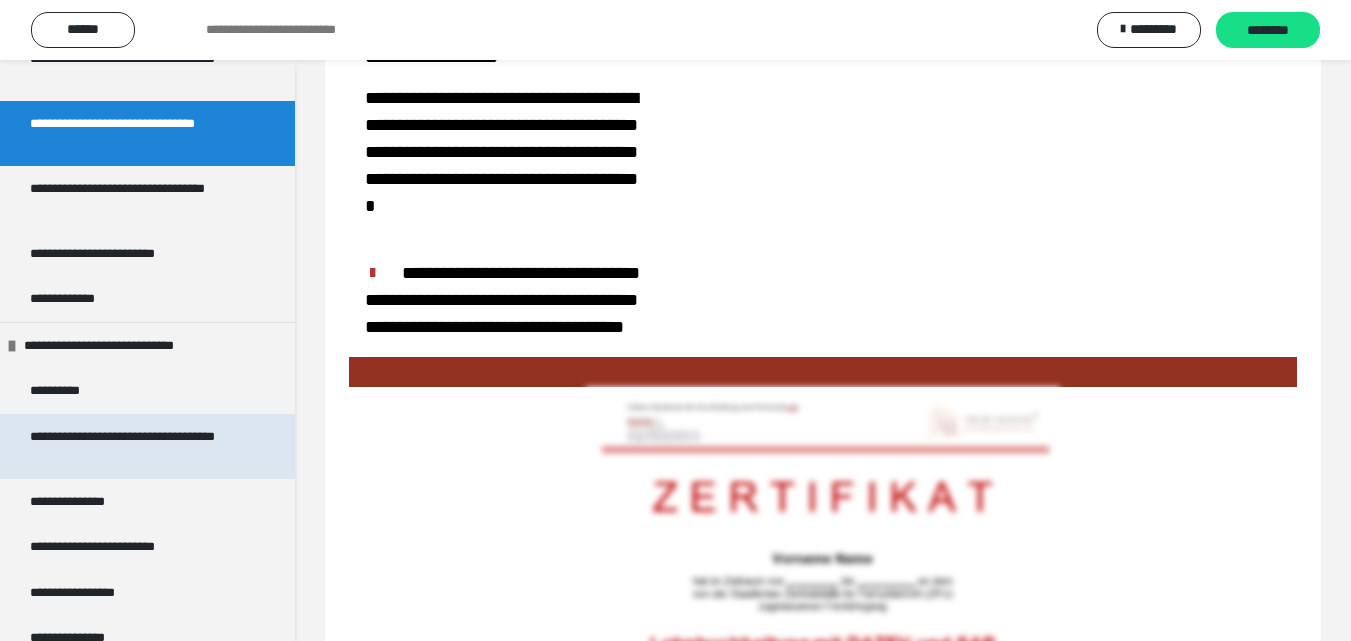 click on "**********" at bounding box center (132, 446) 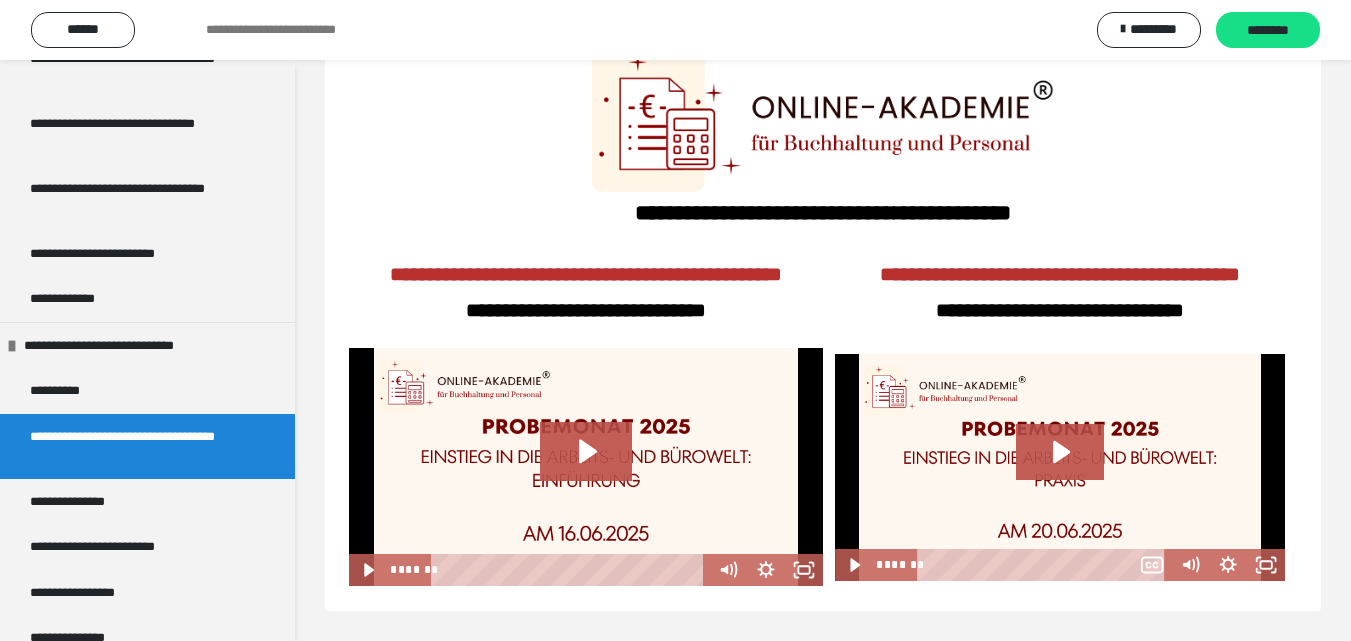 scroll, scrollTop: 60, scrollLeft: 0, axis: vertical 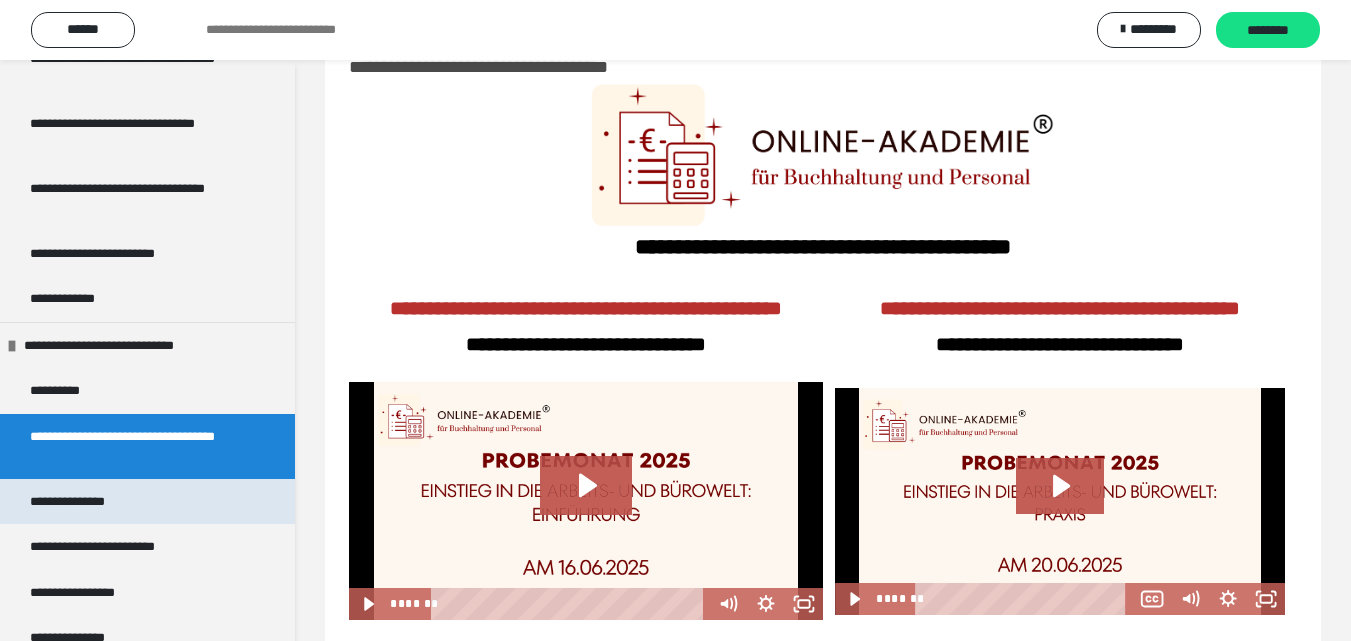click on "**********" at bounding box center (147, 502) 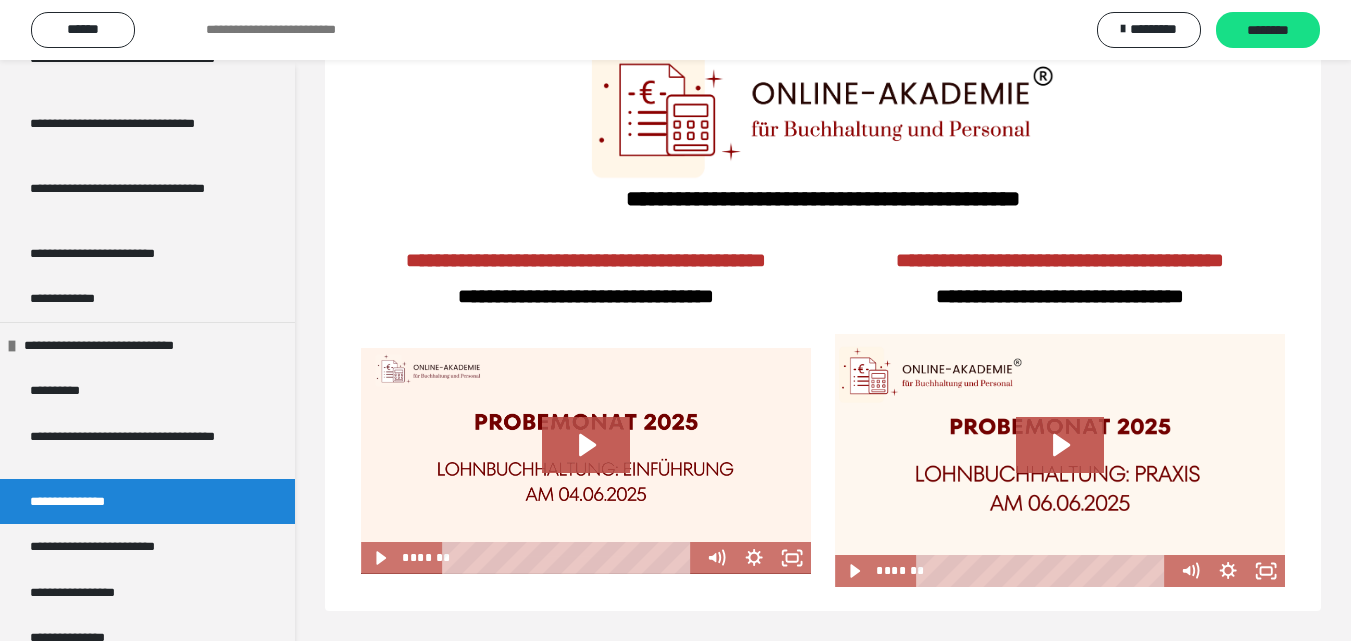 scroll, scrollTop: 144, scrollLeft: 0, axis: vertical 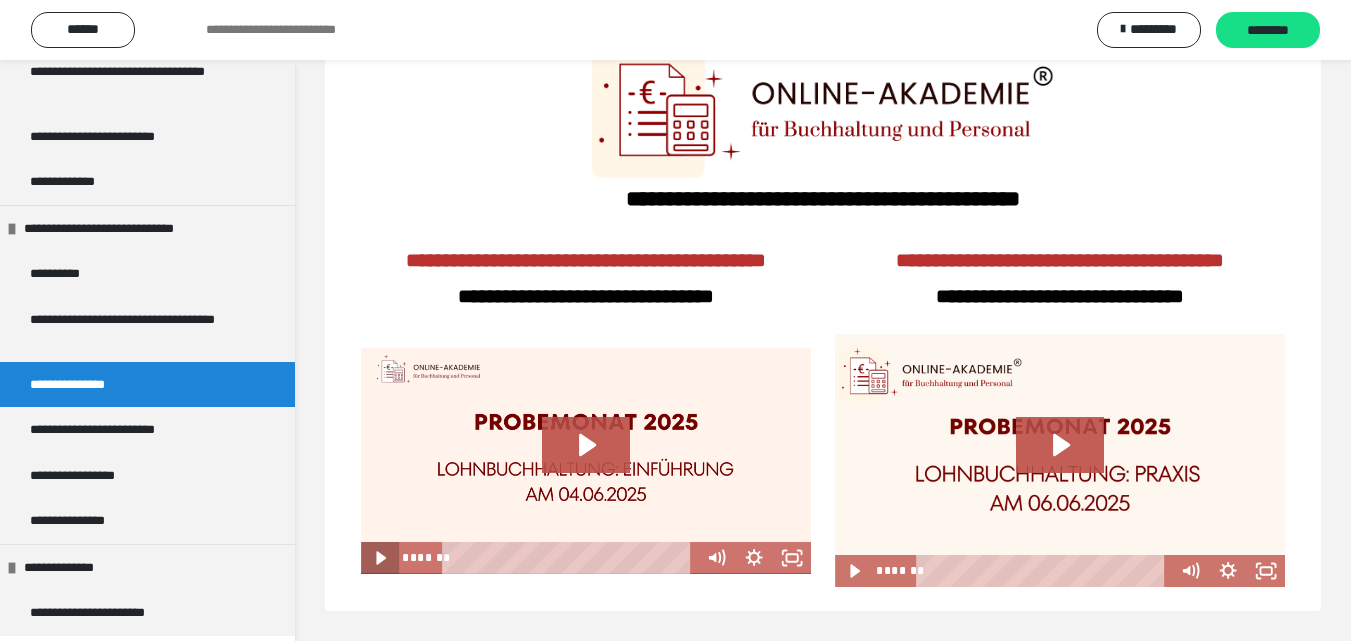 click 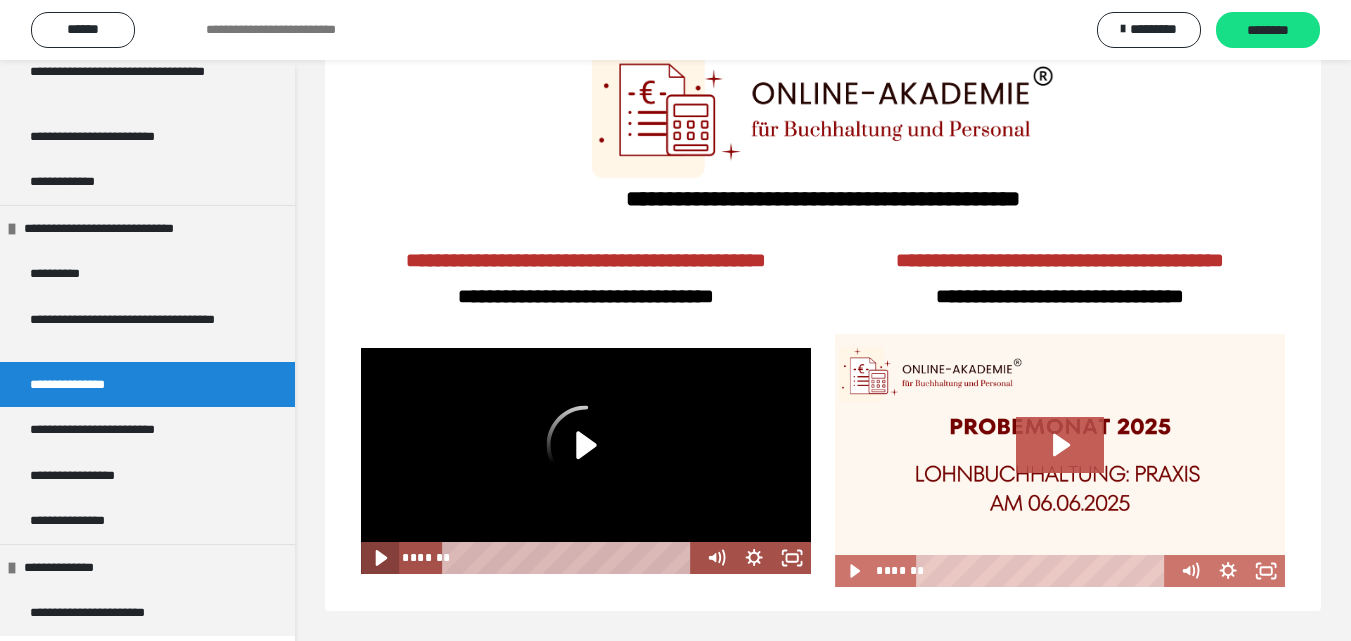 click 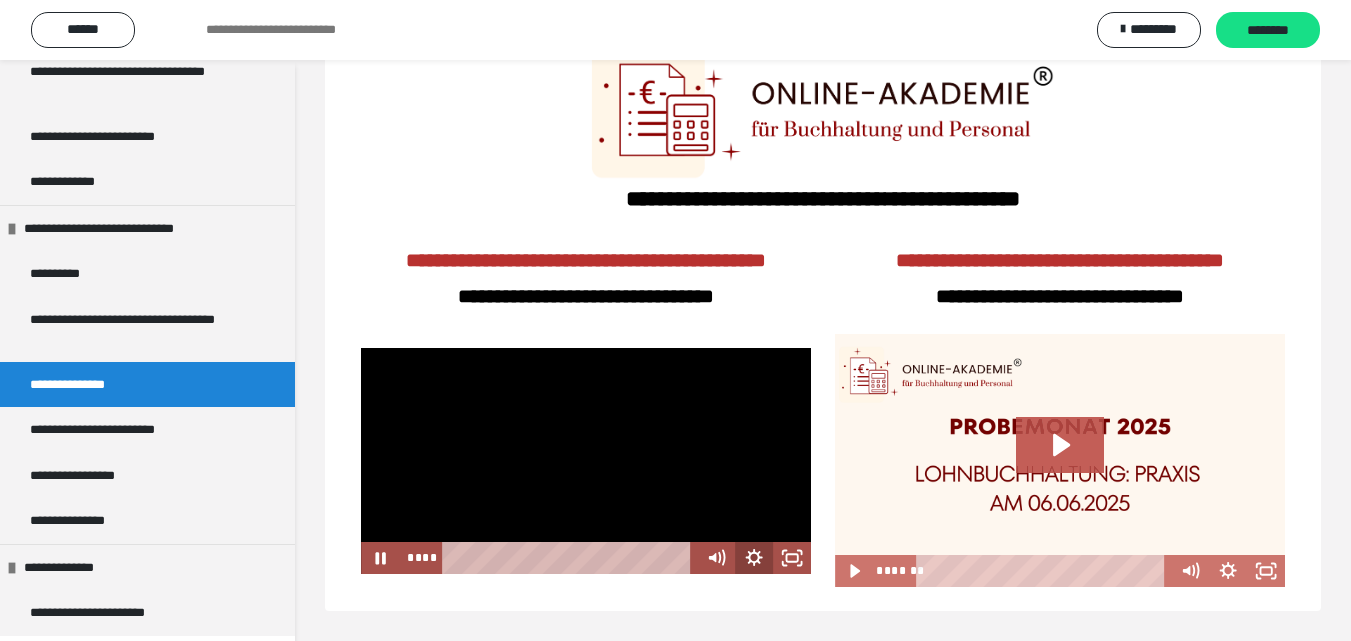 click 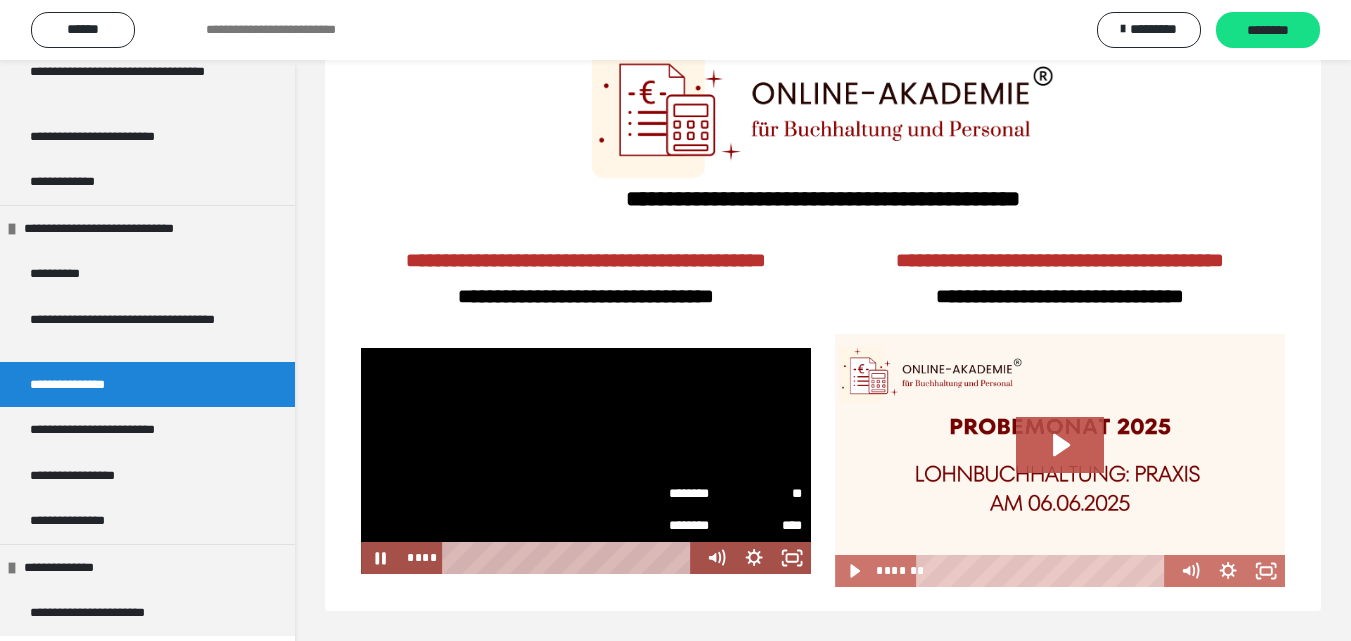 click on "****" at bounding box center [768, 525] 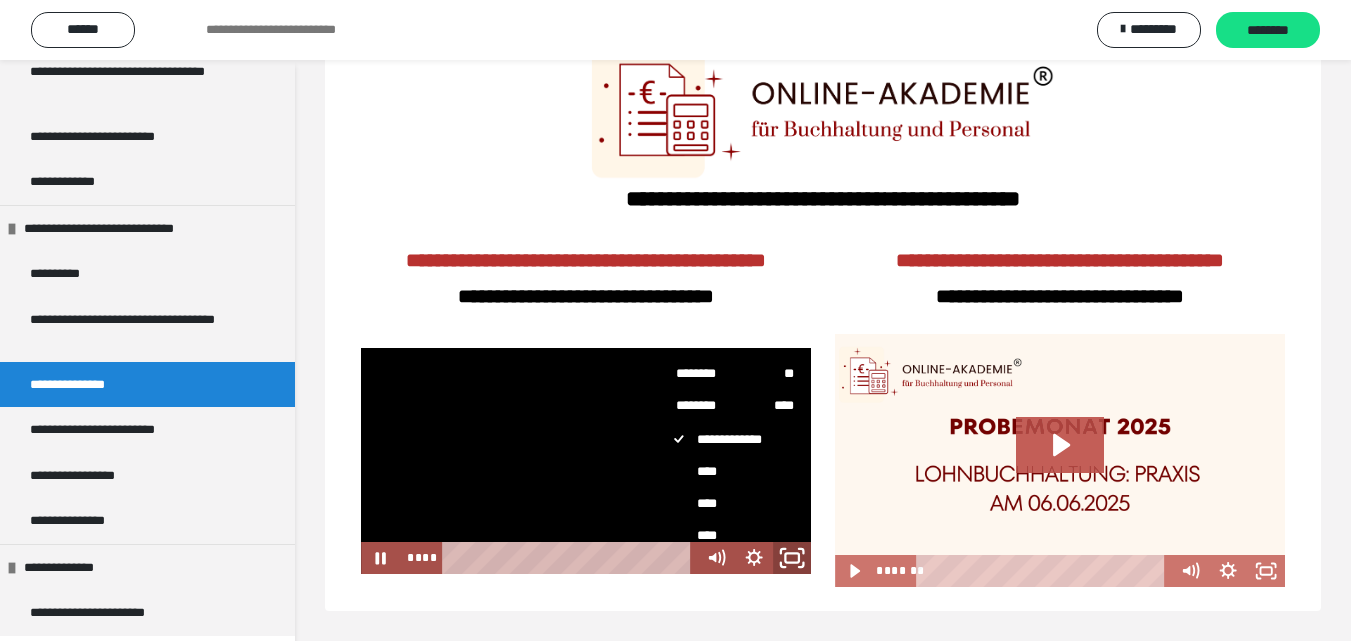 click 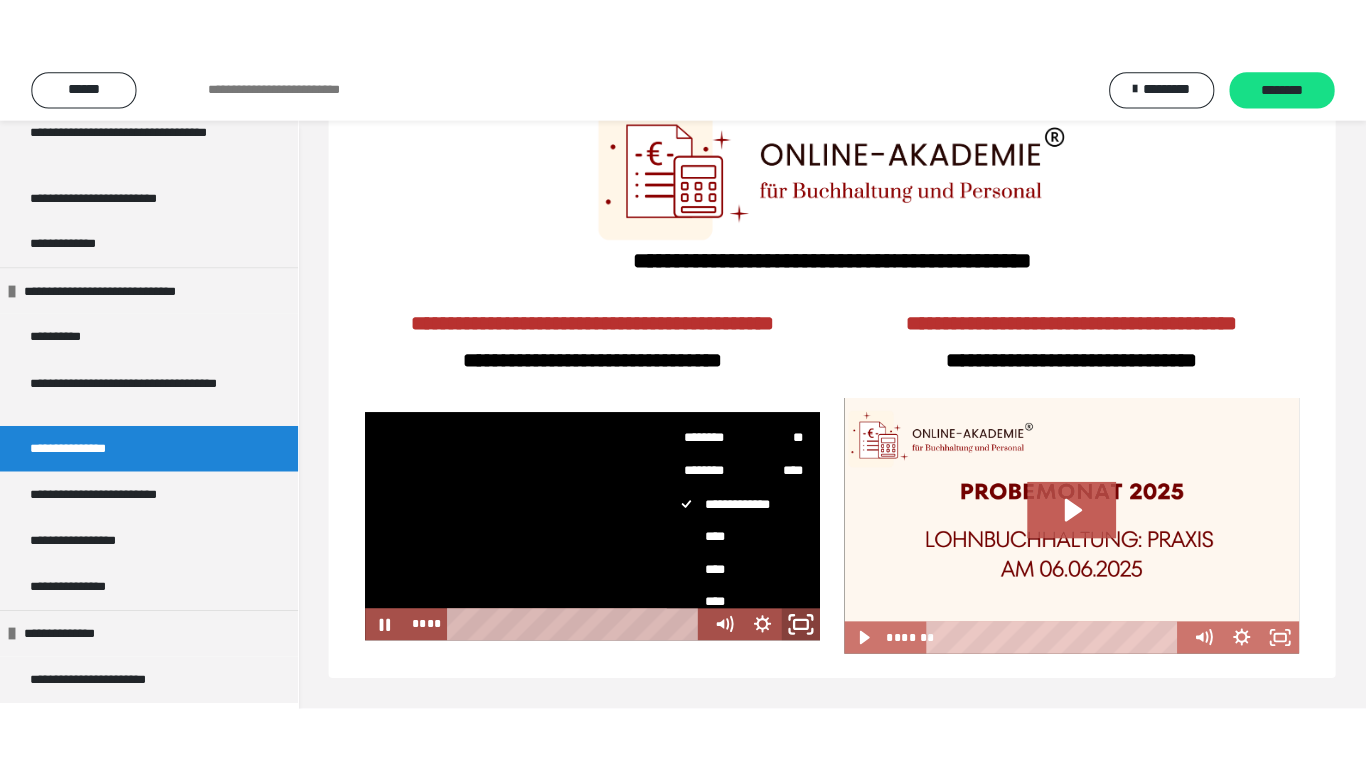 scroll, scrollTop: 60, scrollLeft: 0, axis: vertical 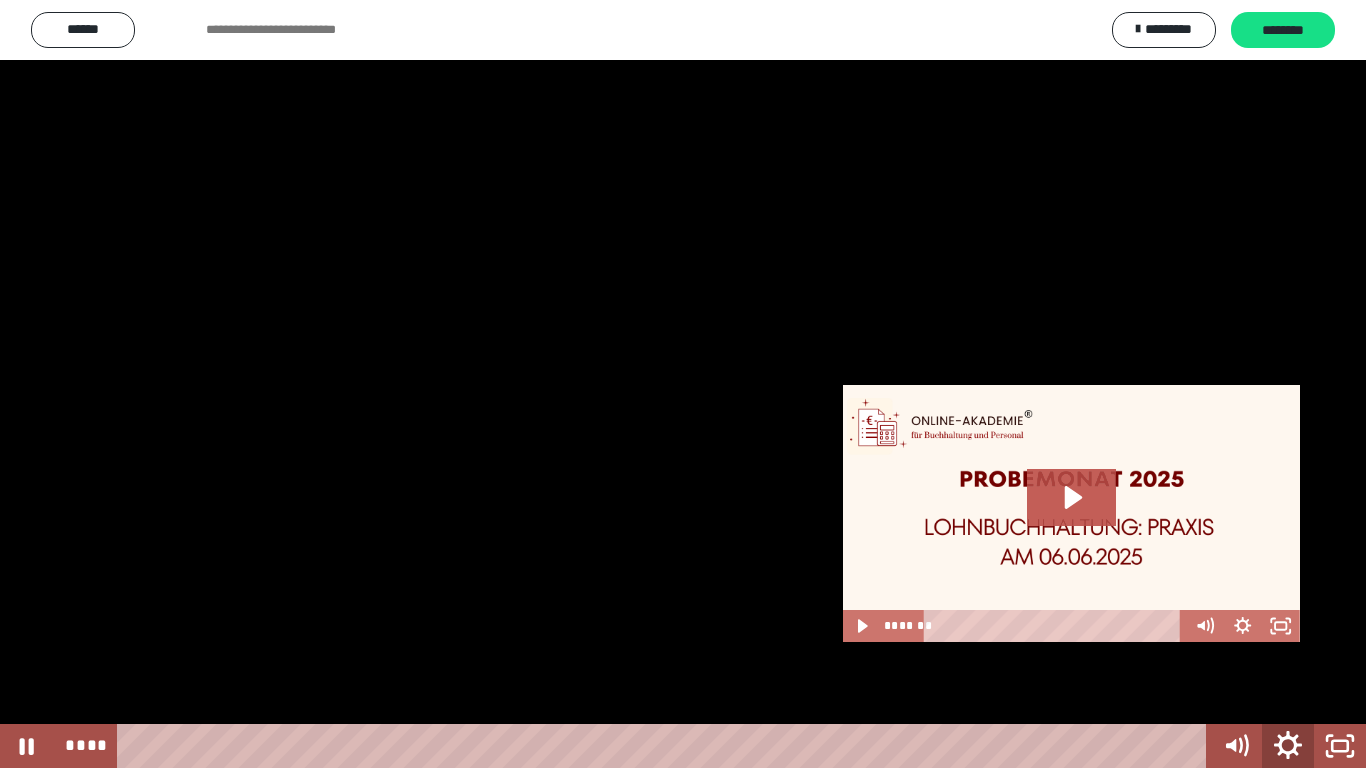 click 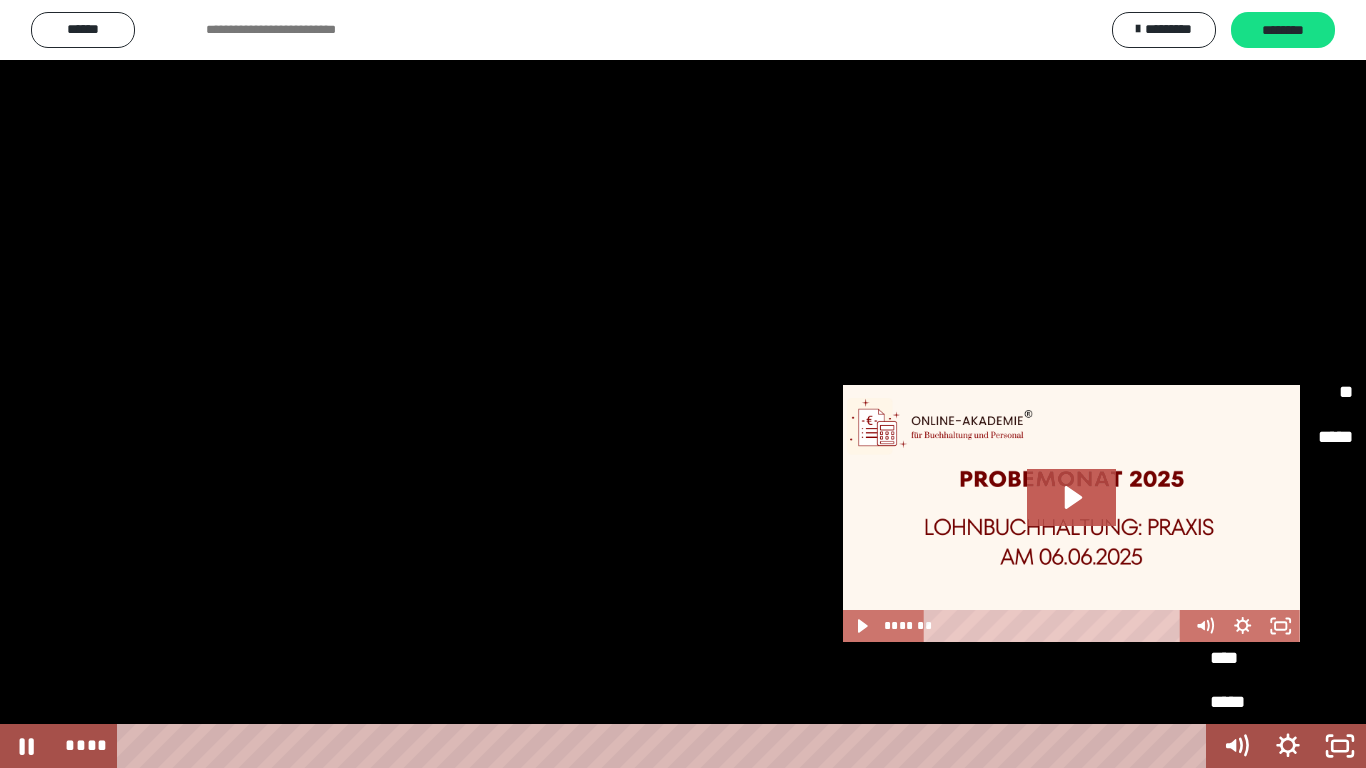 click on "*****" at bounding box center [1262, 703] 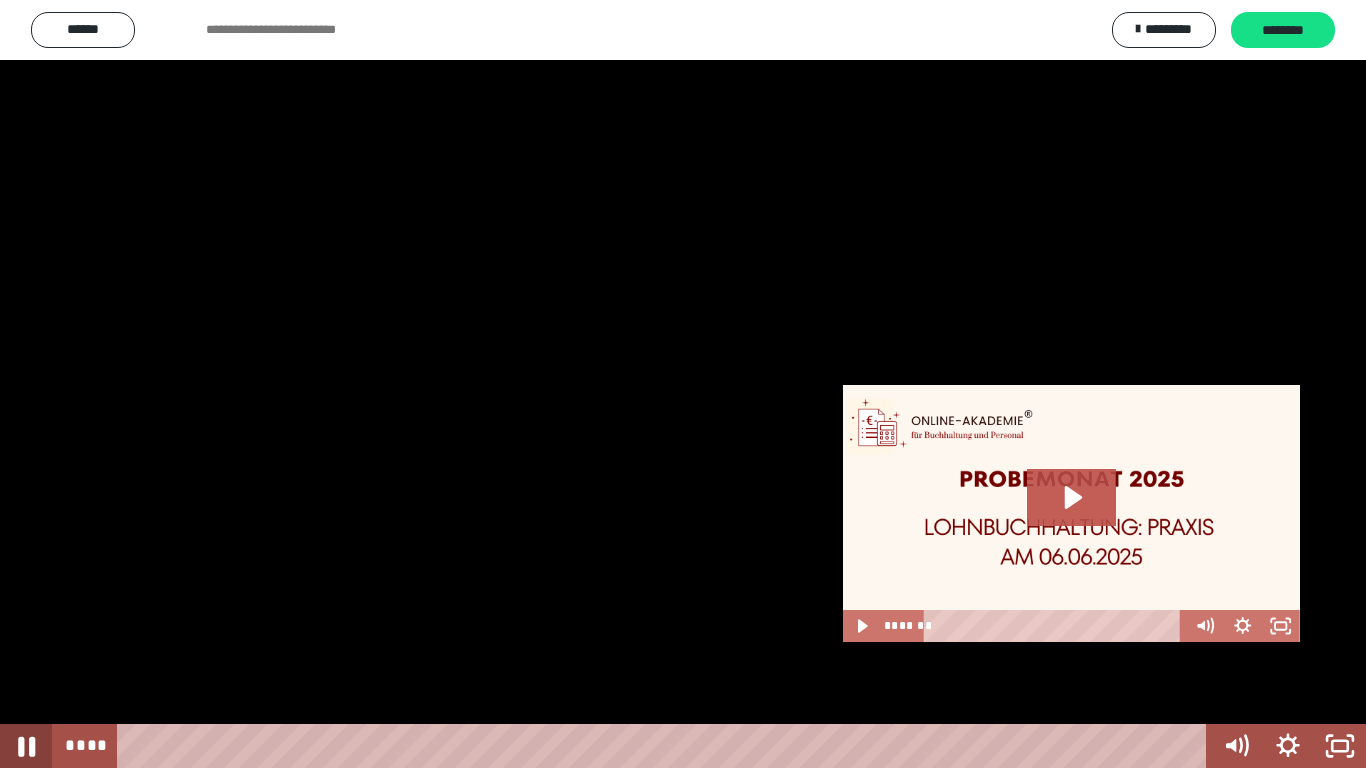 click 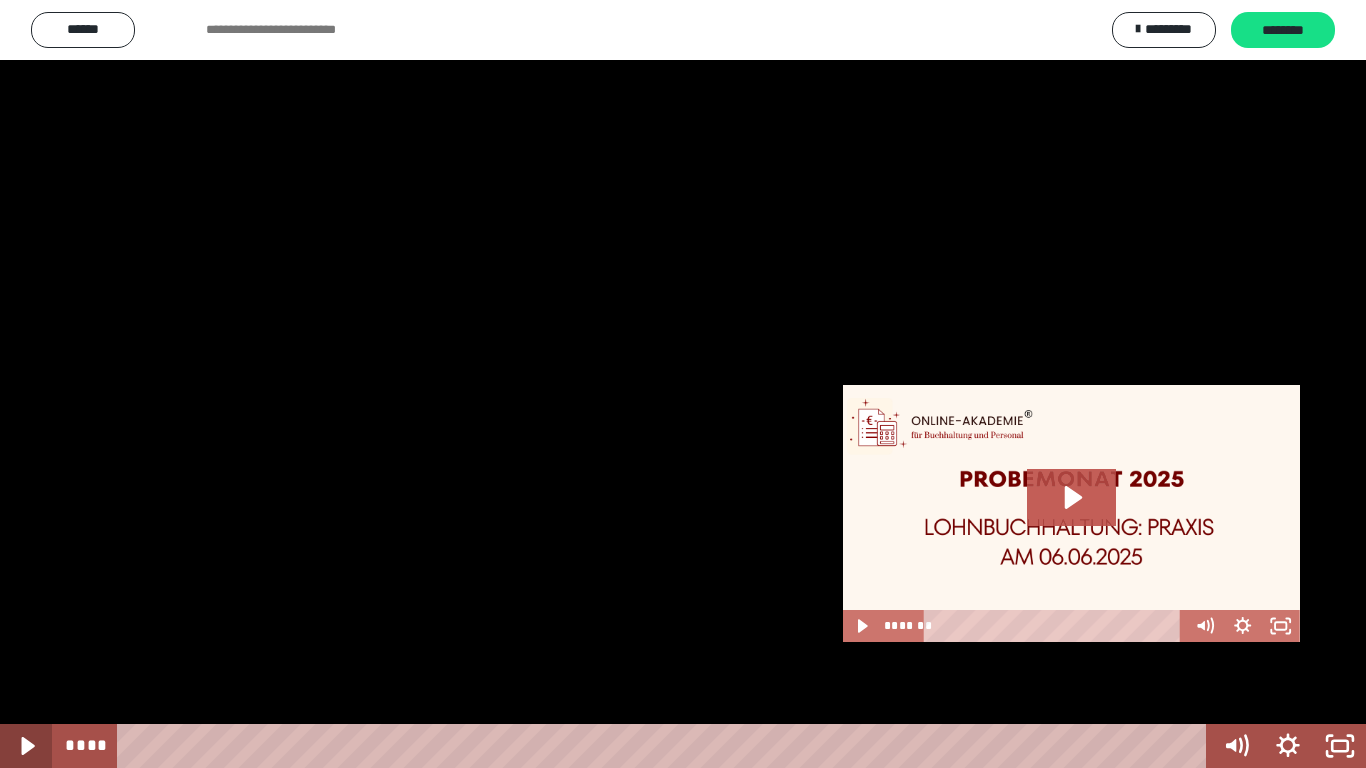 click 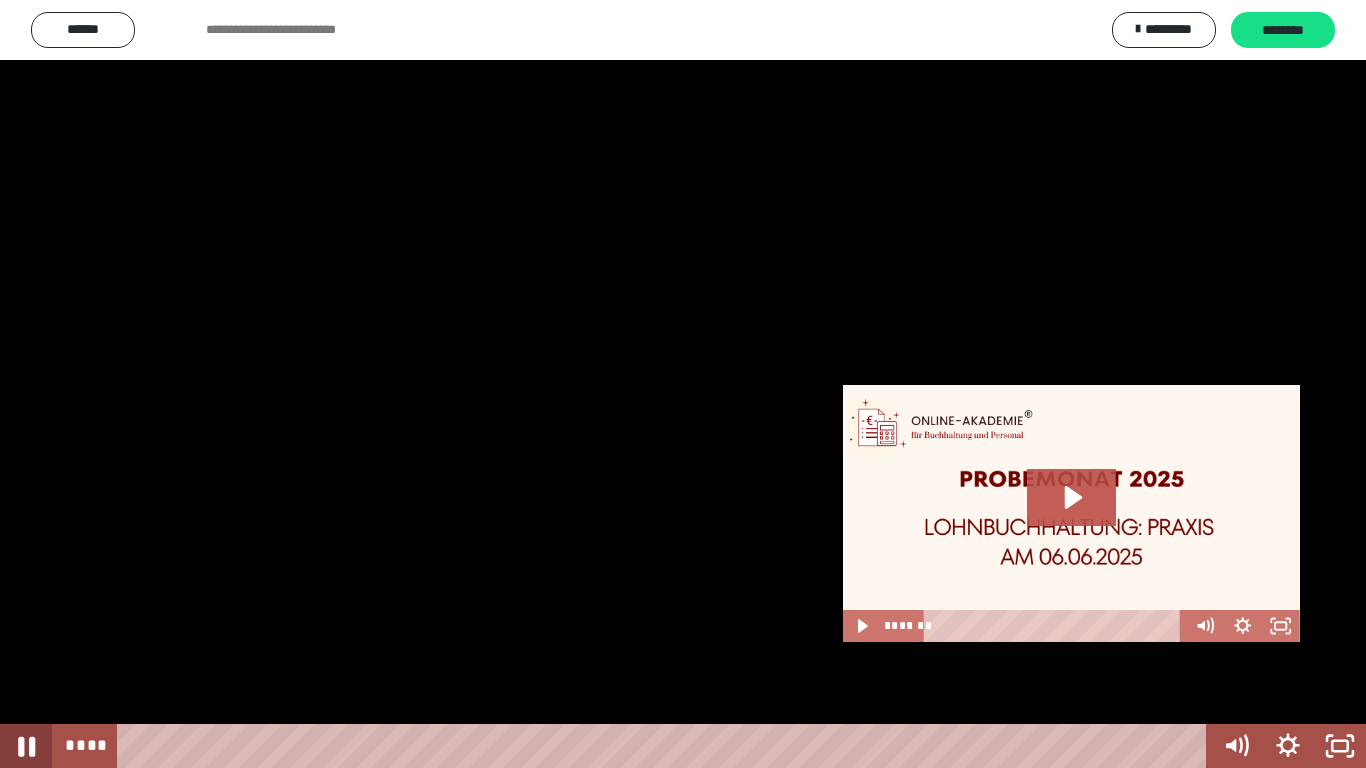 click 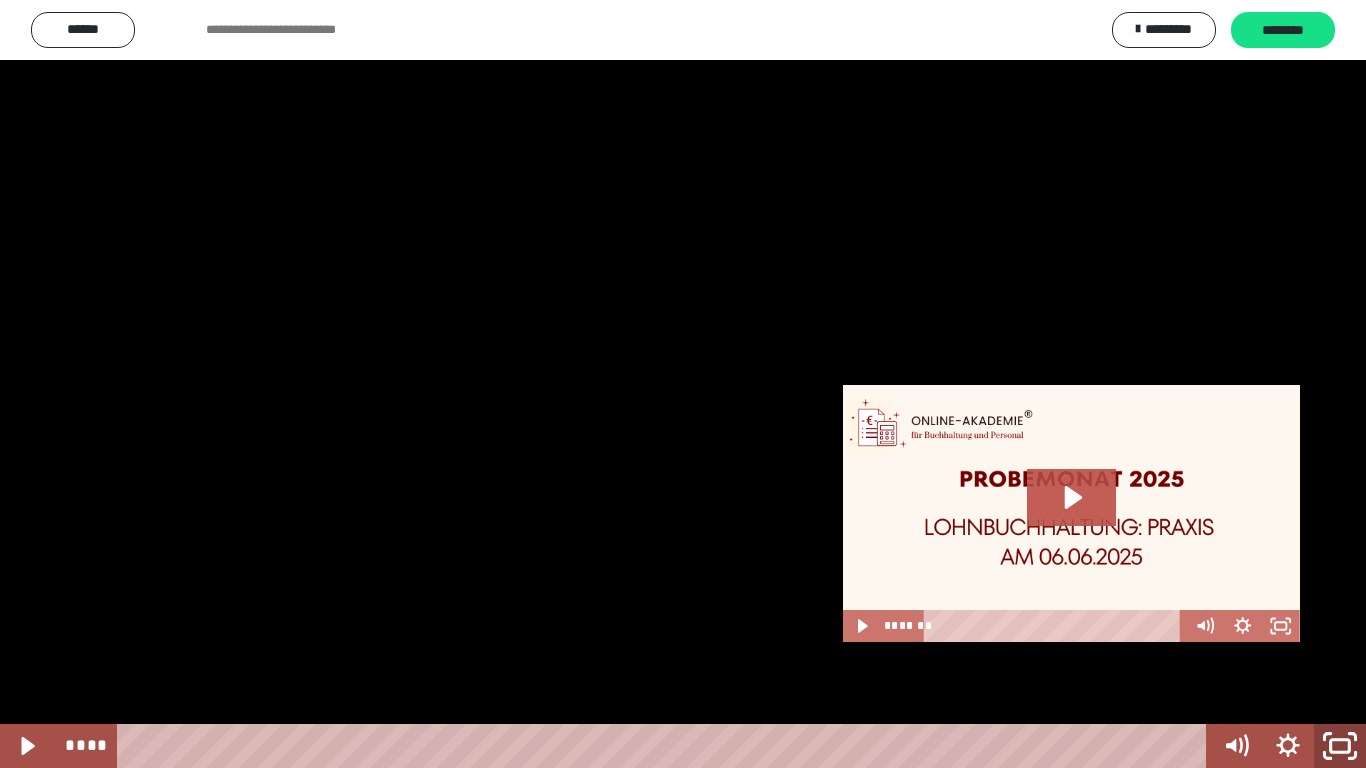 click 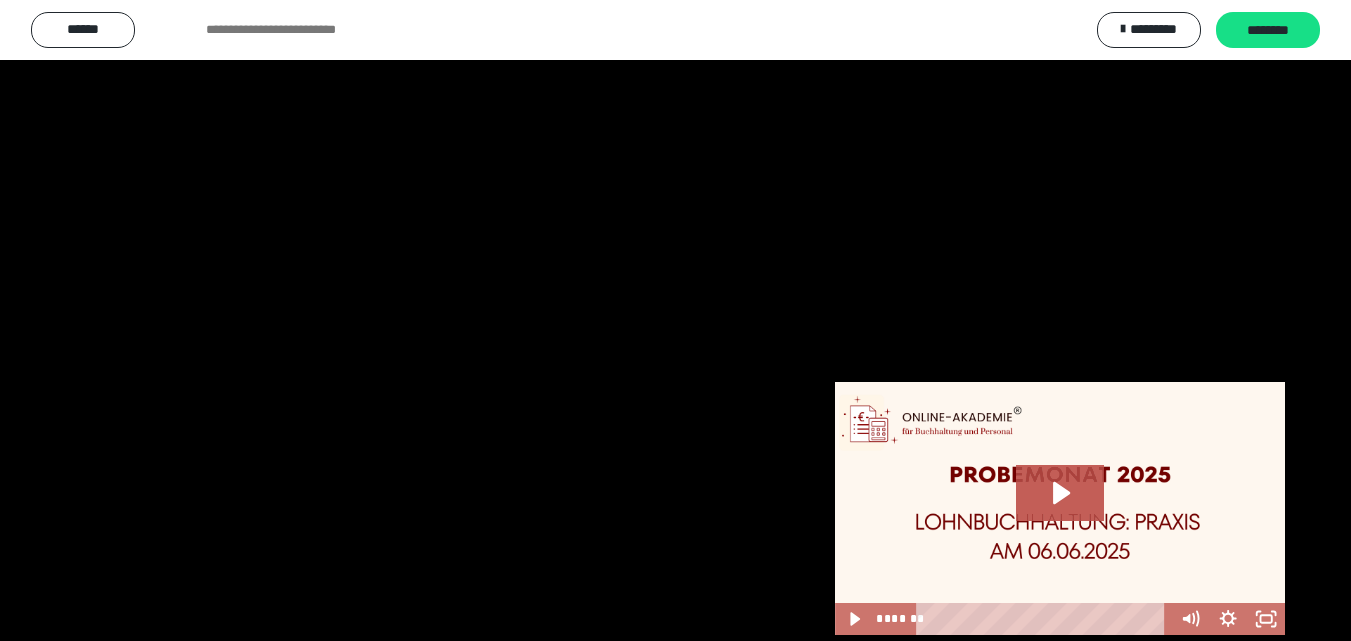 scroll, scrollTop: 778, scrollLeft: 0, axis: vertical 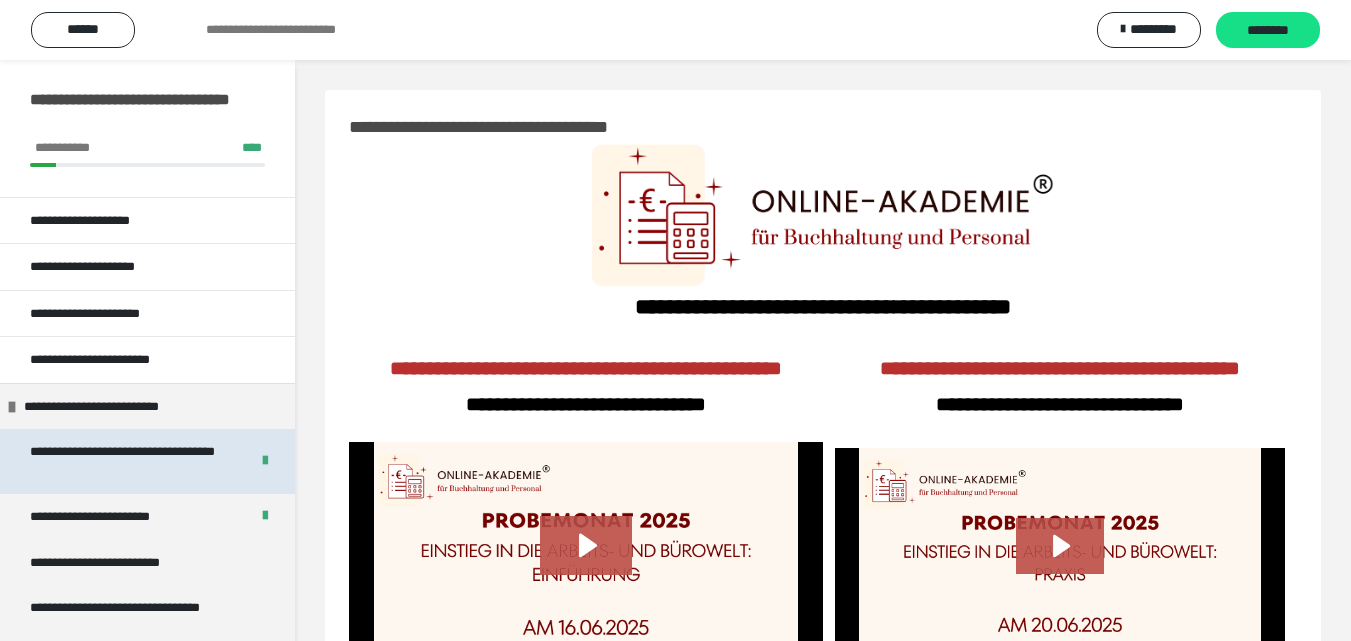 click on "**********" at bounding box center [124, 461] 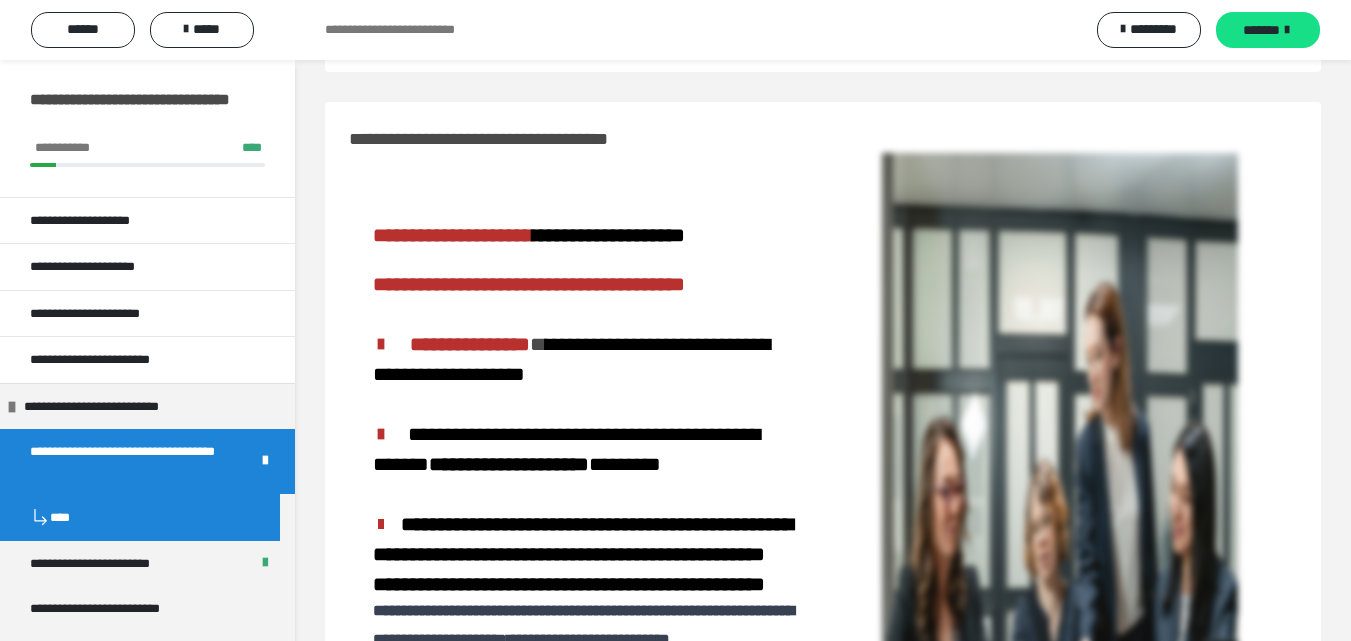 scroll, scrollTop: 279, scrollLeft: 0, axis: vertical 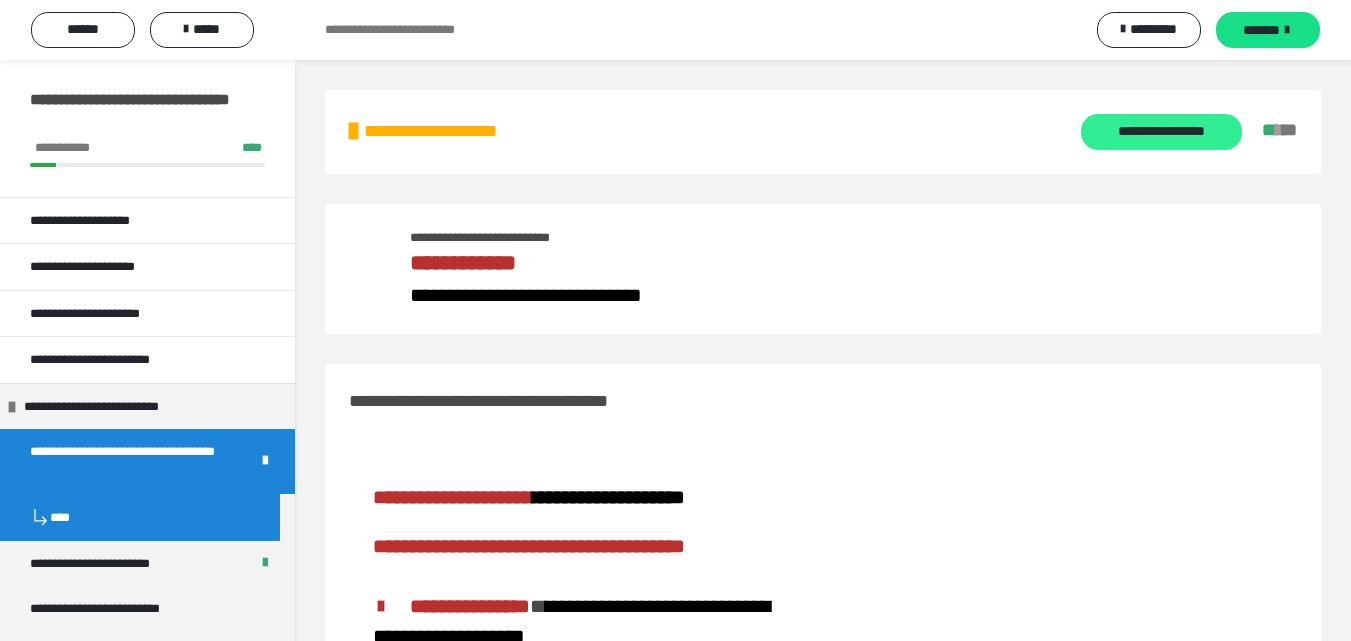 click on "**********" at bounding box center [1161, 132] 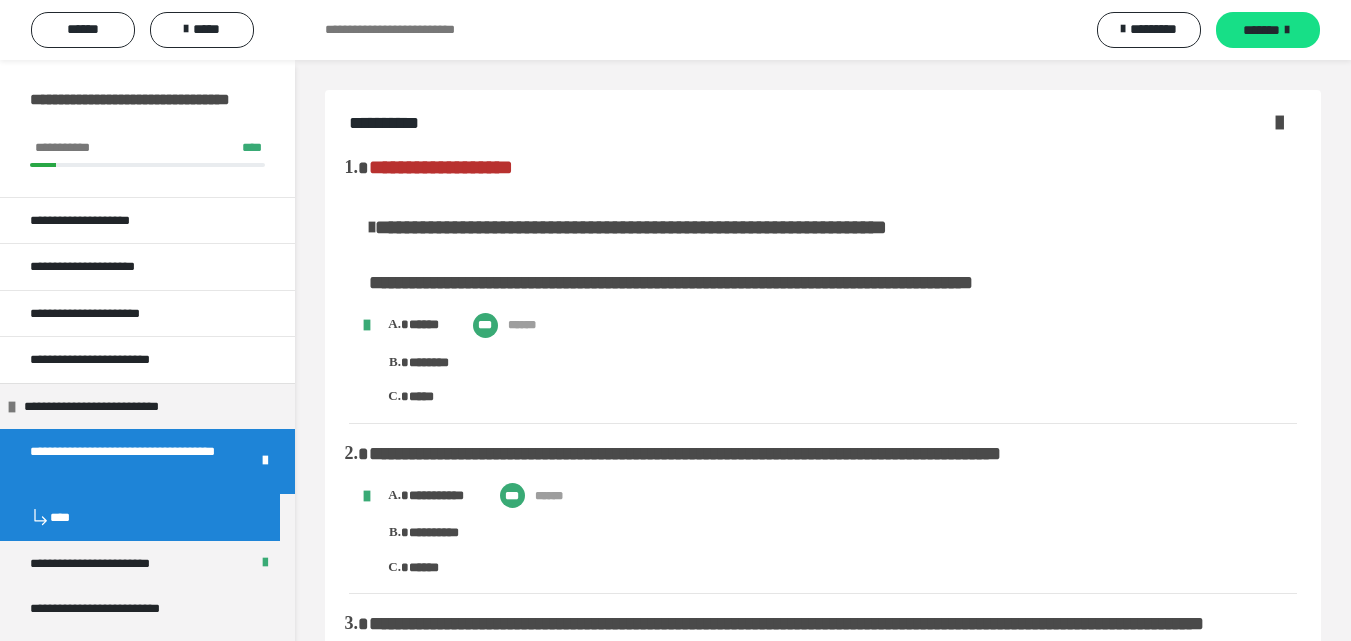 click at bounding box center [1279, 122] 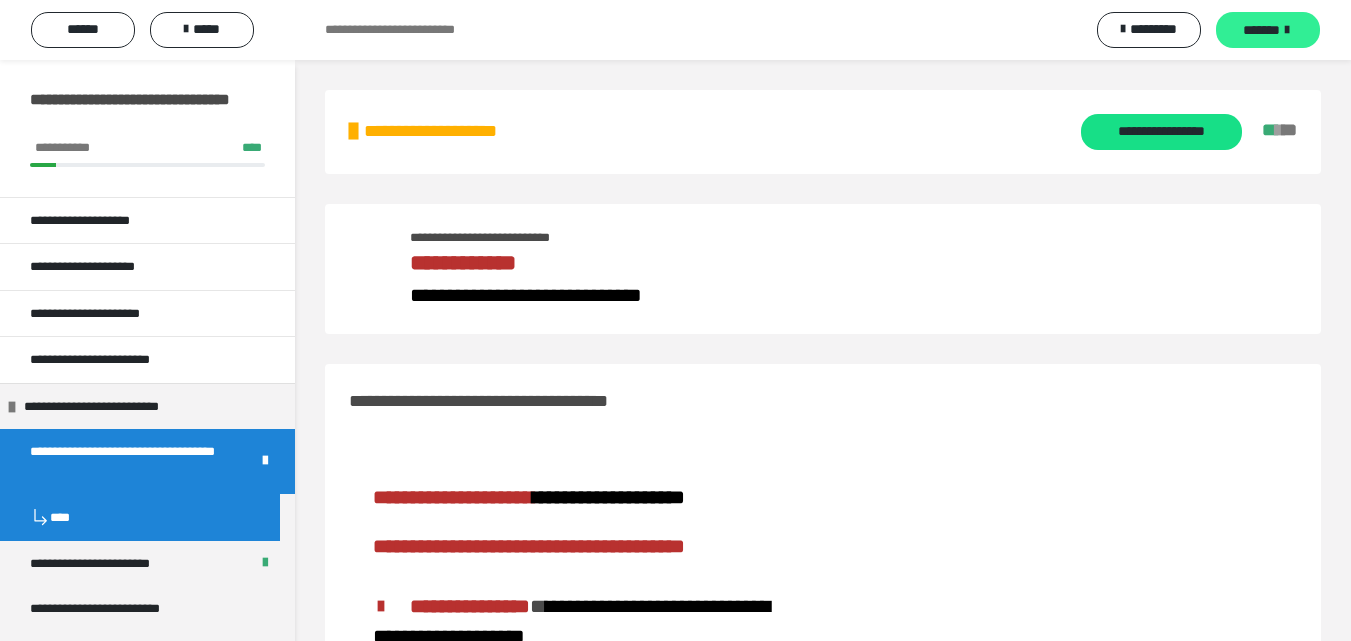 click on "*******" at bounding box center (1261, 30) 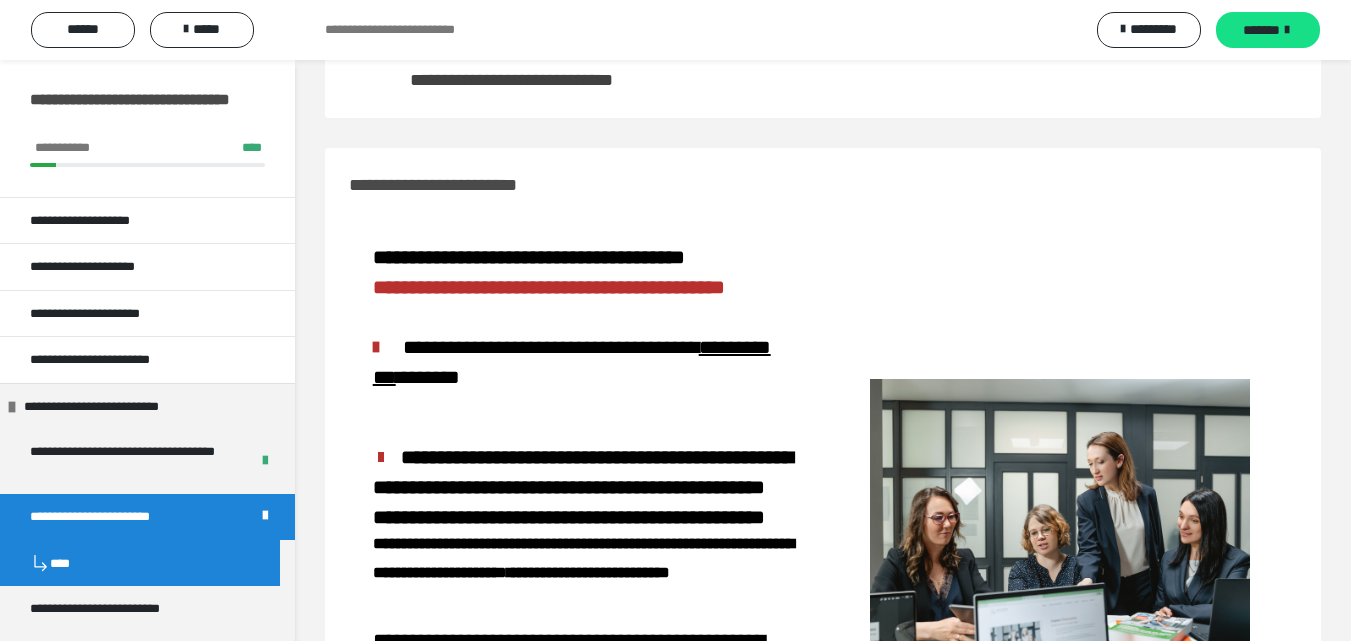 scroll, scrollTop: 242, scrollLeft: 0, axis: vertical 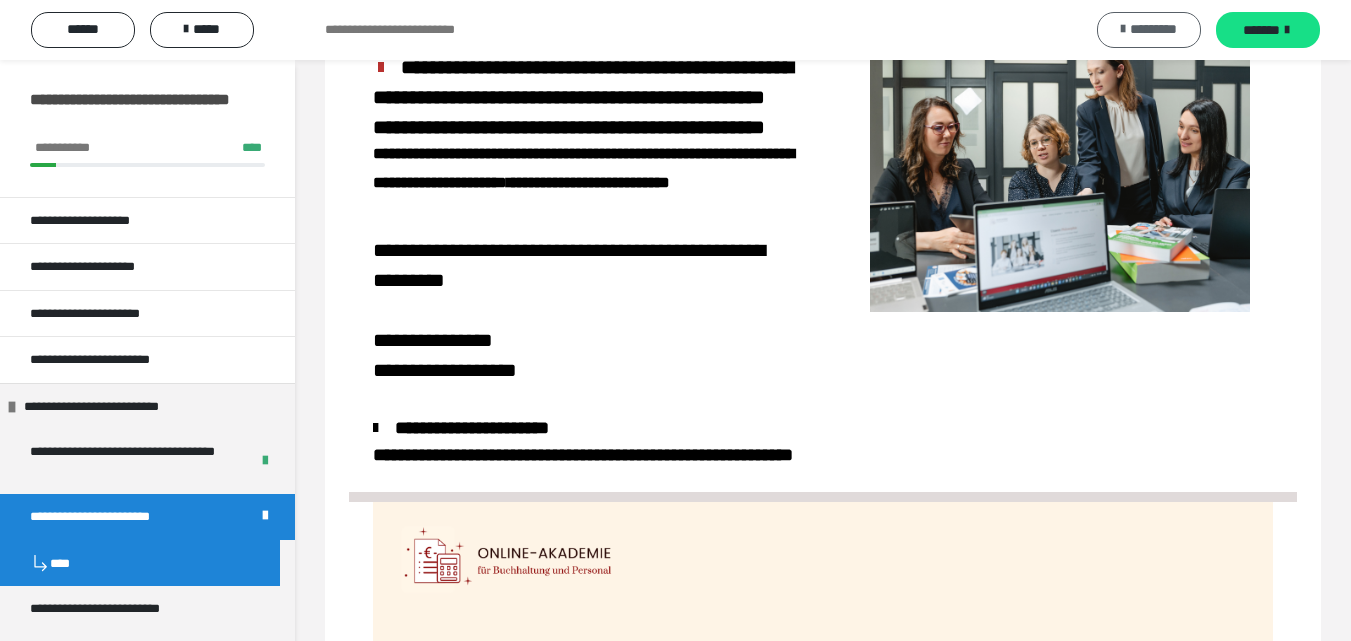 click on "*********" at bounding box center (1153, 29) 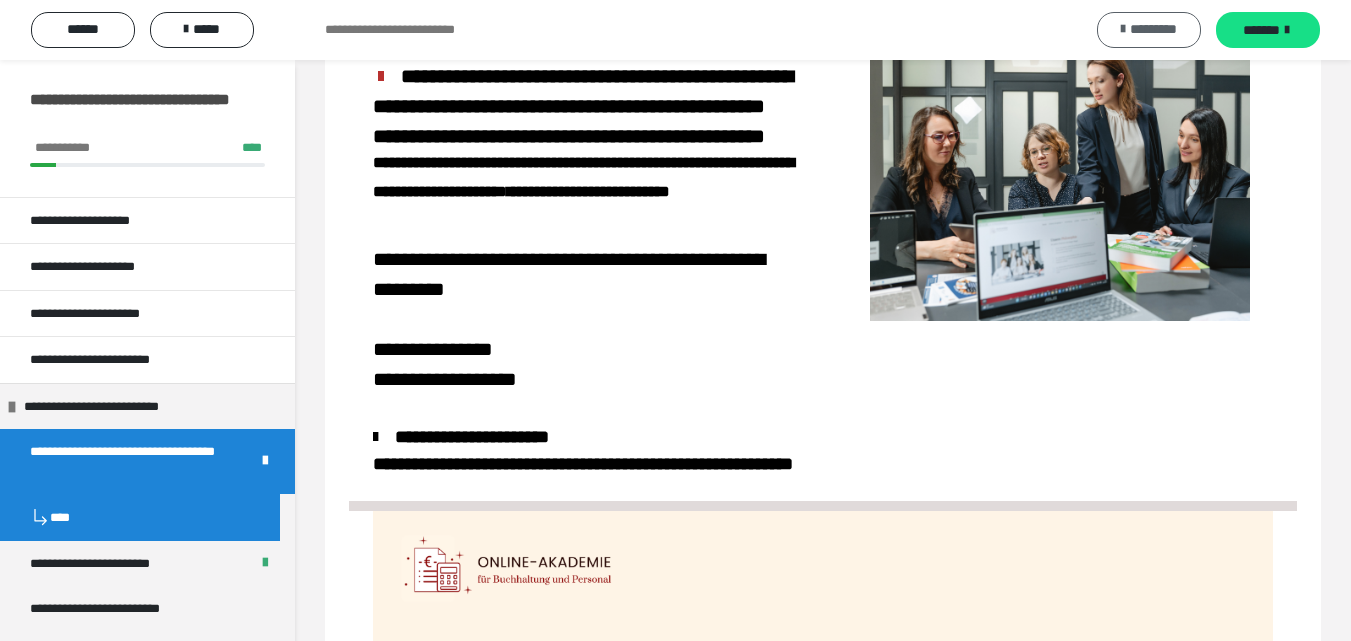 scroll, scrollTop: 606, scrollLeft: 0, axis: vertical 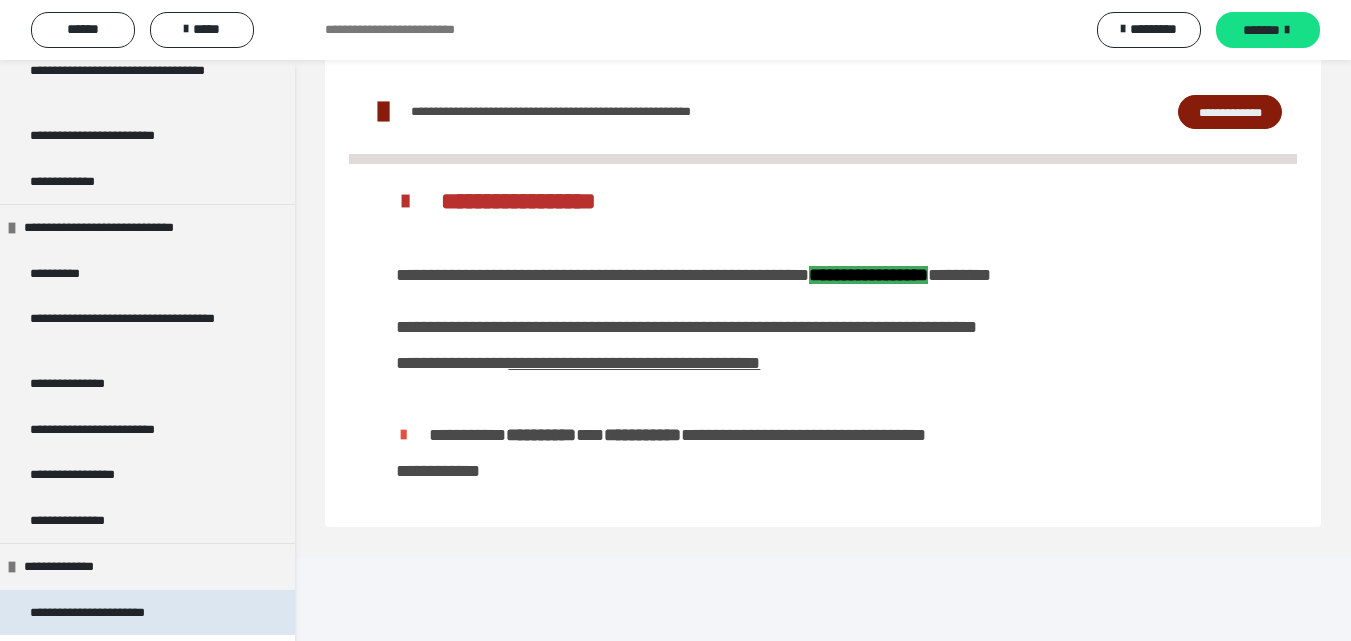 click on "**********" at bounding box center [99, 613] 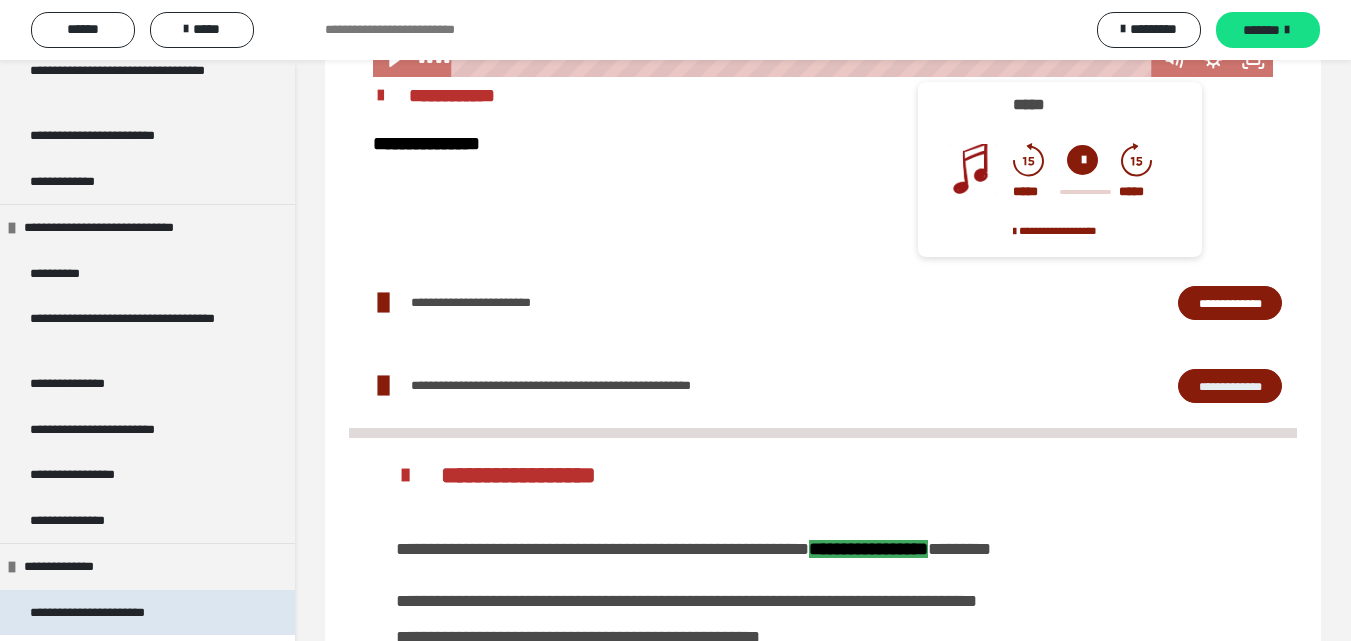 scroll, scrollTop: 778, scrollLeft: 0, axis: vertical 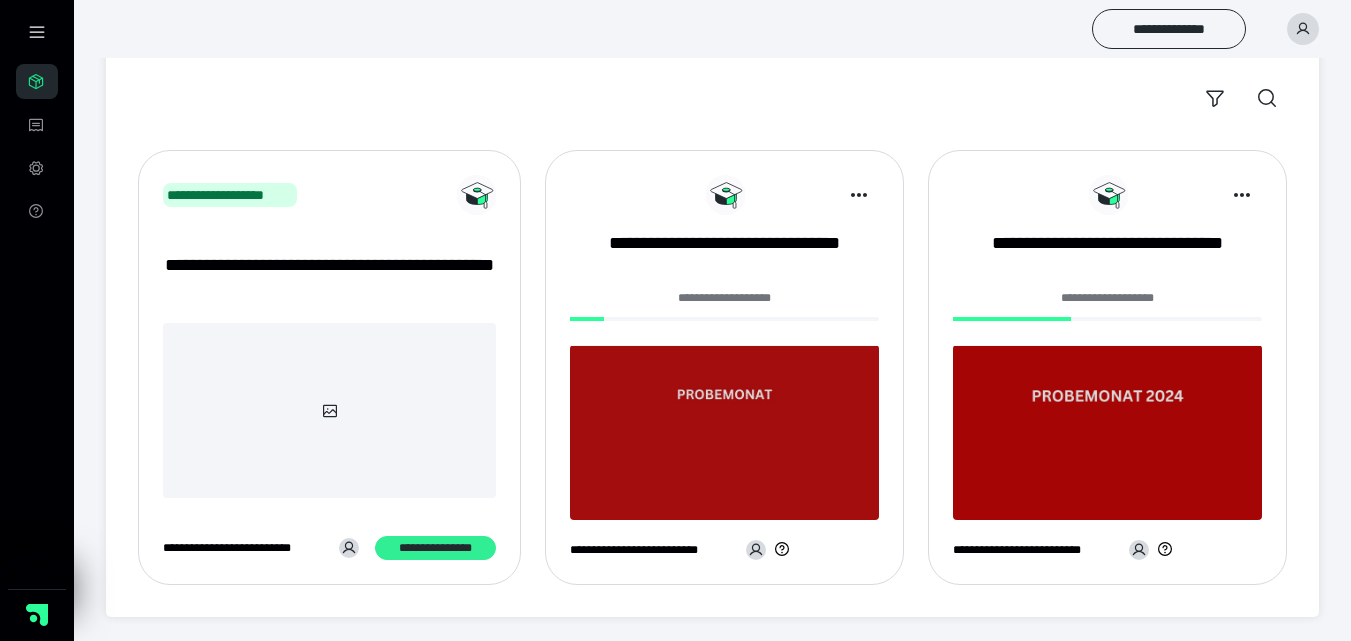 click on "**********" at bounding box center (436, 548) 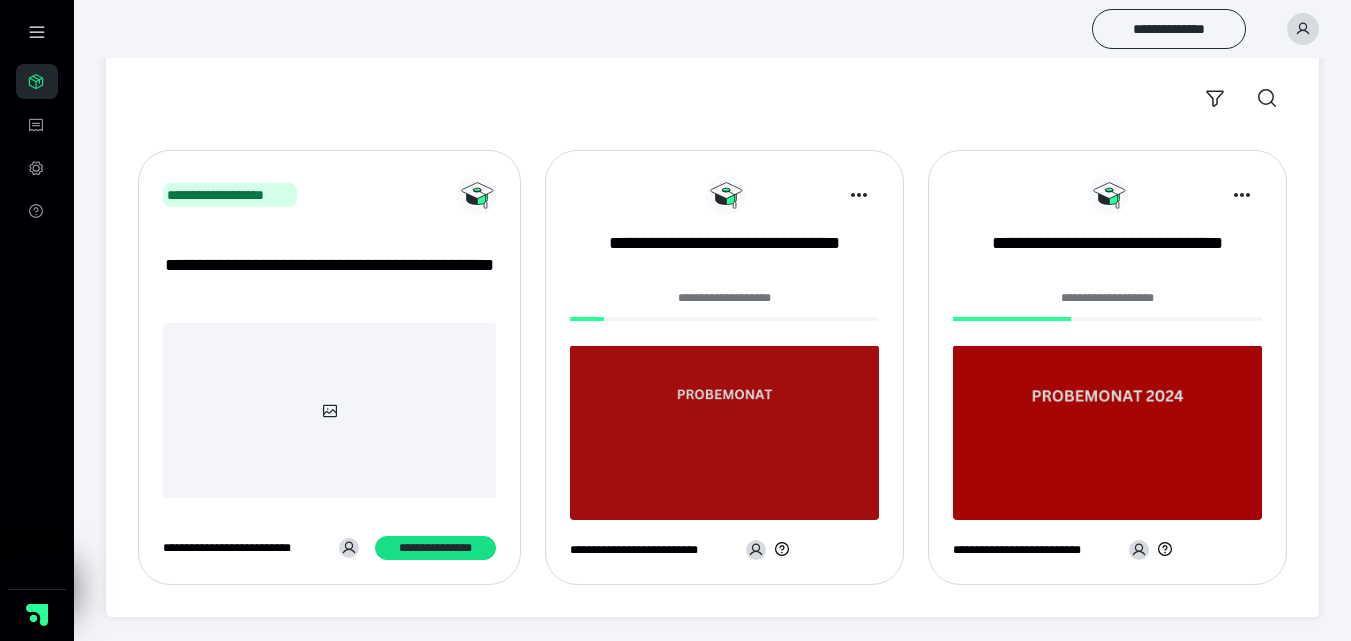 click at bounding box center (1107, 432) 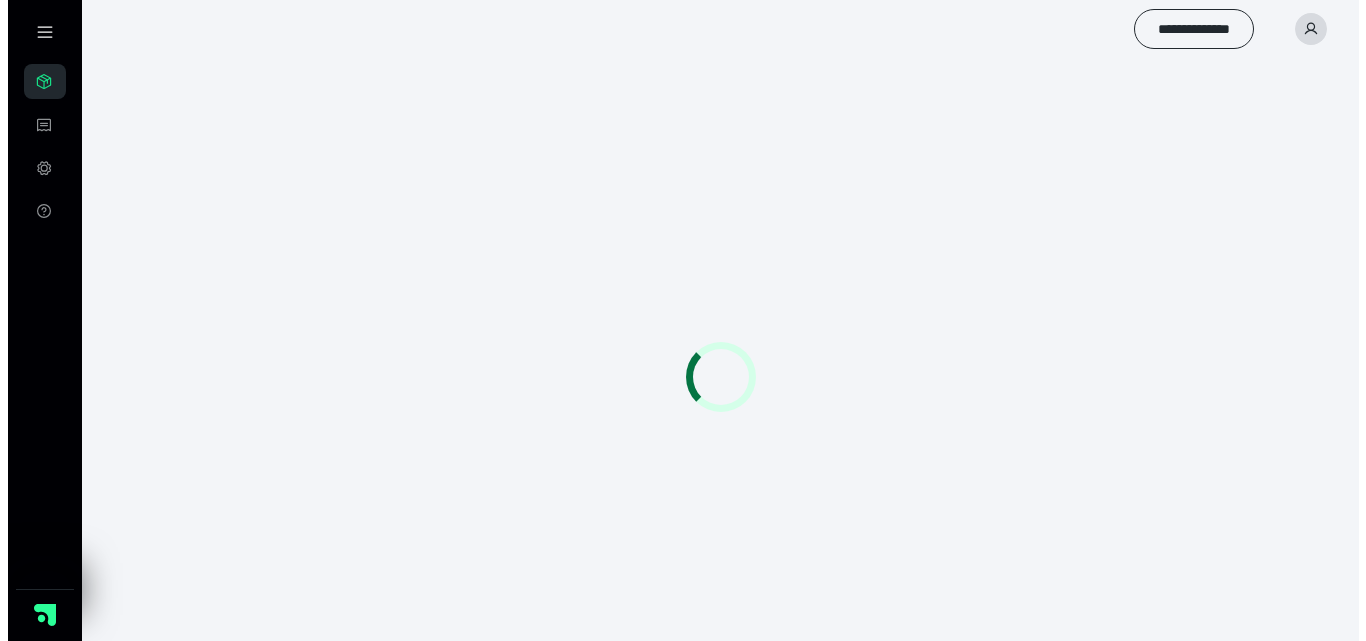 scroll, scrollTop: 0, scrollLeft: 0, axis: both 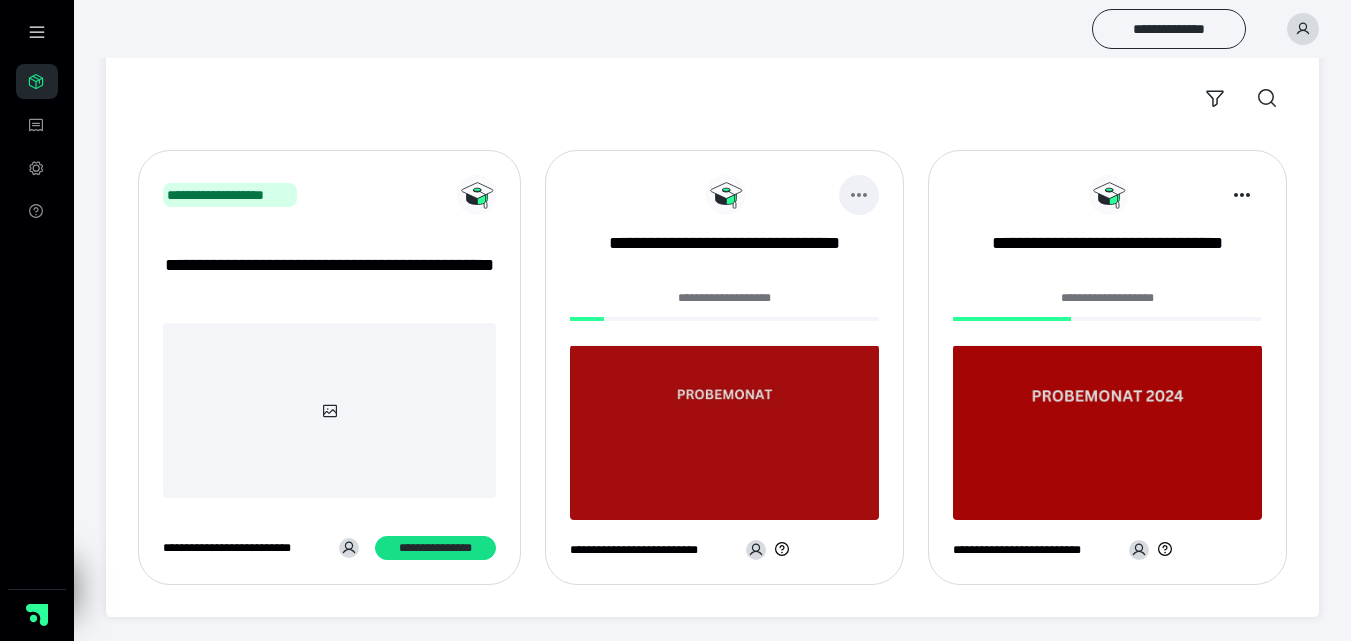 click 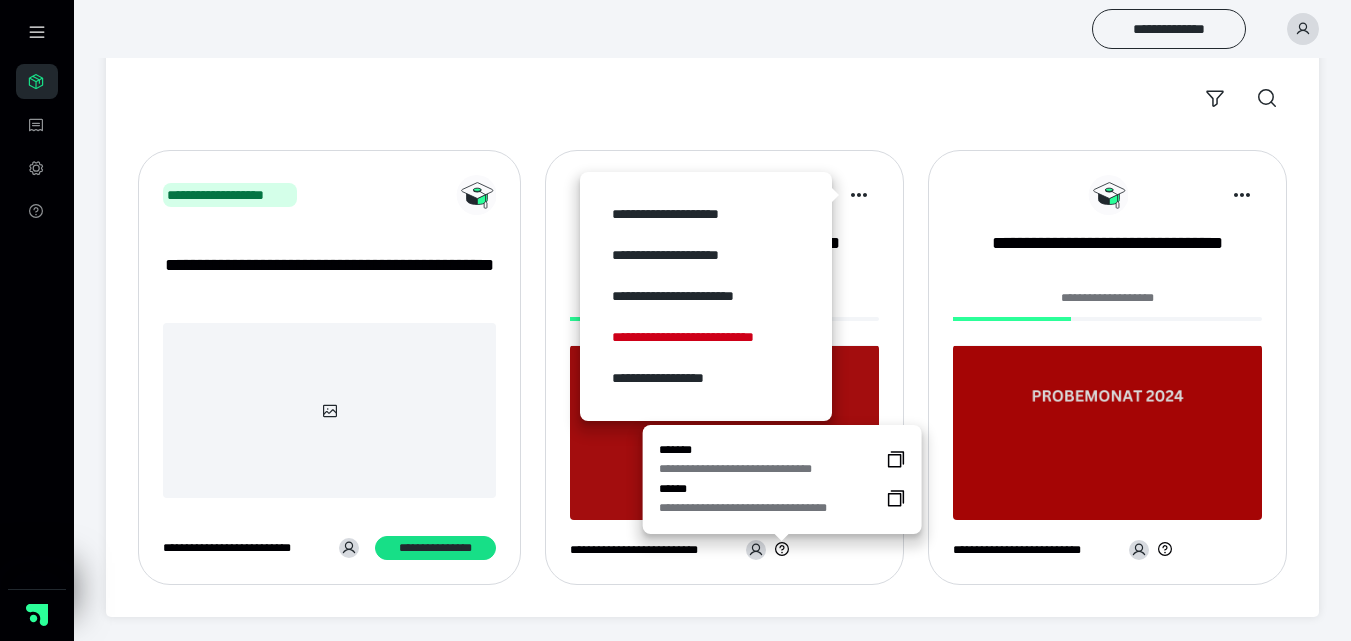 click 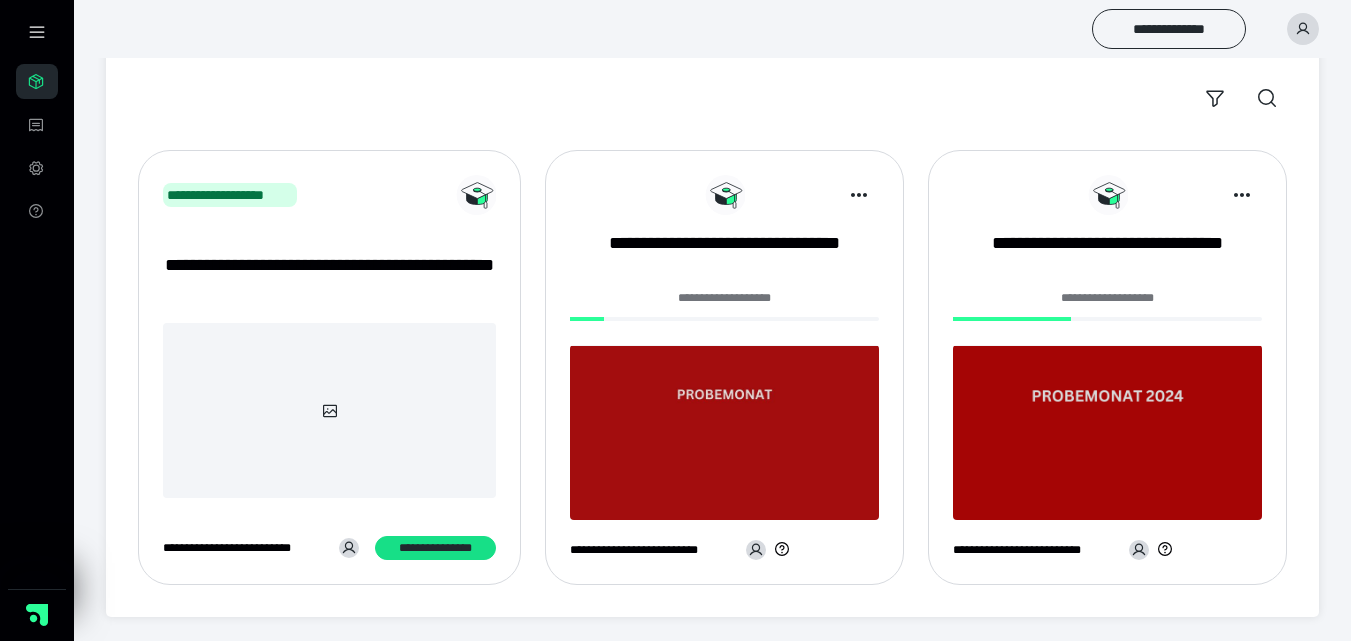 scroll, scrollTop: 0, scrollLeft: 0, axis: both 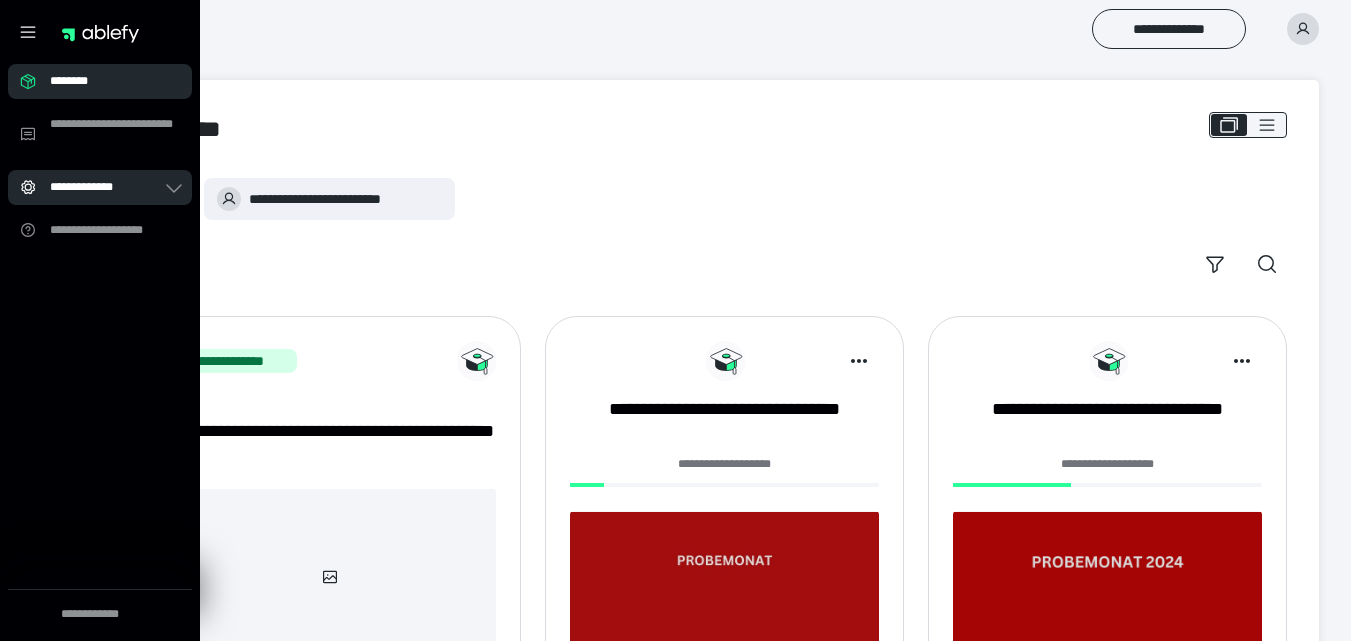 click 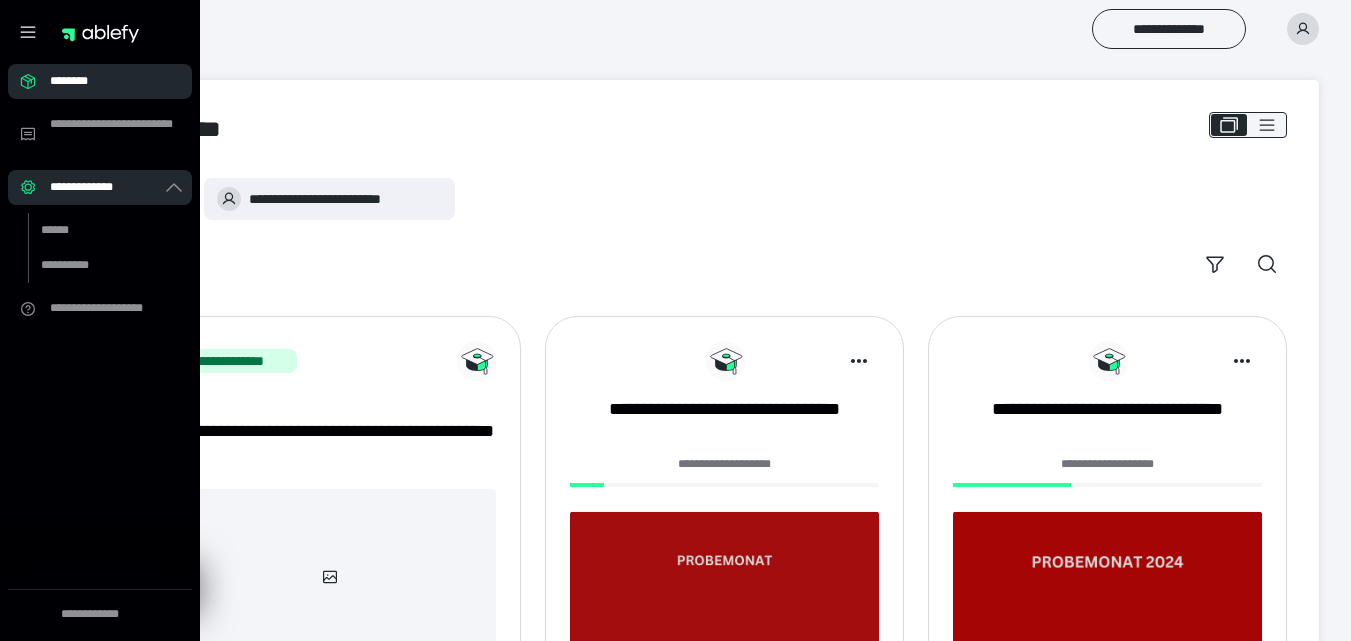 click on "********" at bounding box center [106, 81] 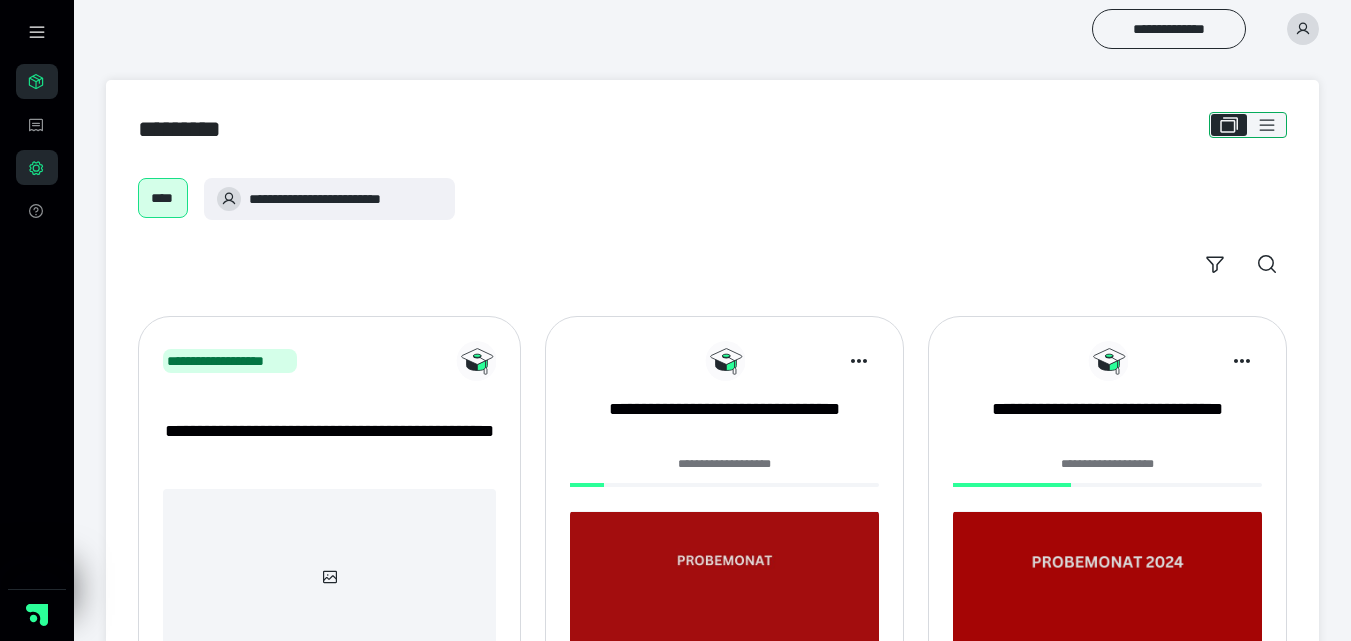click 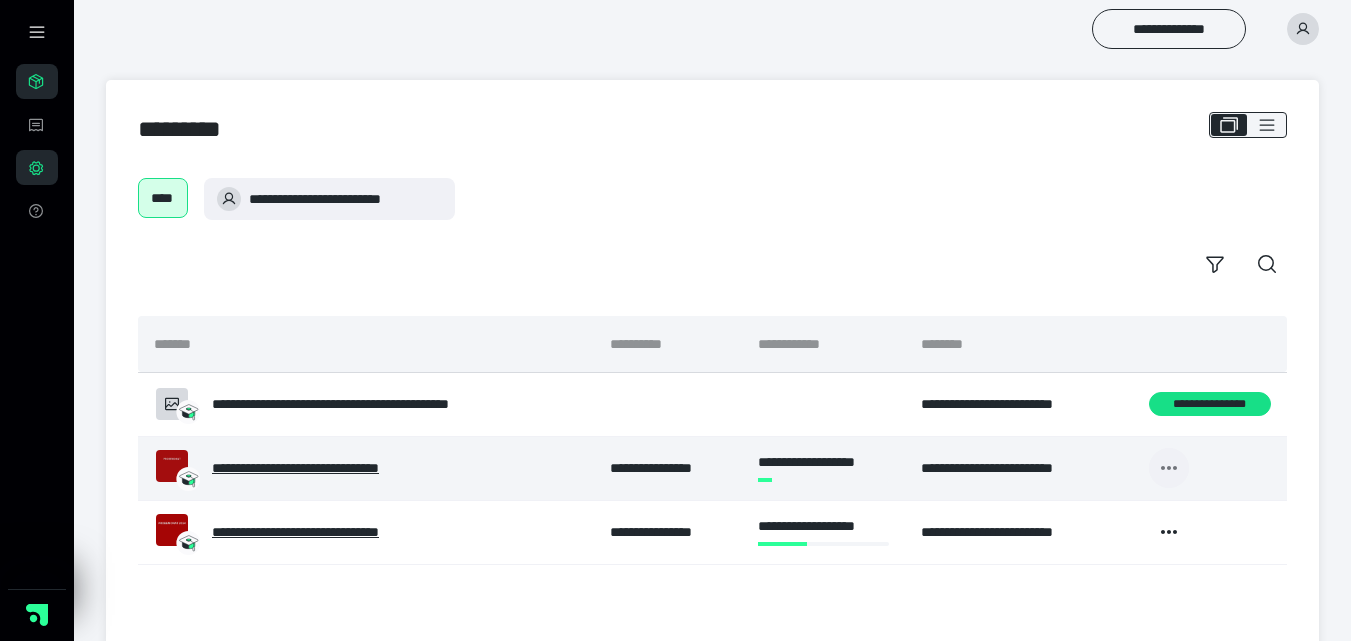 click 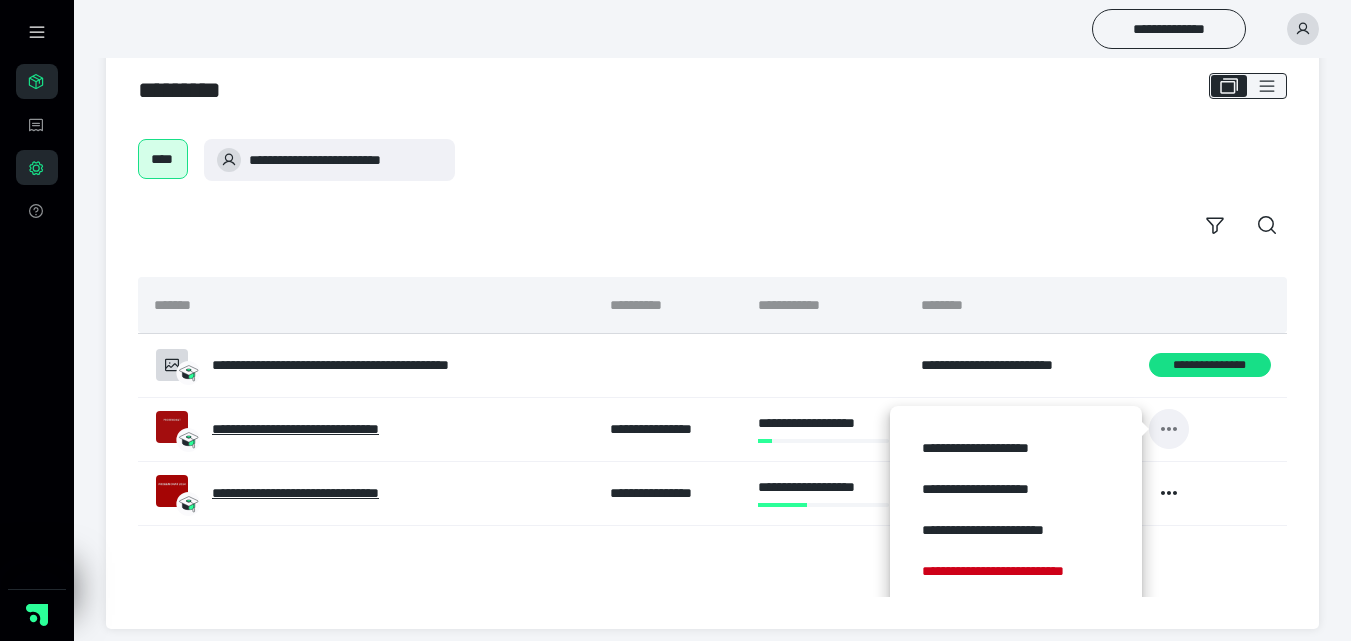 scroll, scrollTop: 51, scrollLeft: 0, axis: vertical 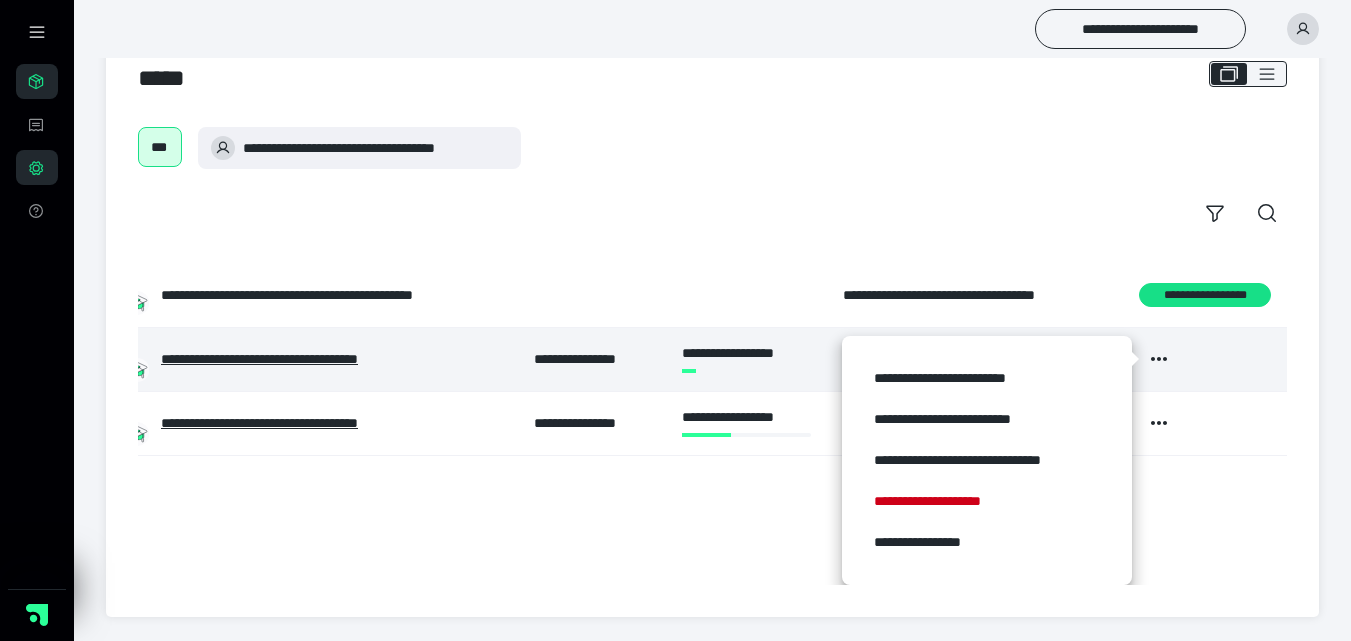click on "**********" at bounding box center (259, 359) 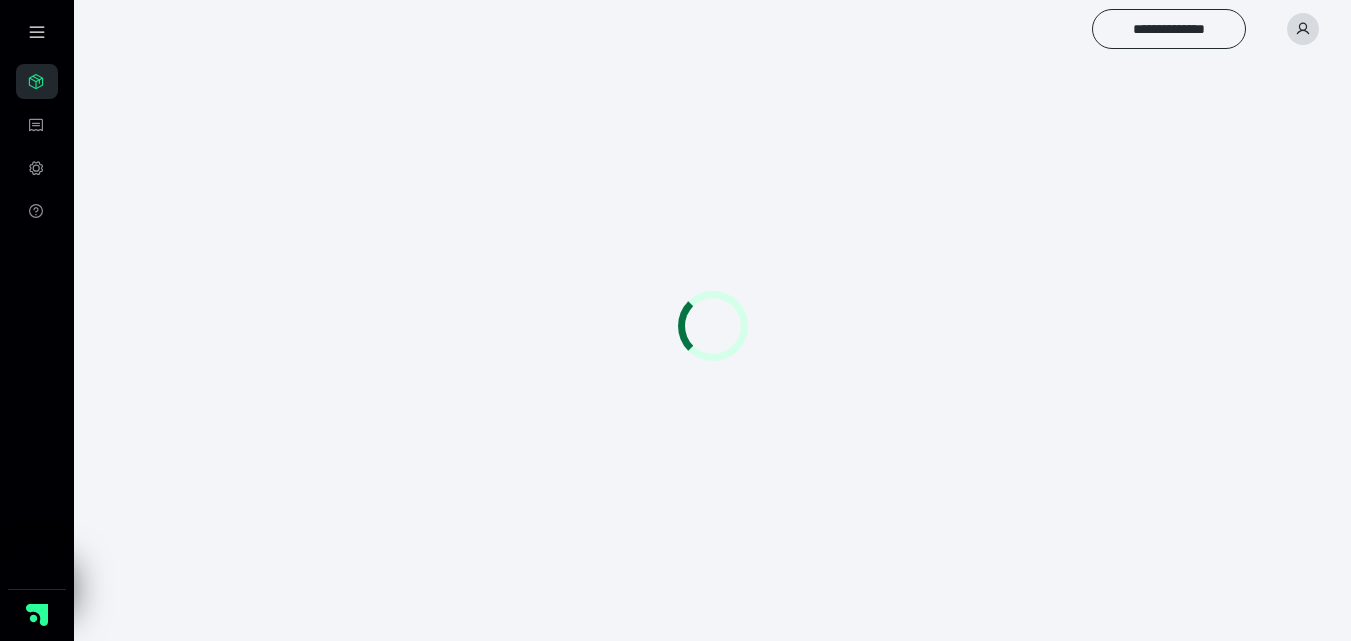 scroll, scrollTop: 0, scrollLeft: 0, axis: both 